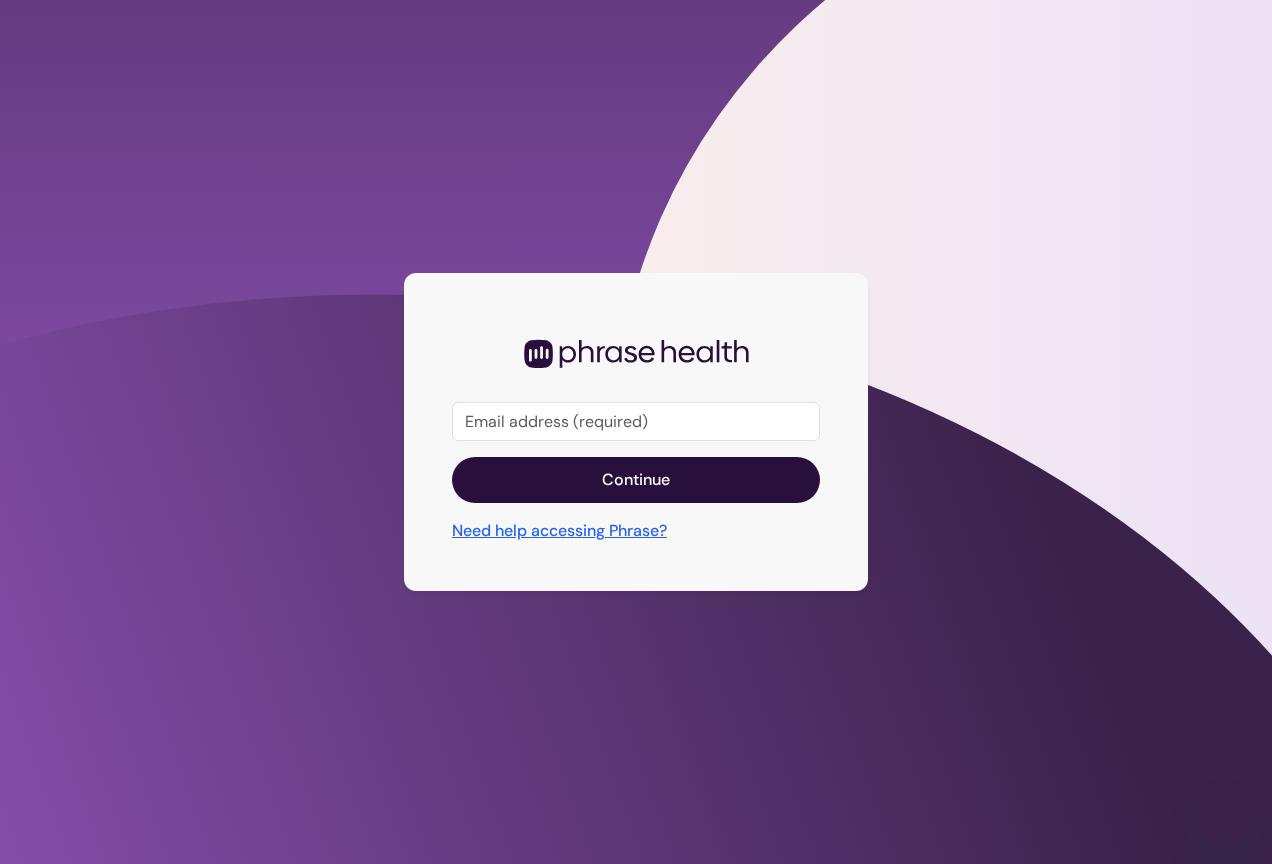 scroll, scrollTop: 0, scrollLeft: 0, axis: both 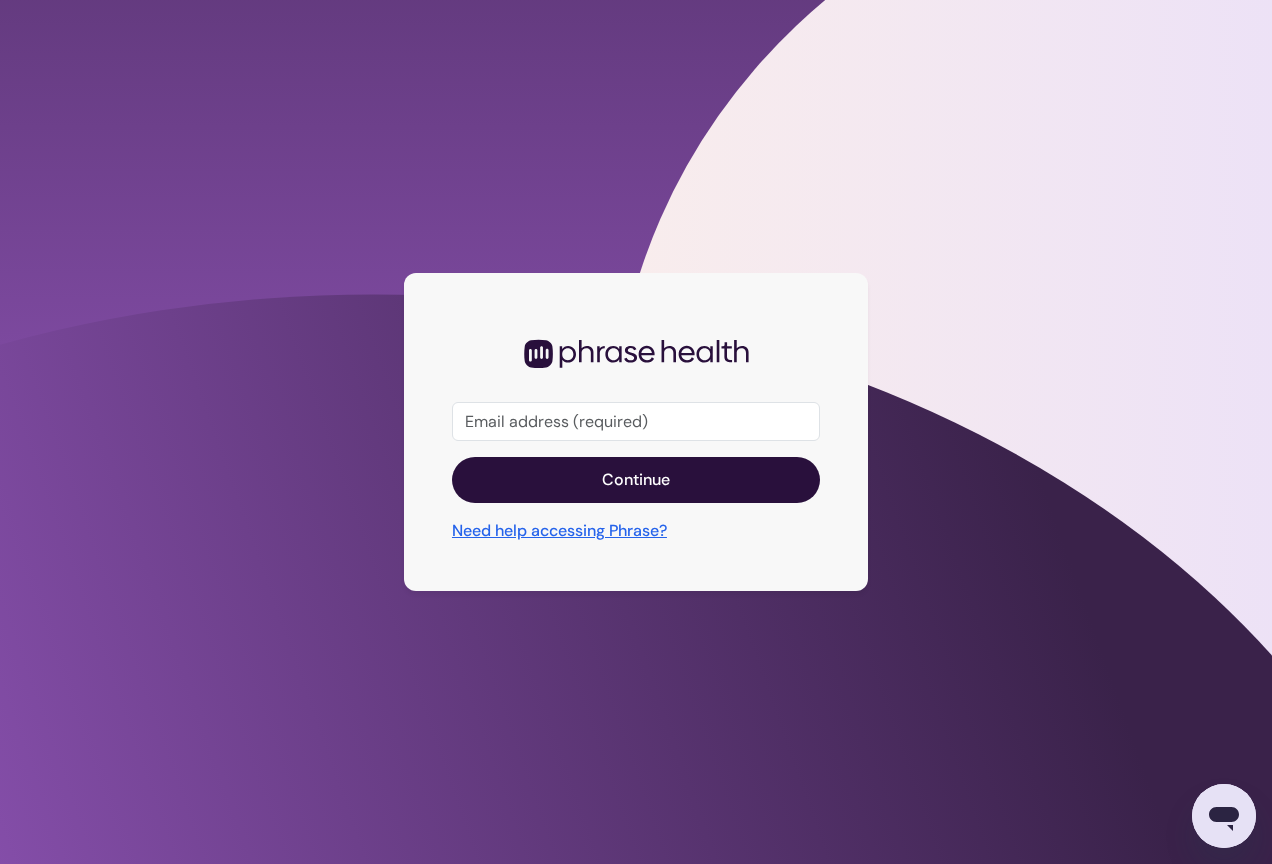 click at bounding box center [636, 422] 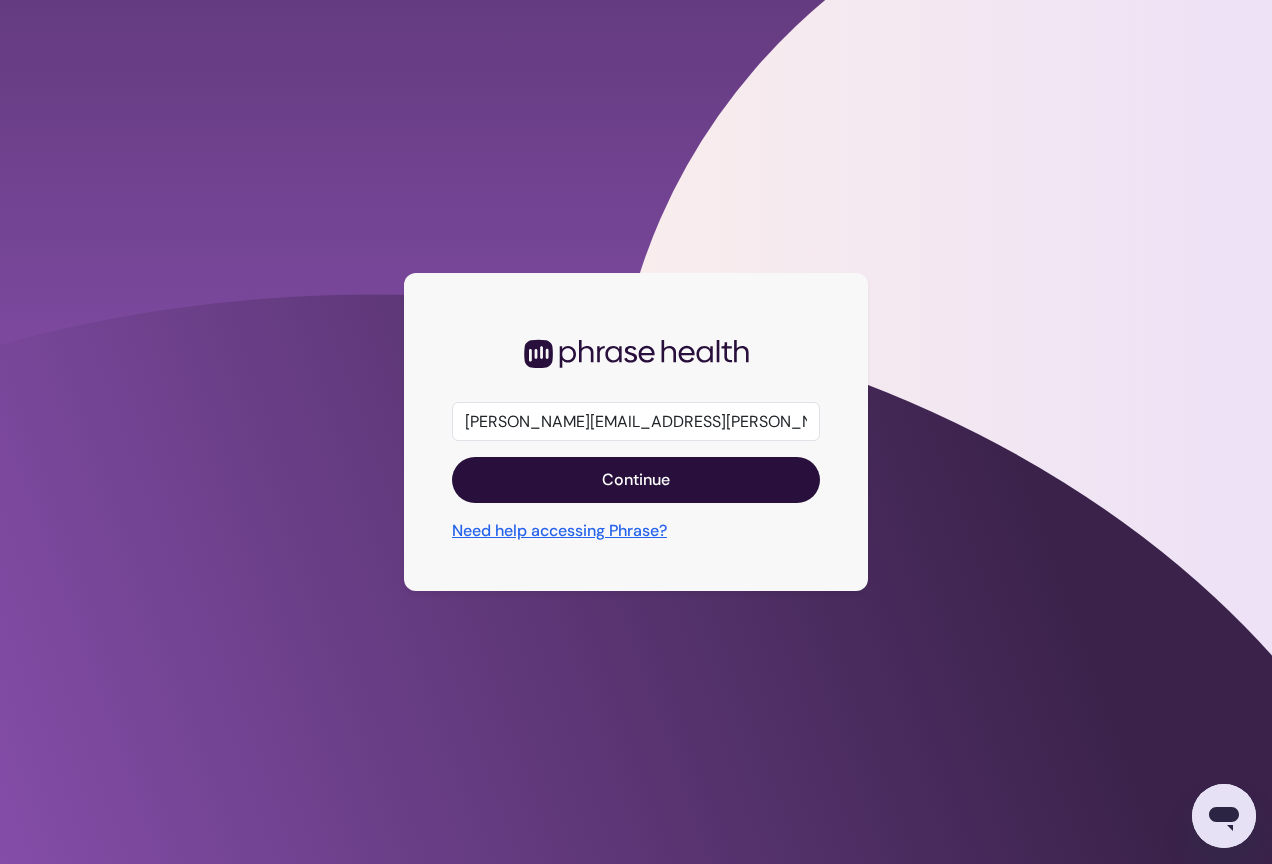 type on "[PERSON_NAME][EMAIL_ADDRESS][PERSON_NAME][DOMAIN_NAME]" 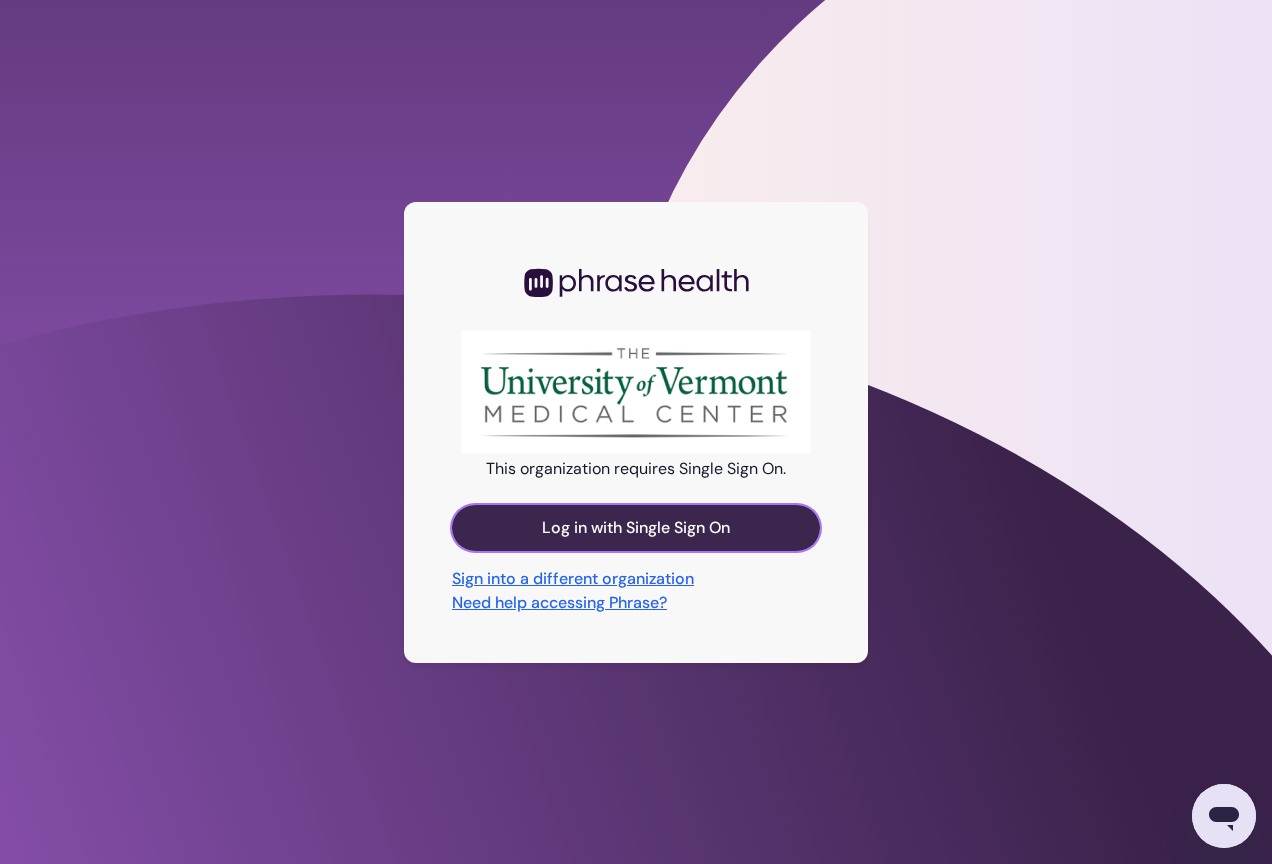 click on "Log in with Single Sign On" at bounding box center (636, 528) 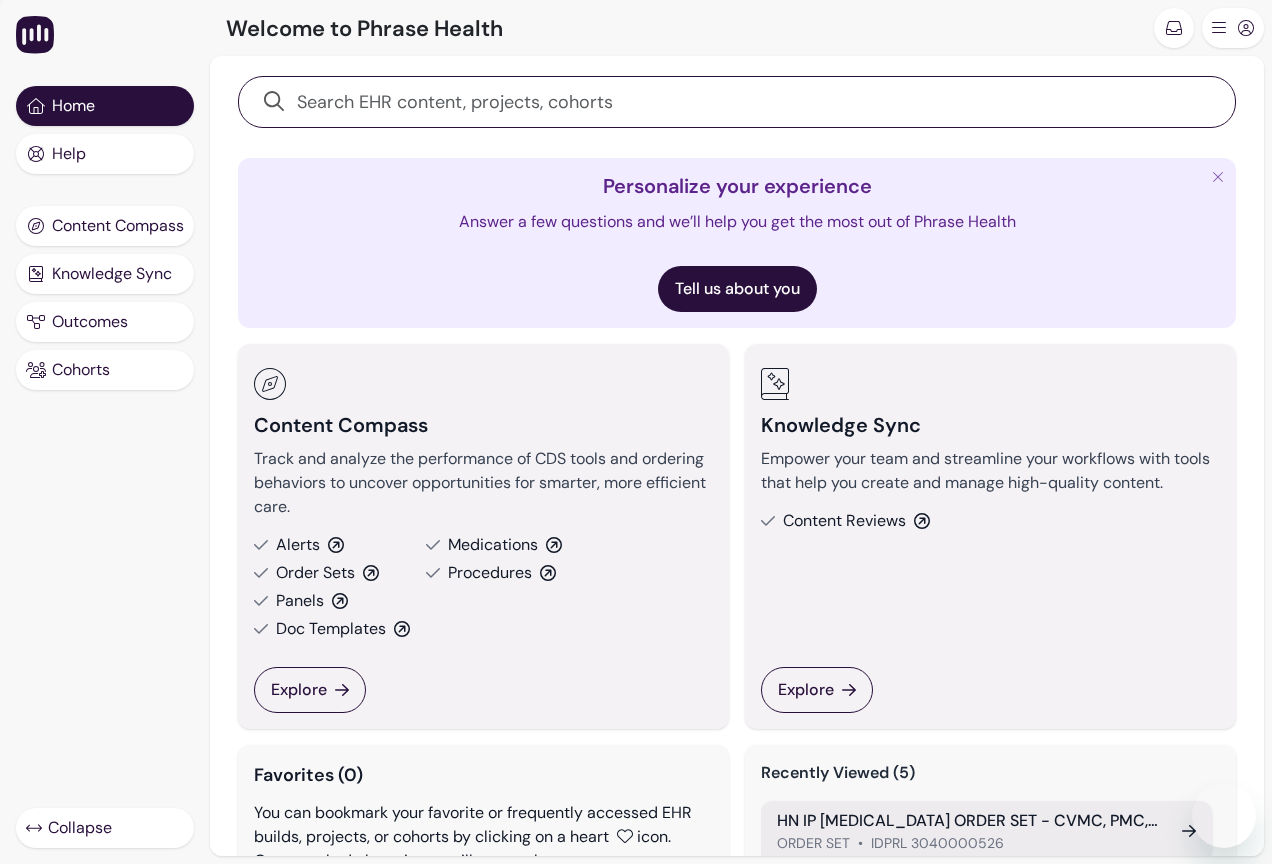 scroll, scrollTop: 0, scrollLeft: 0, axis: both 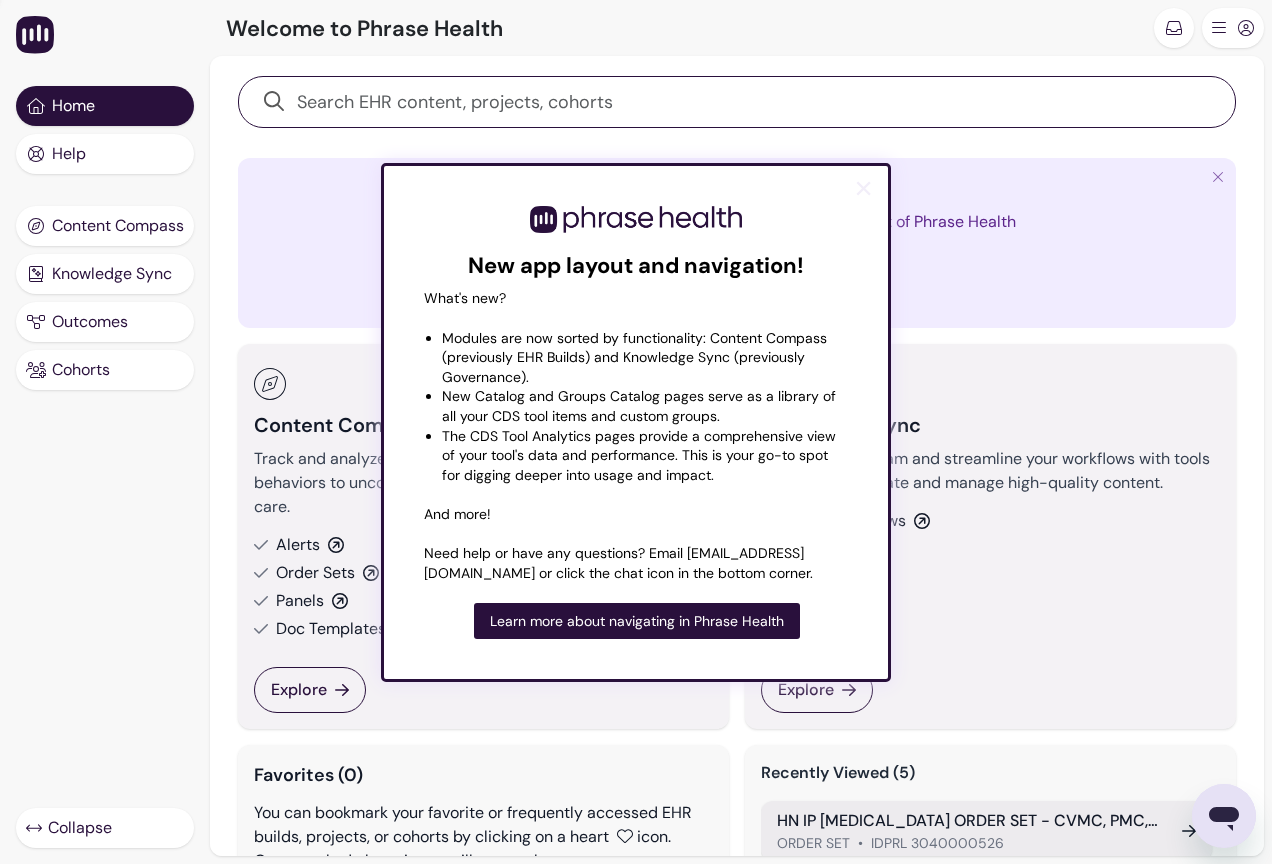 click on "×" at bounding box center (863, 188) 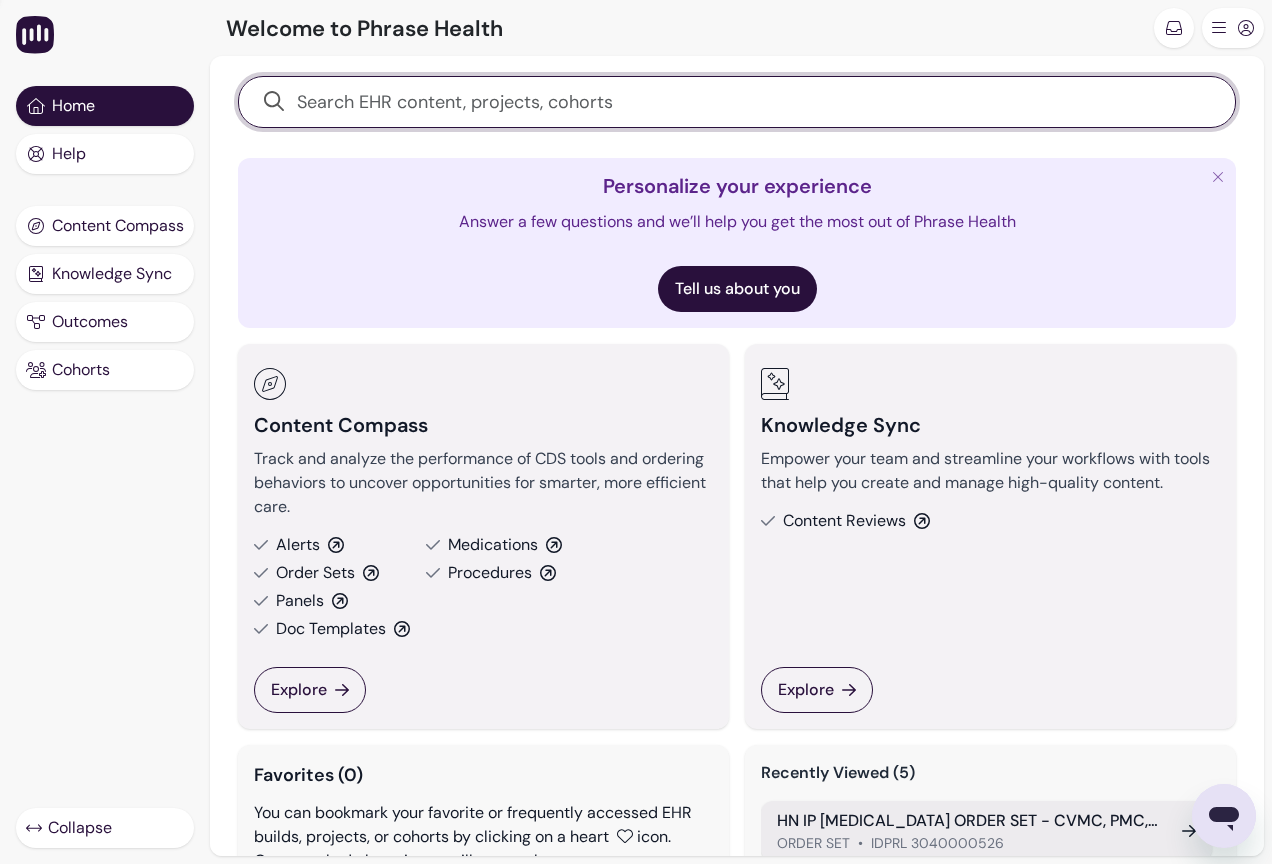 click at bounding box center [737, 102] 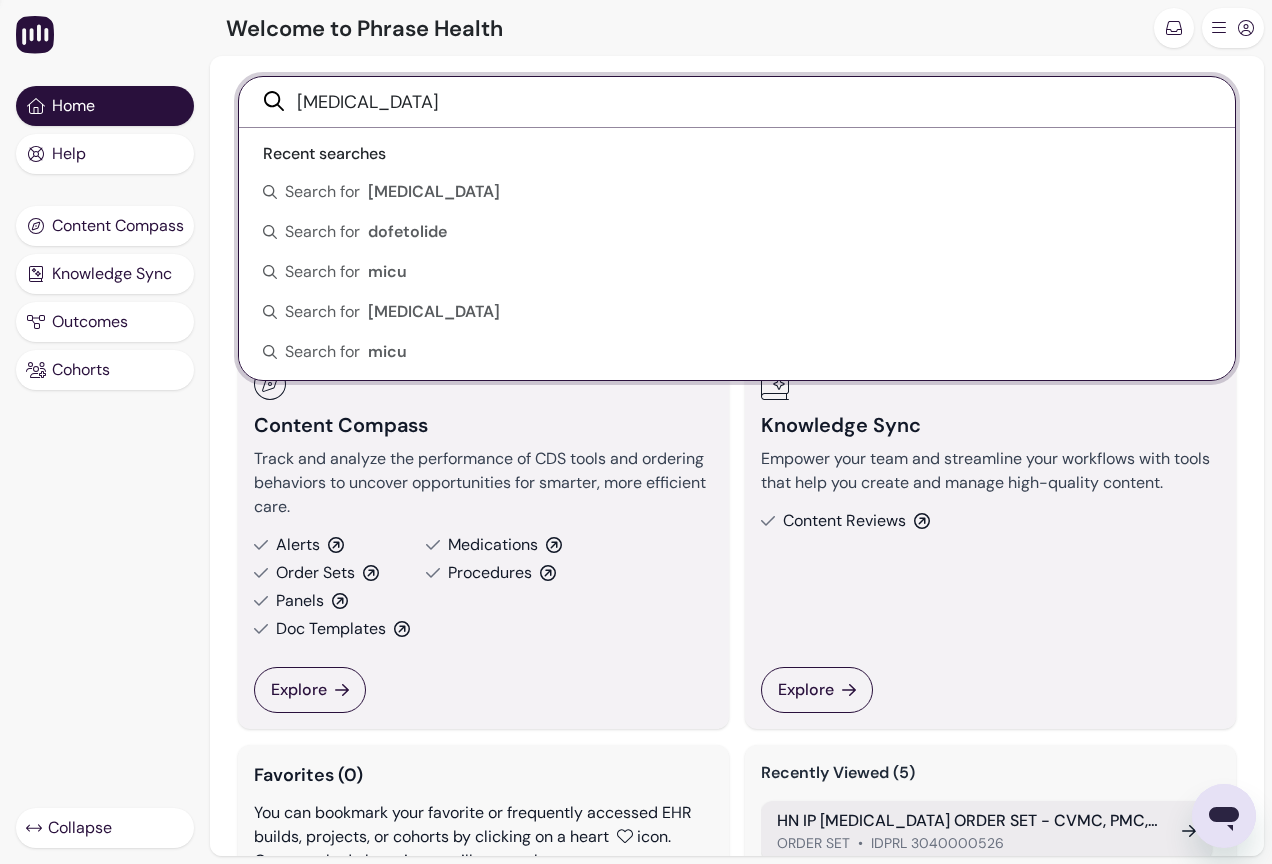 type on "[MEDICAL_DATA]" 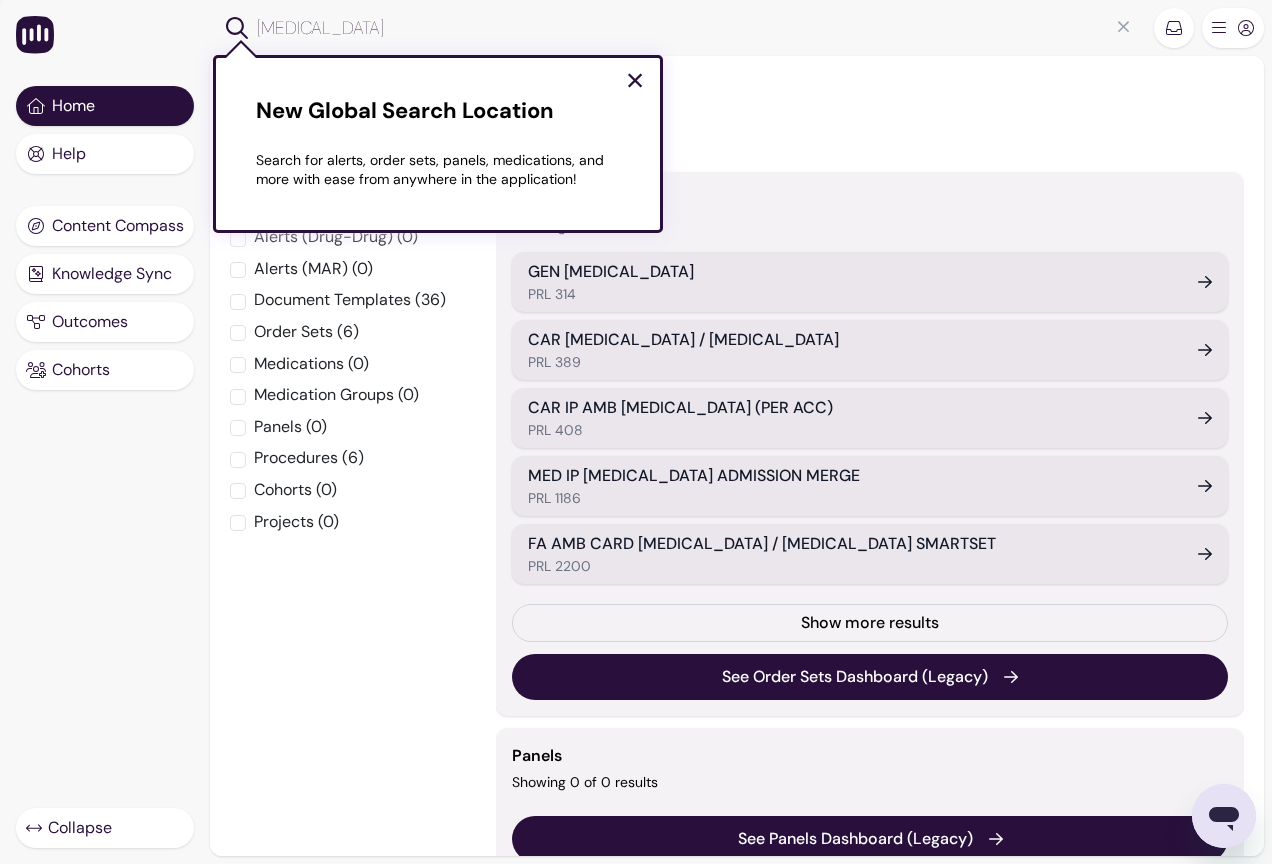click on "×" at bounding box center [635, 80] 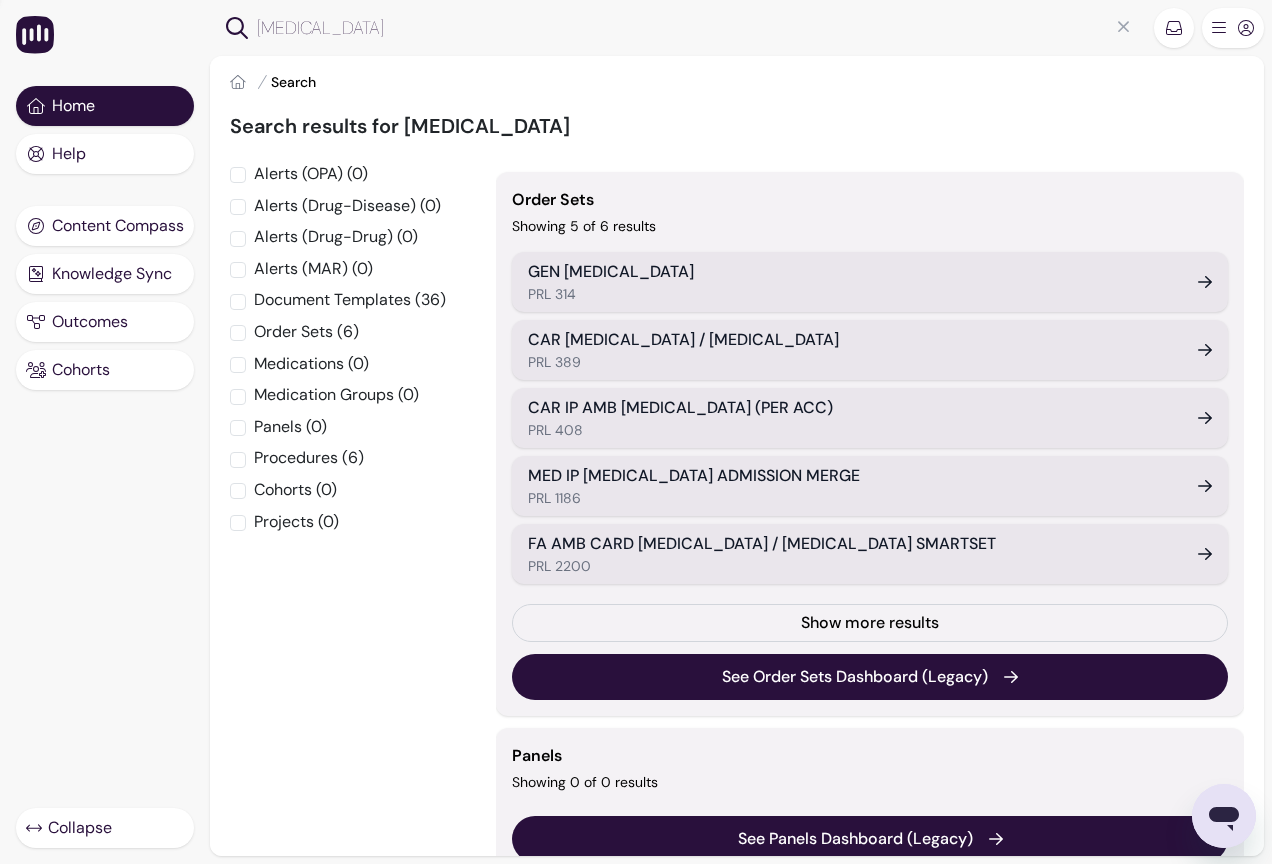 click on "Order Sets (6)" at bounding box center (306, 332) 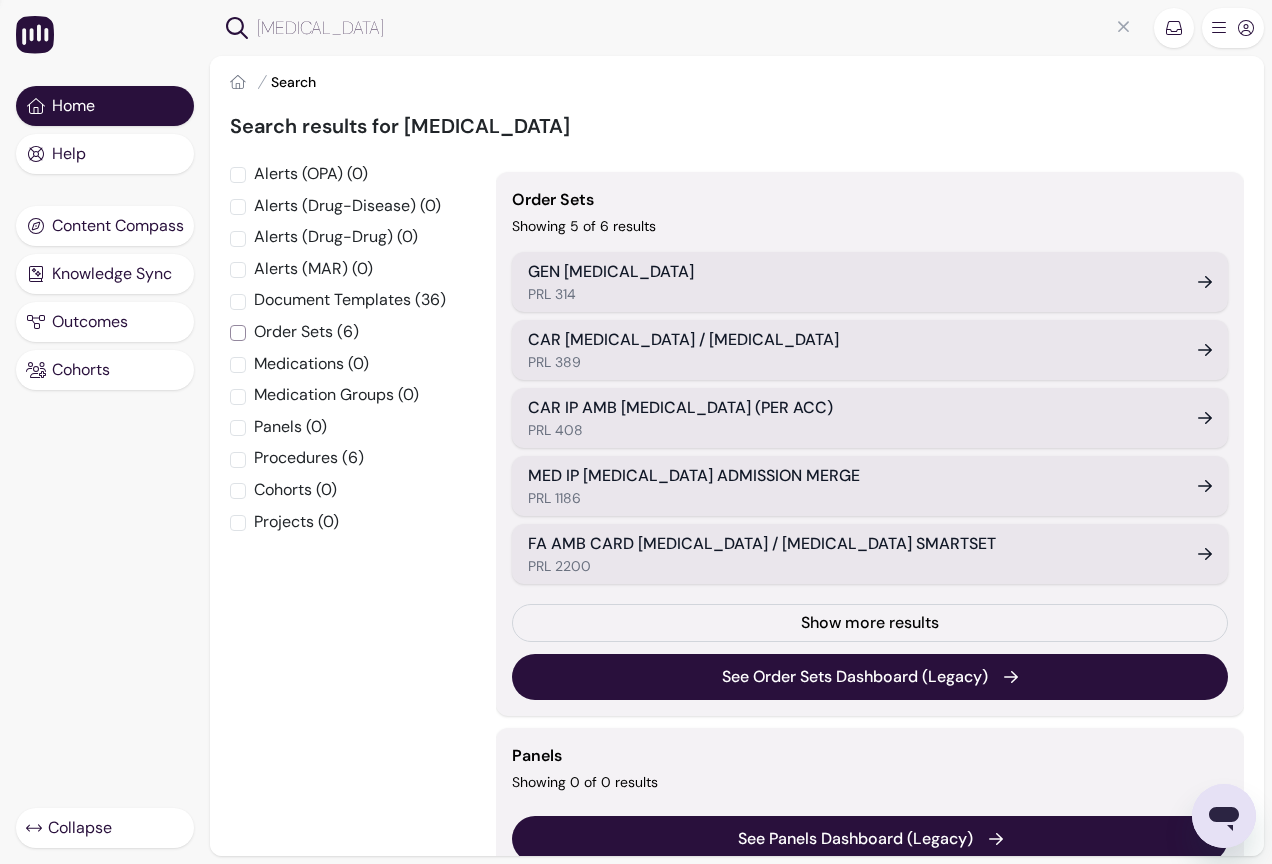 click on "Order Sets (6)" at bounding box center (238, 333) 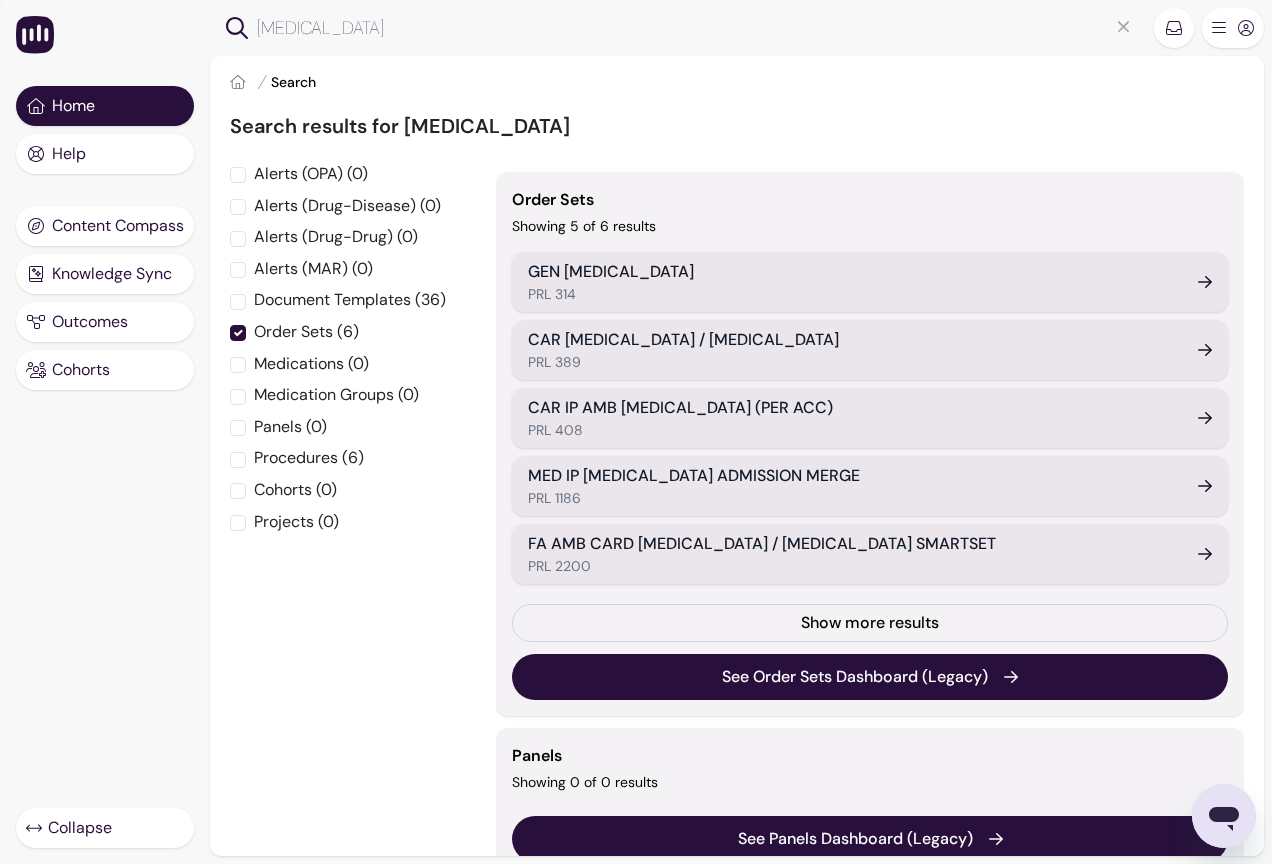 checkbox on "true" 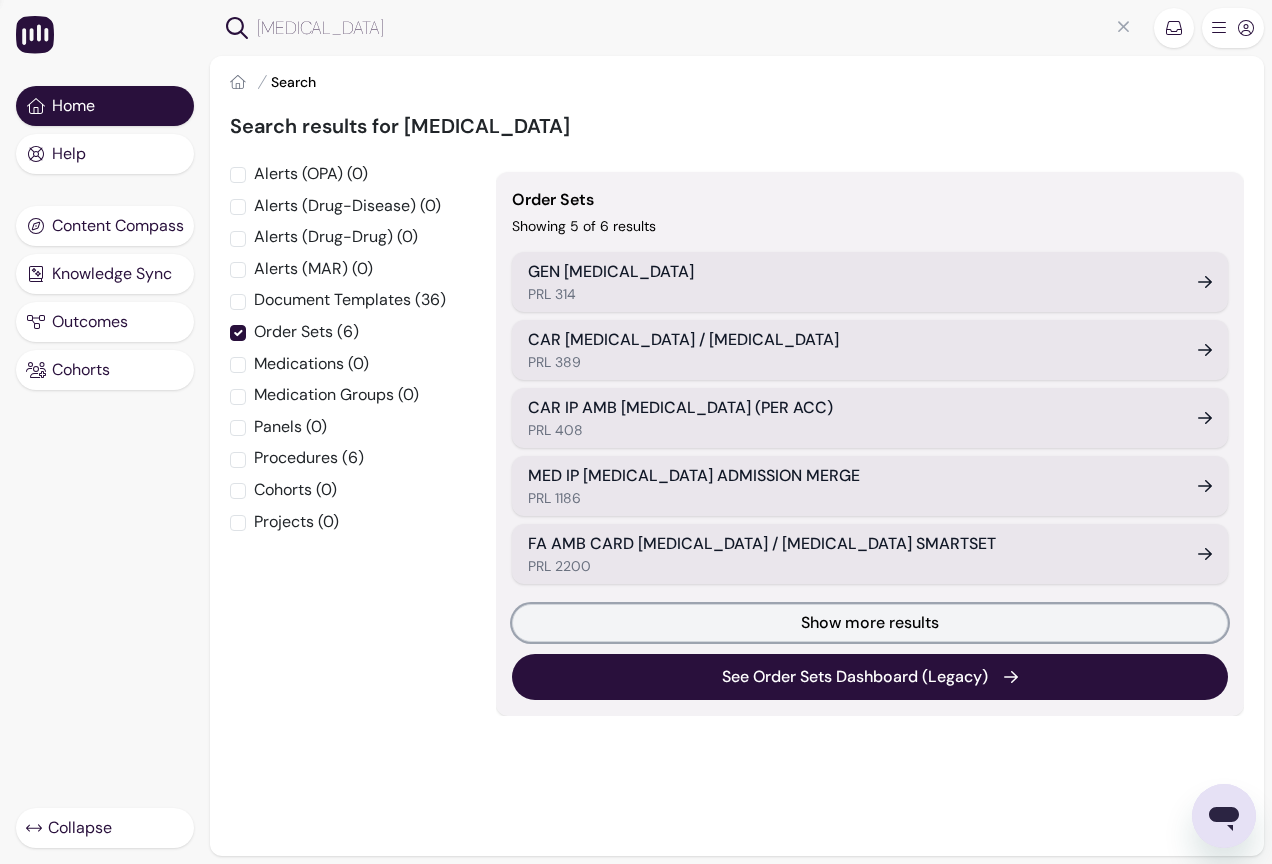 click on "Show more results" at bounding box center (870, 623) 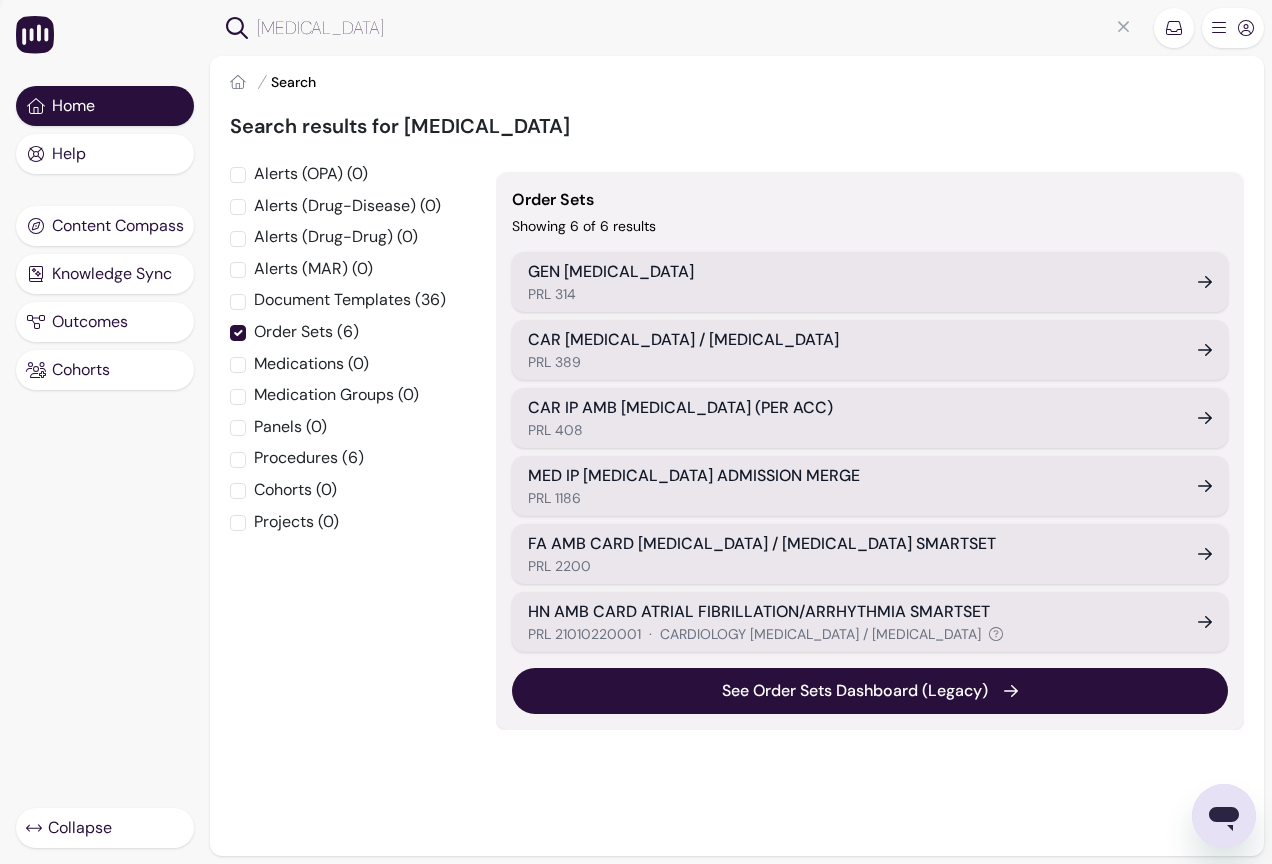 click on "CARDIOLOGY ATRIAL FIBRILLATION / ARRHYTHMIA" at bounding box center [820, 634] 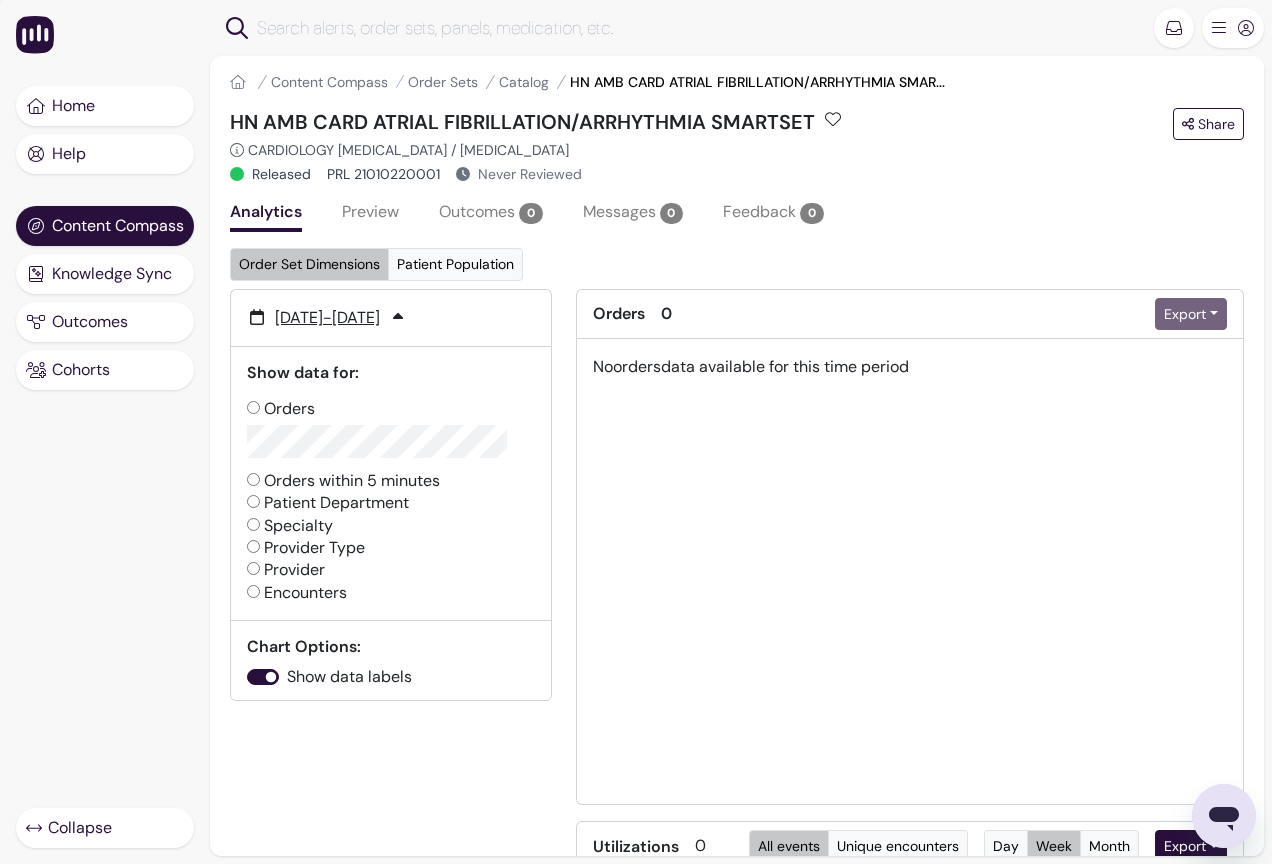 click on "Preview" at bounding box center [370, 214] 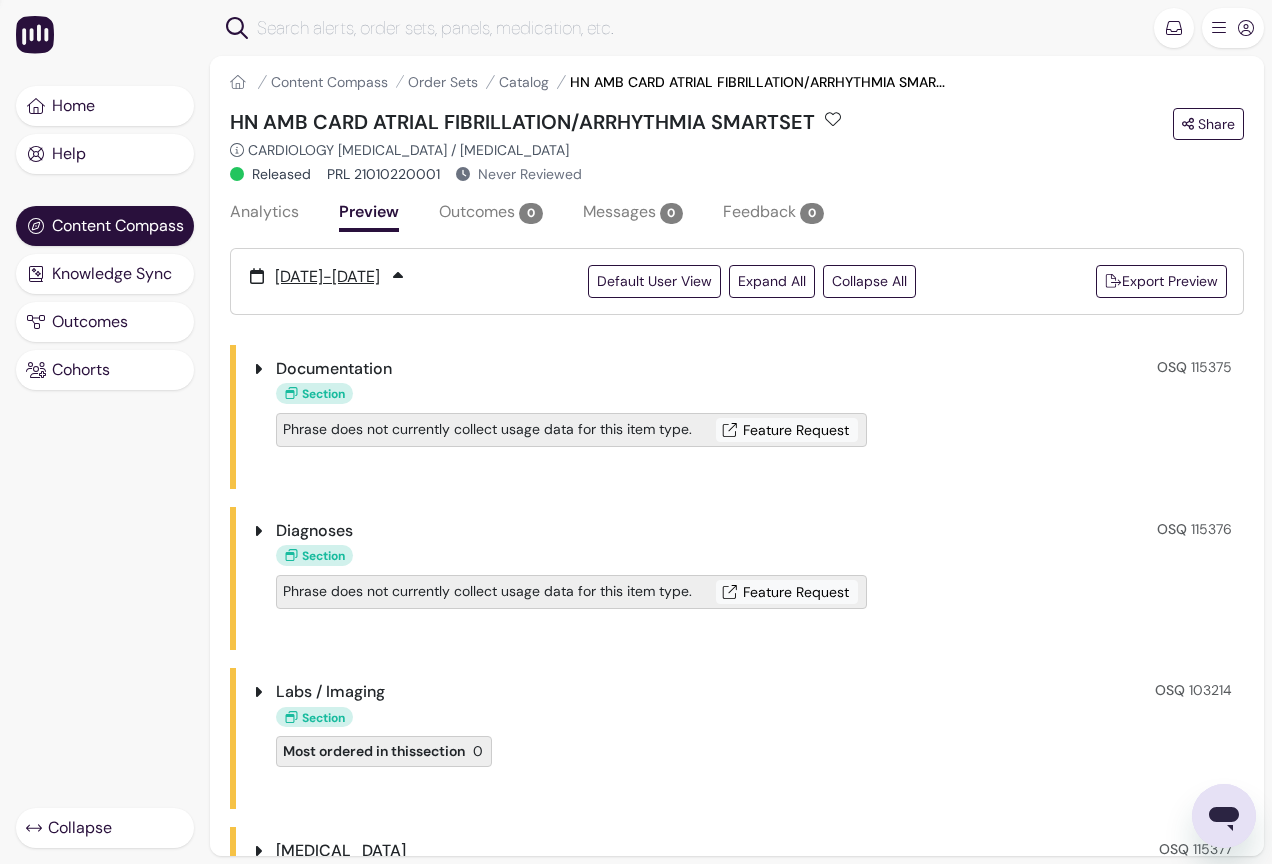scroll, scrollTop: 100, scrollLeft: 0, axis: vertical 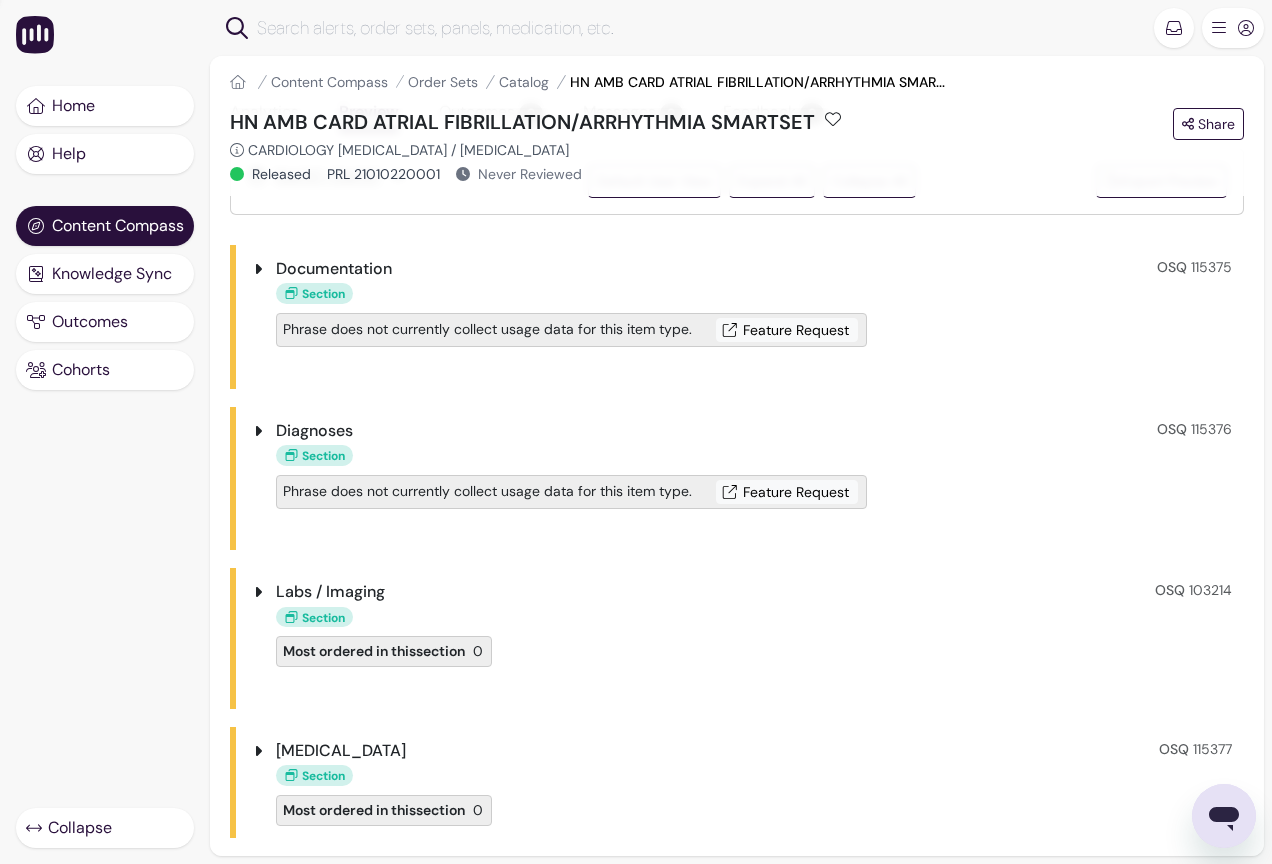 click on "Documentation" at bounding box center (334, 269) 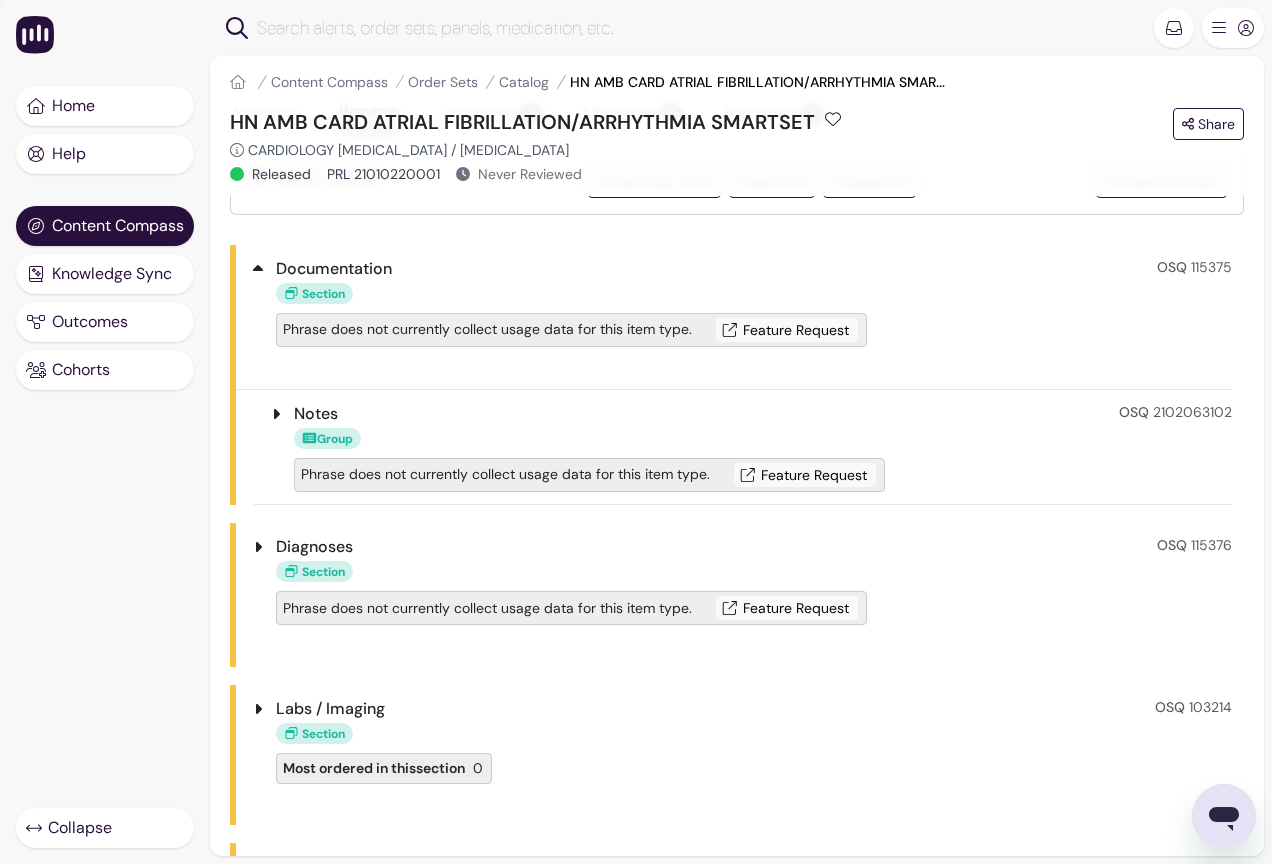 click on "Notes" at bounding box center [316, 414] 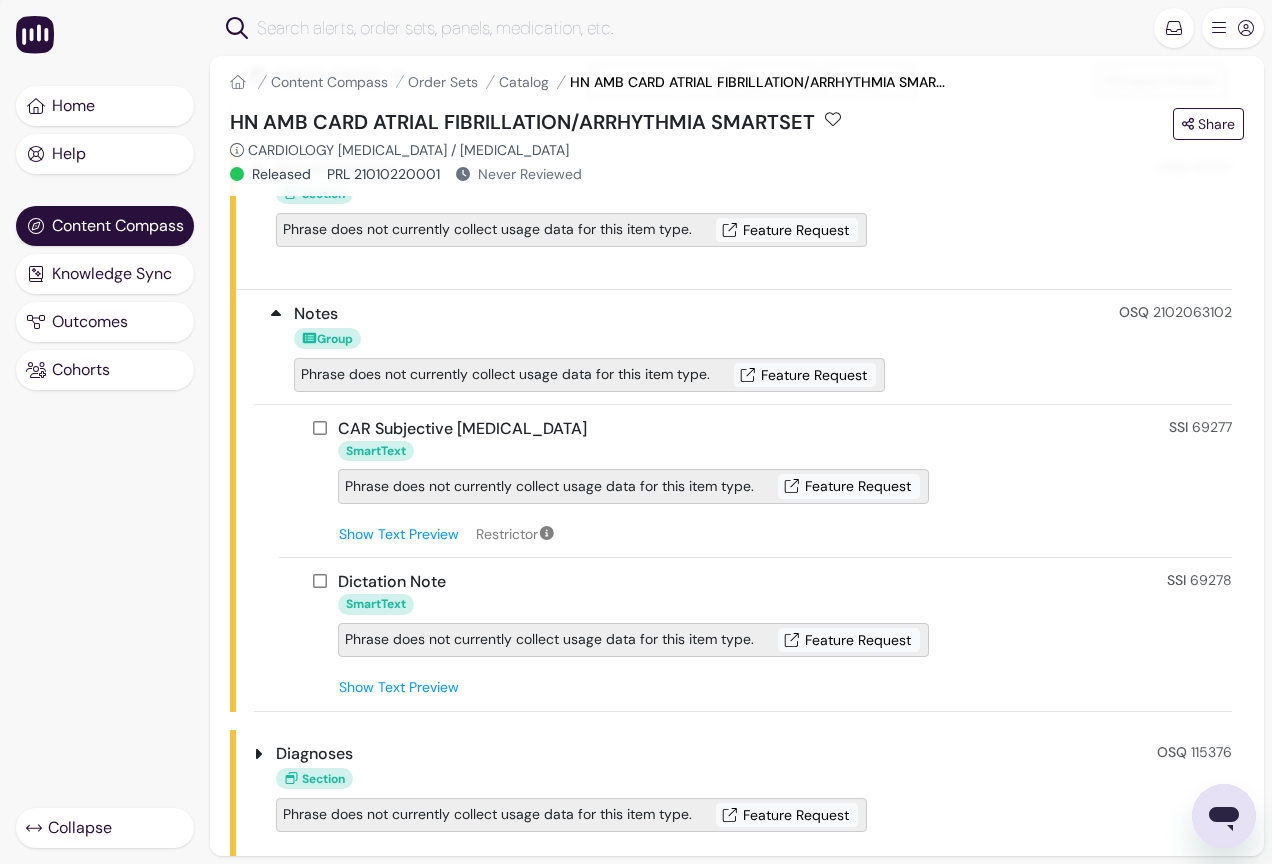 scroll, scrollTop: 300, scrollLeft: 0, axis: vertical 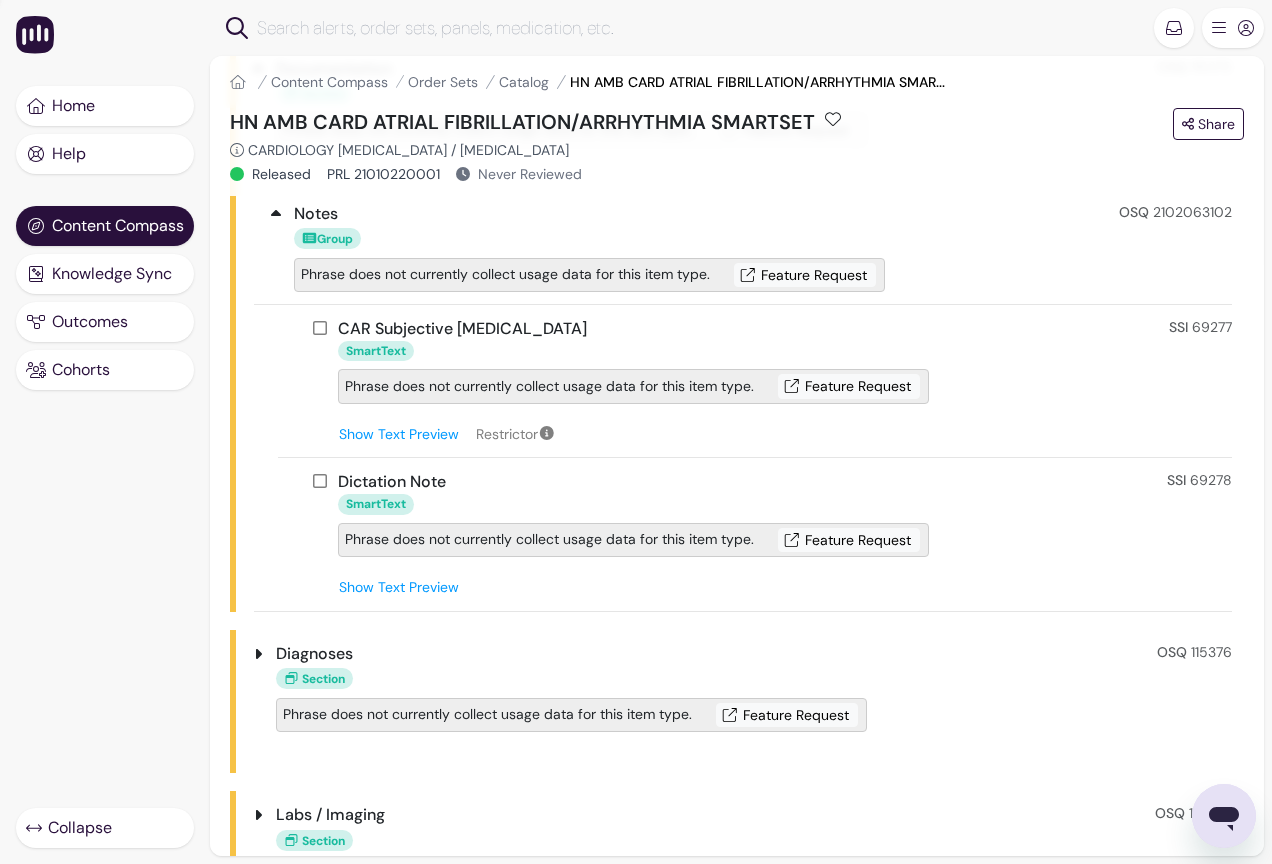 click on "Diagnoses" at bounding box center (314, 654) 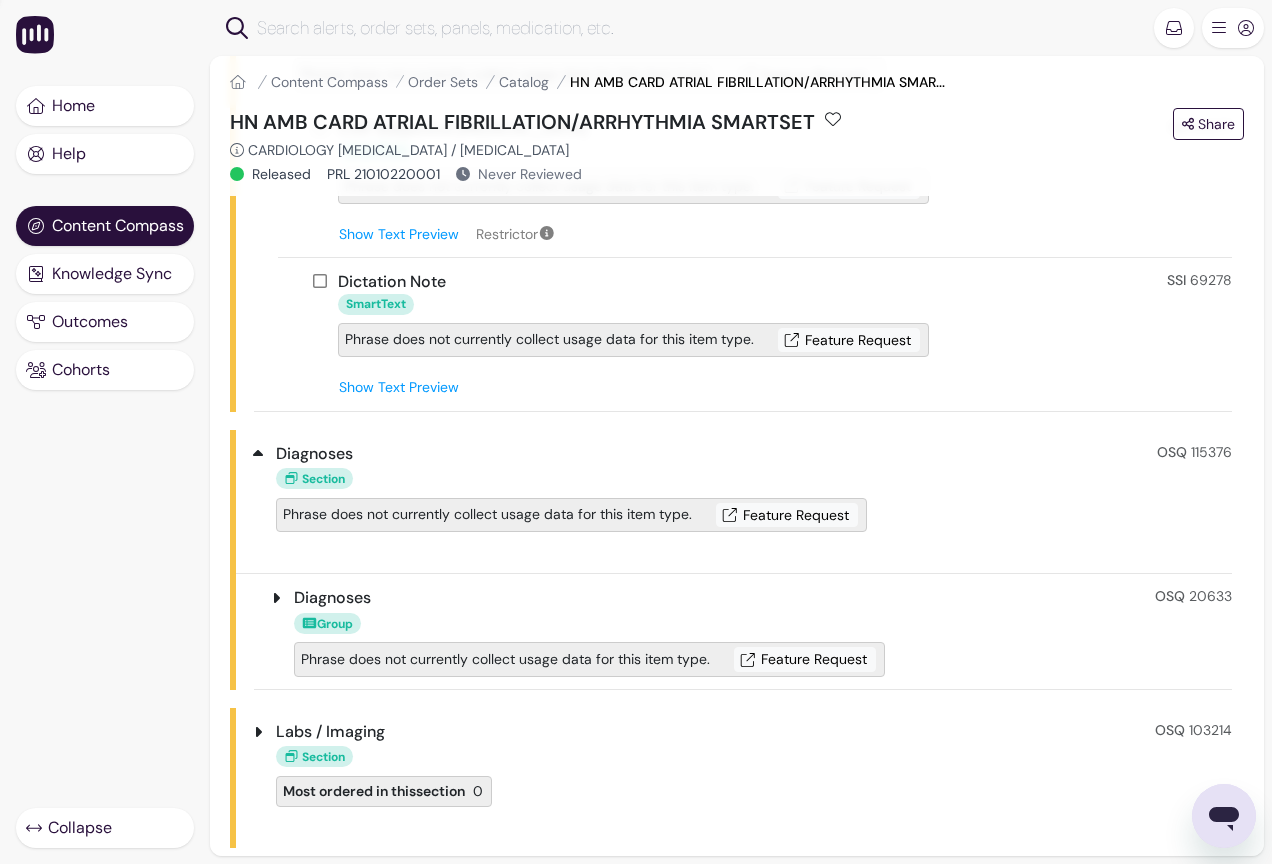 scroll, scrollTop: 600, scrollLeft: 0, axis: vertical 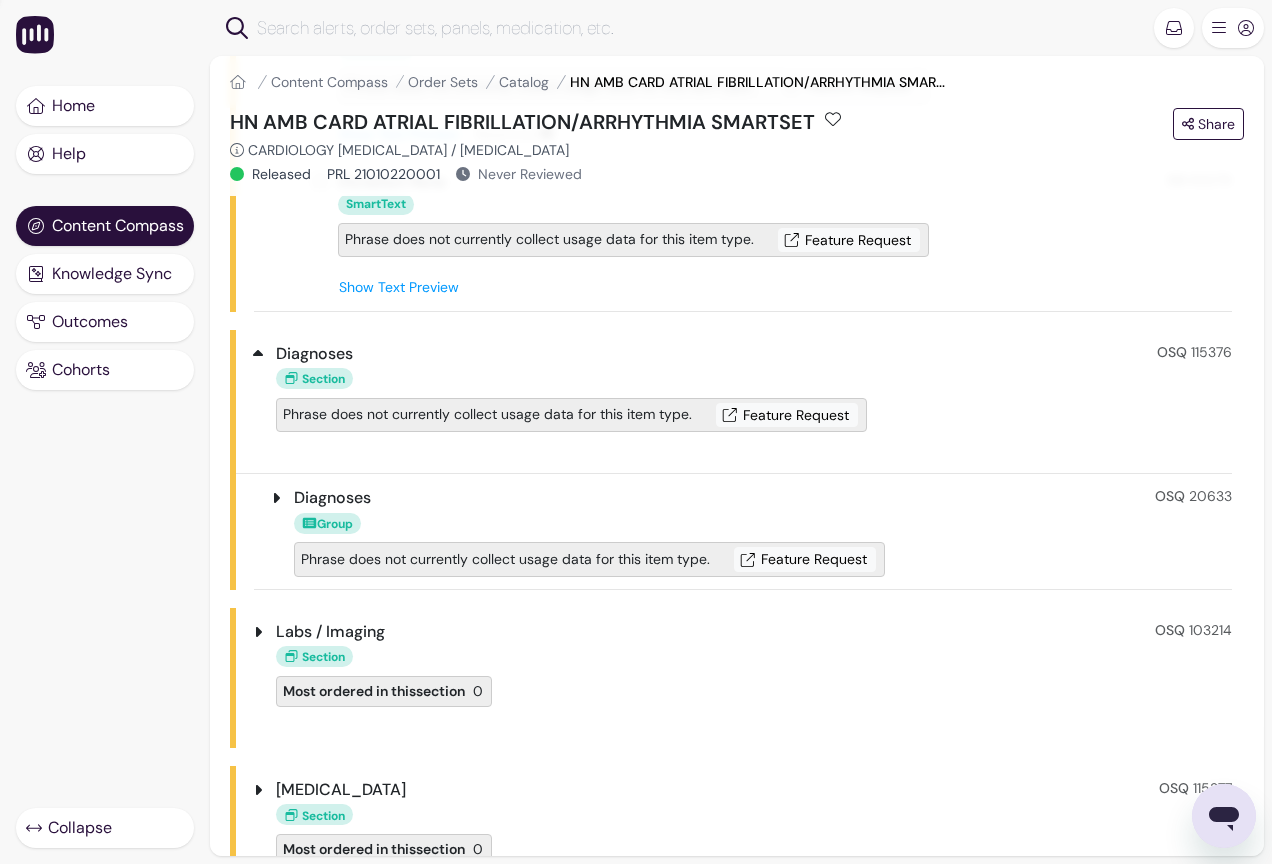 click on "Diagnoses" at bounding box center (332, 498) 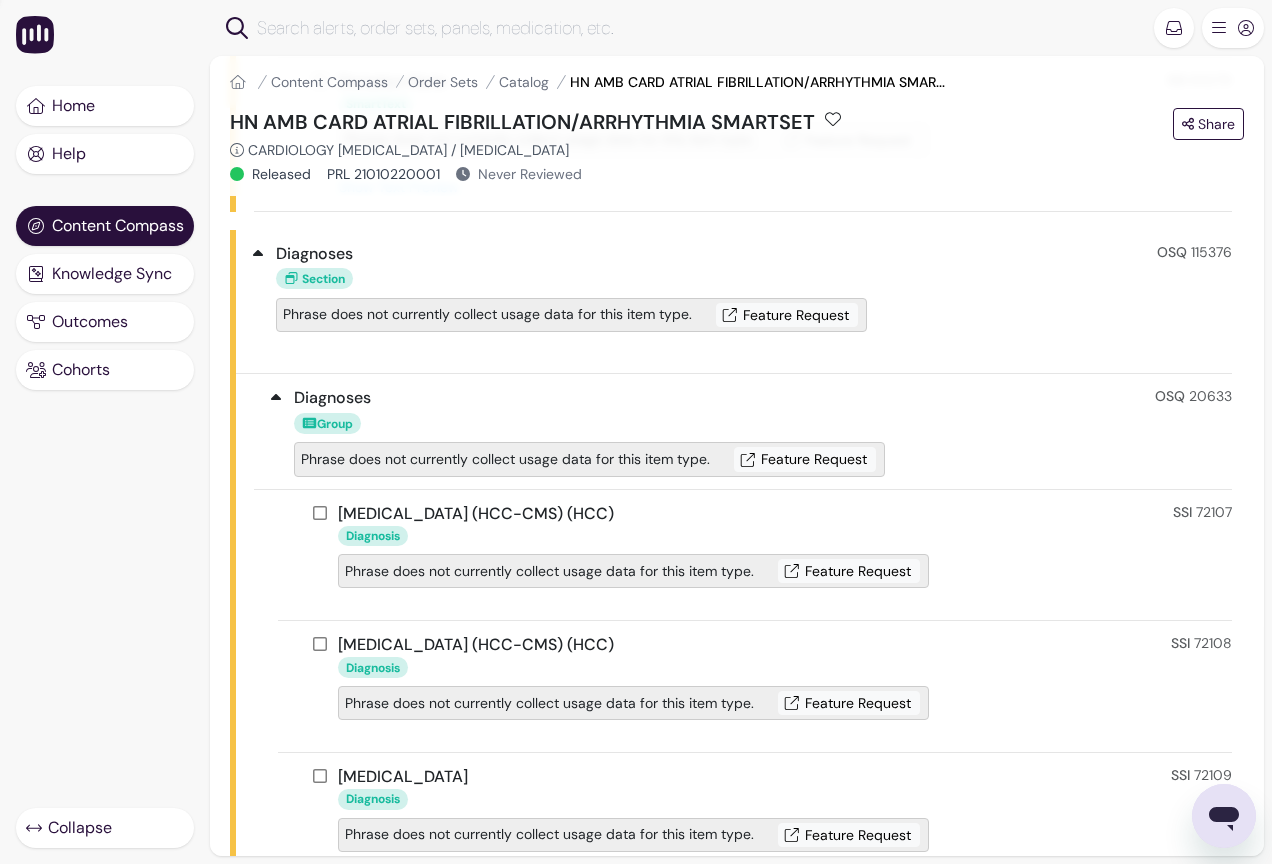 scroll, scrollTop: 800, scrollLeft: 0, axis: vertical 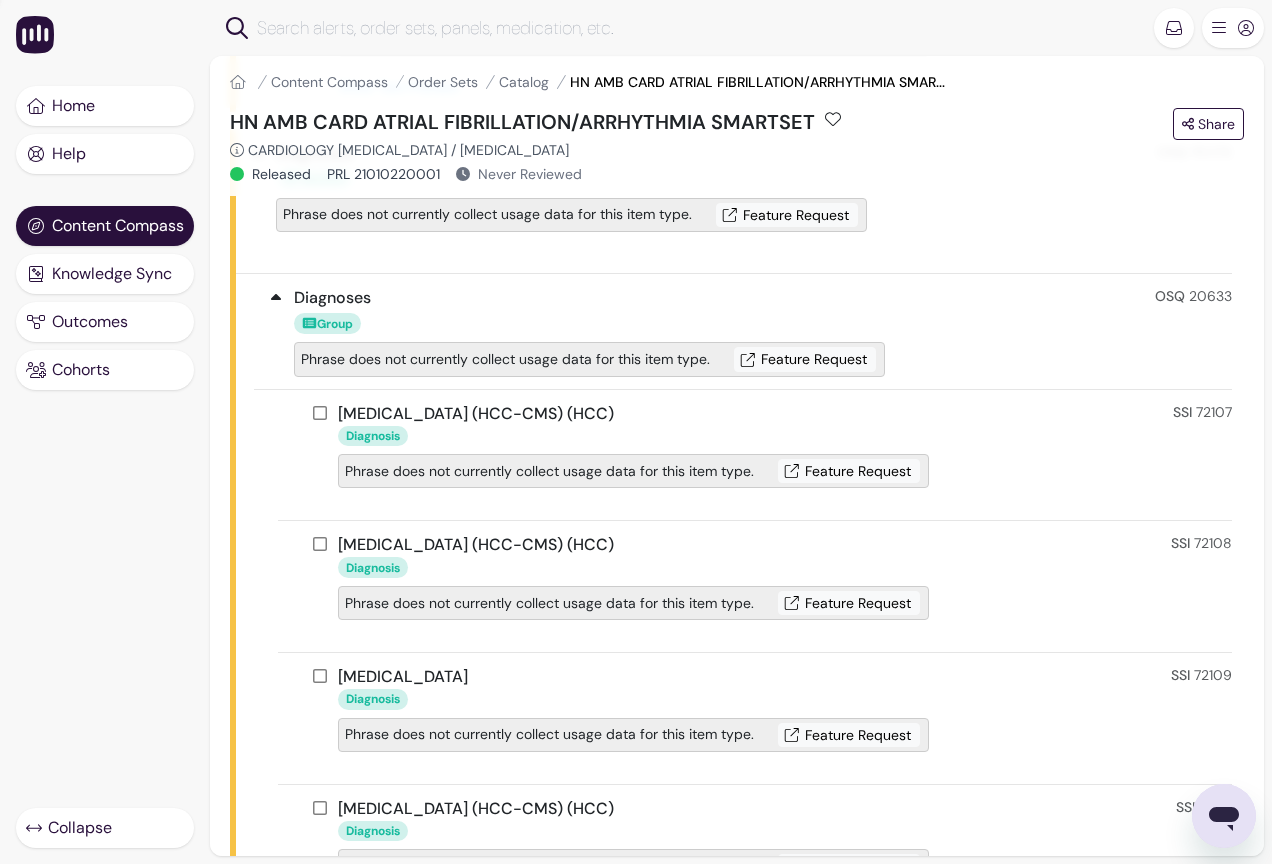 click on "Atrial fibrillation (HCC-CMS) (HCC)" at bounding box center [633, 414] 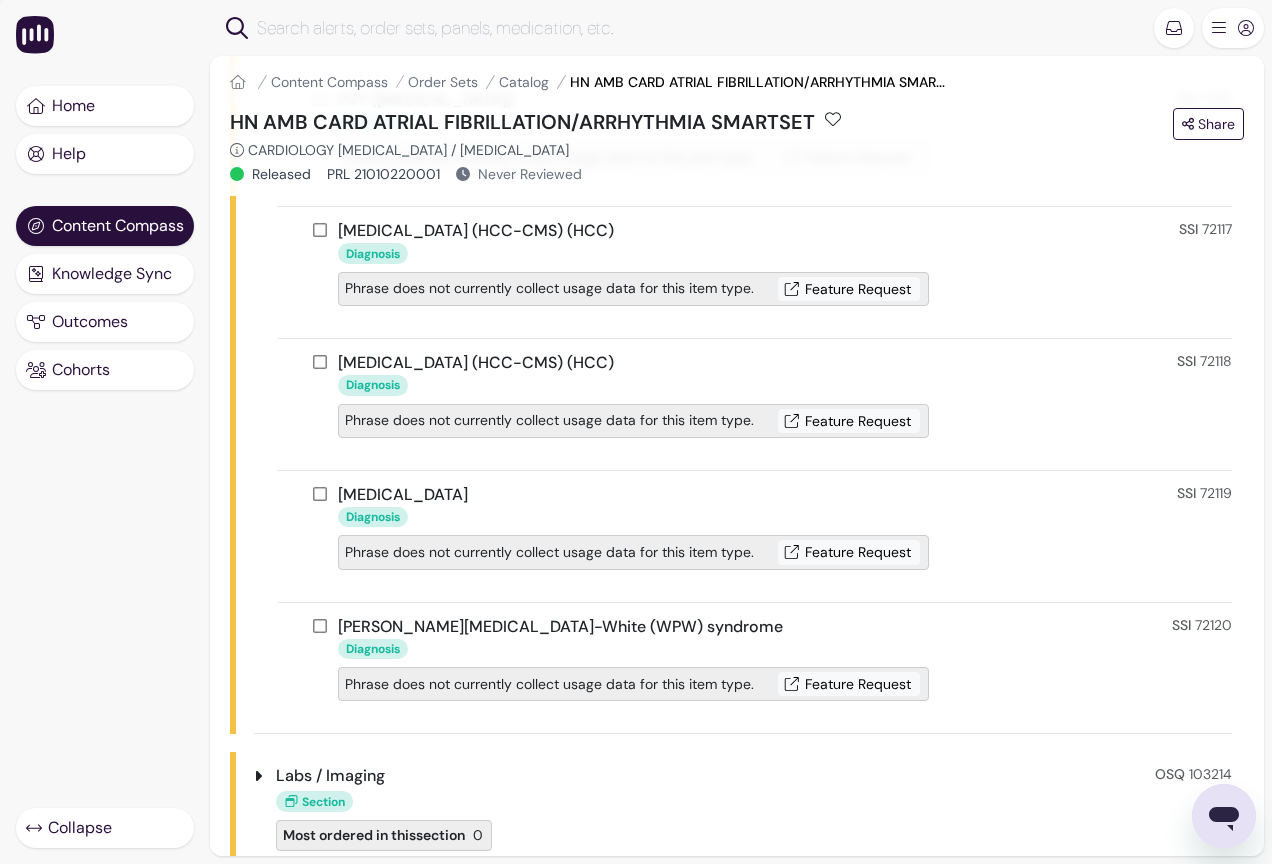 scroll, scrollTop: 2400, scrollLeft: 0, axis: vertical 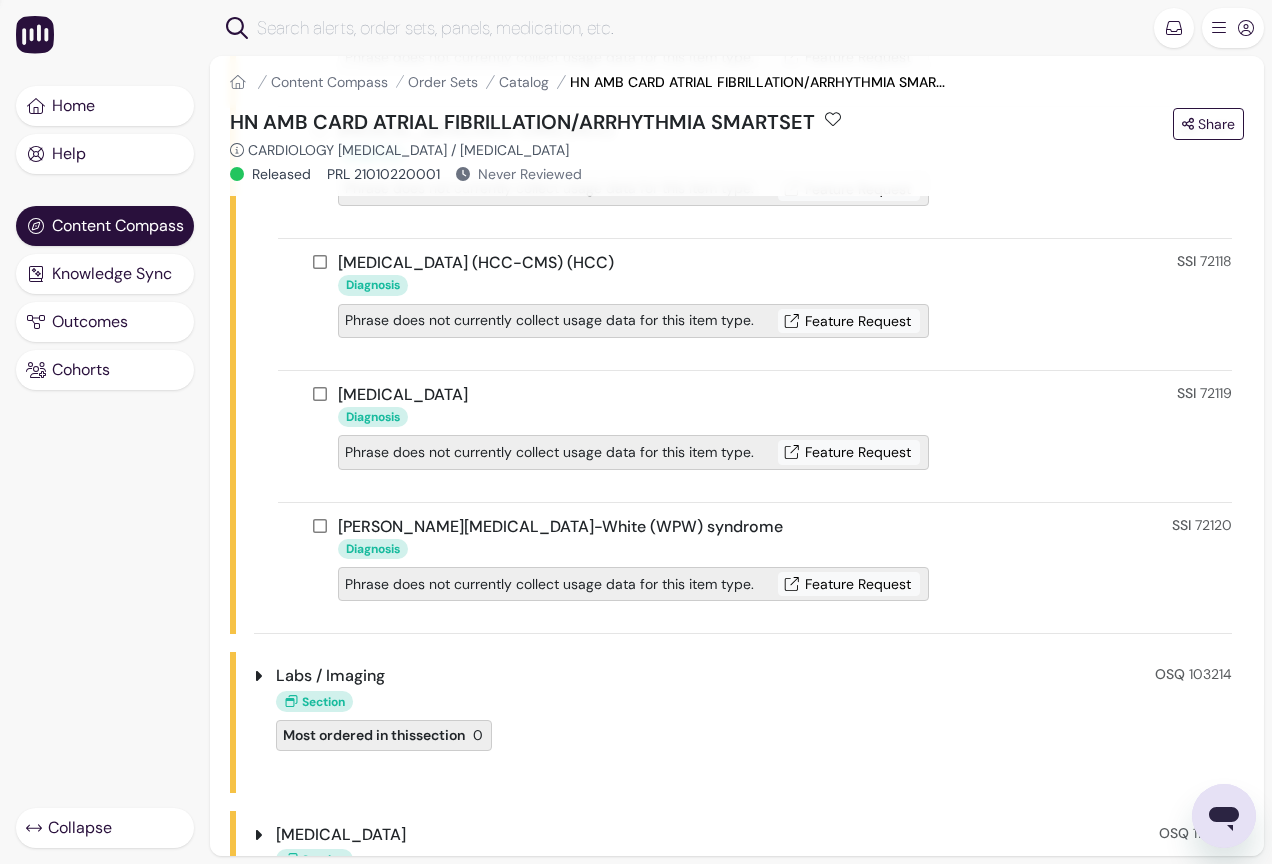 click on "Labs / Imaging" at bounding box center (330, 676) 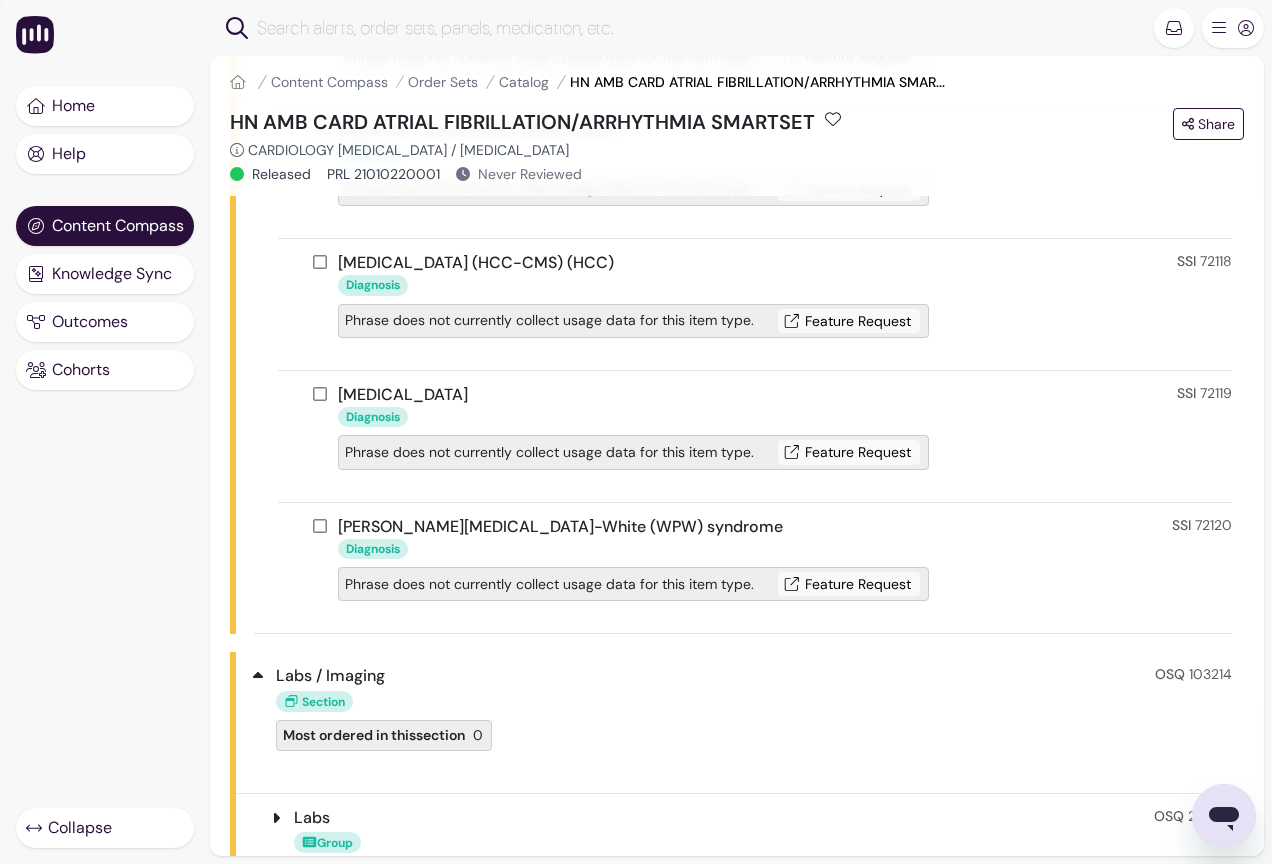 scroll, scrollTop: 2700, scrollLeft: 0, axis: vertical 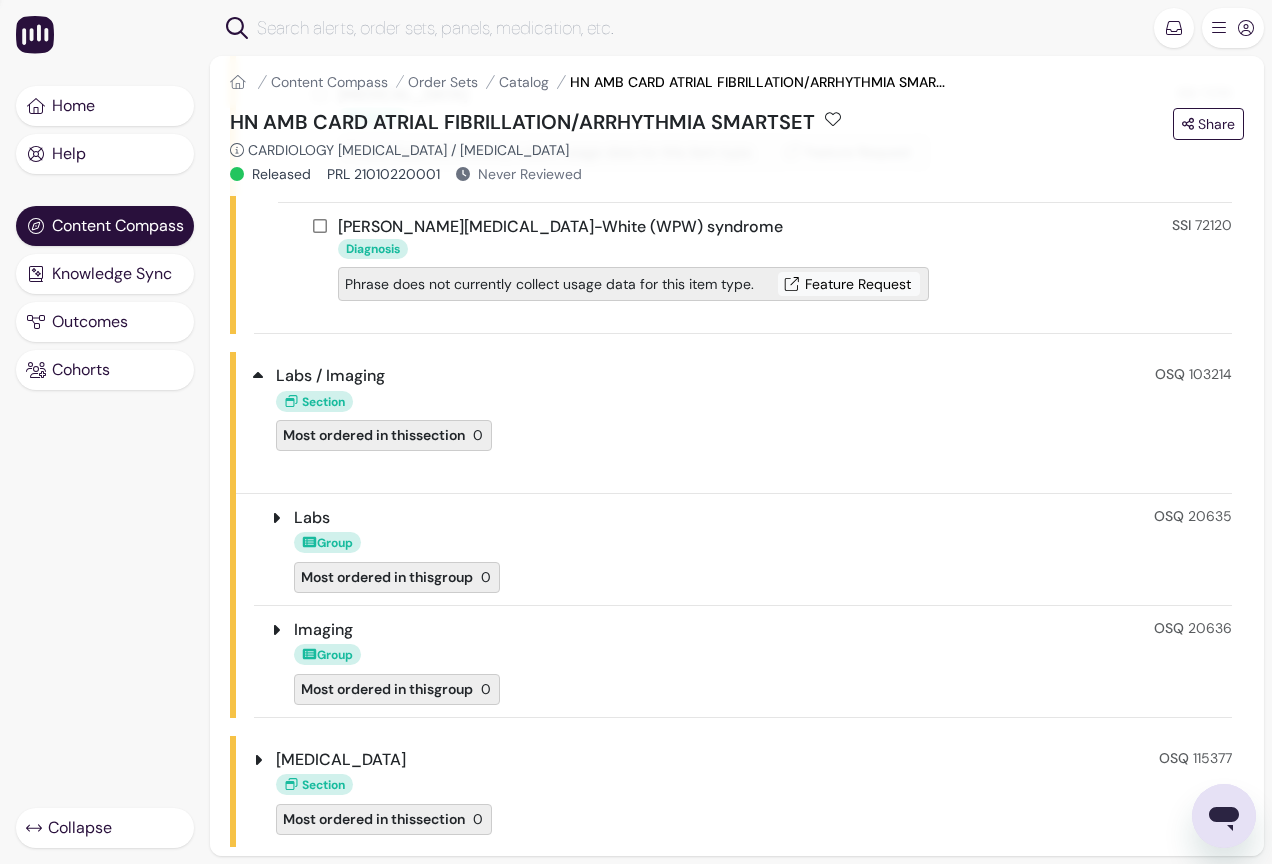 click on "Labs" at bounding box center (312, 518) 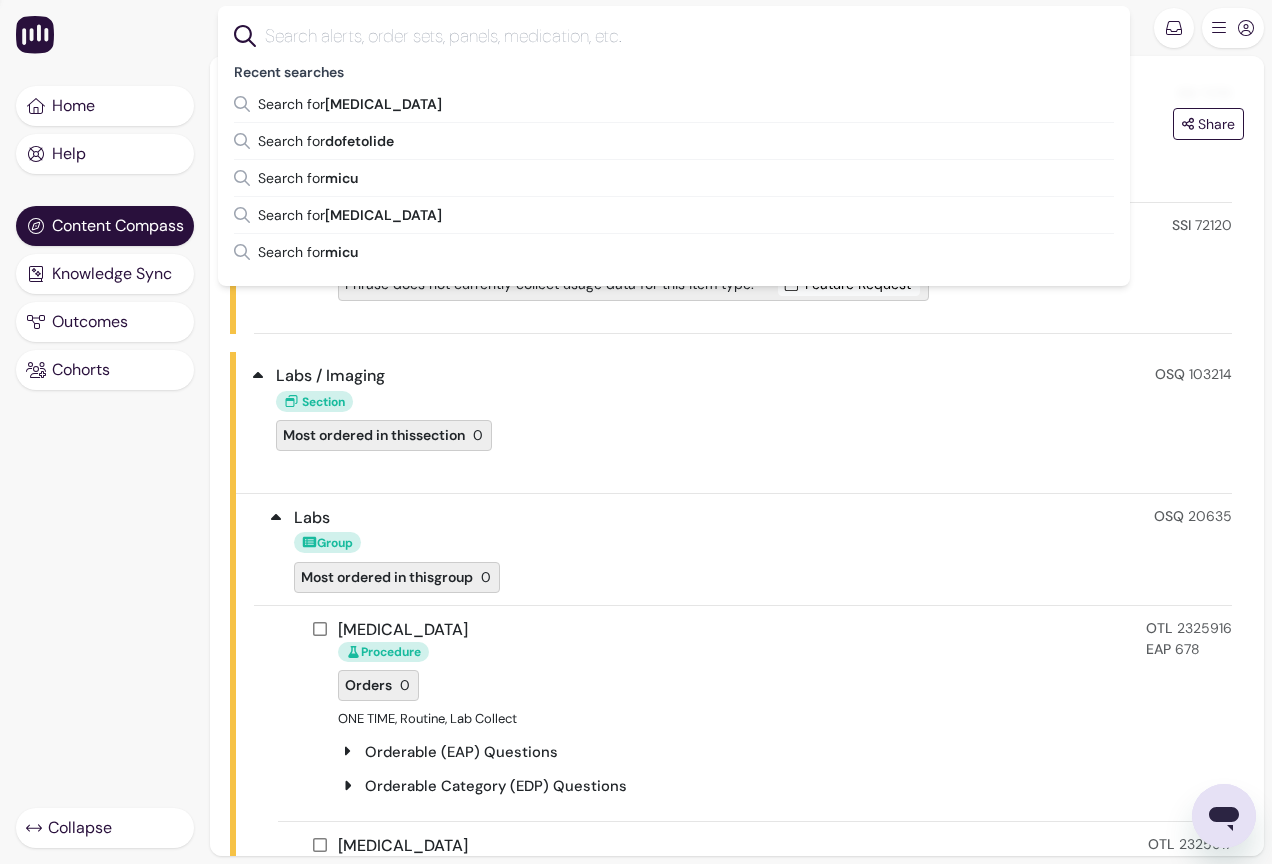 click at bounding box center [690, 36] 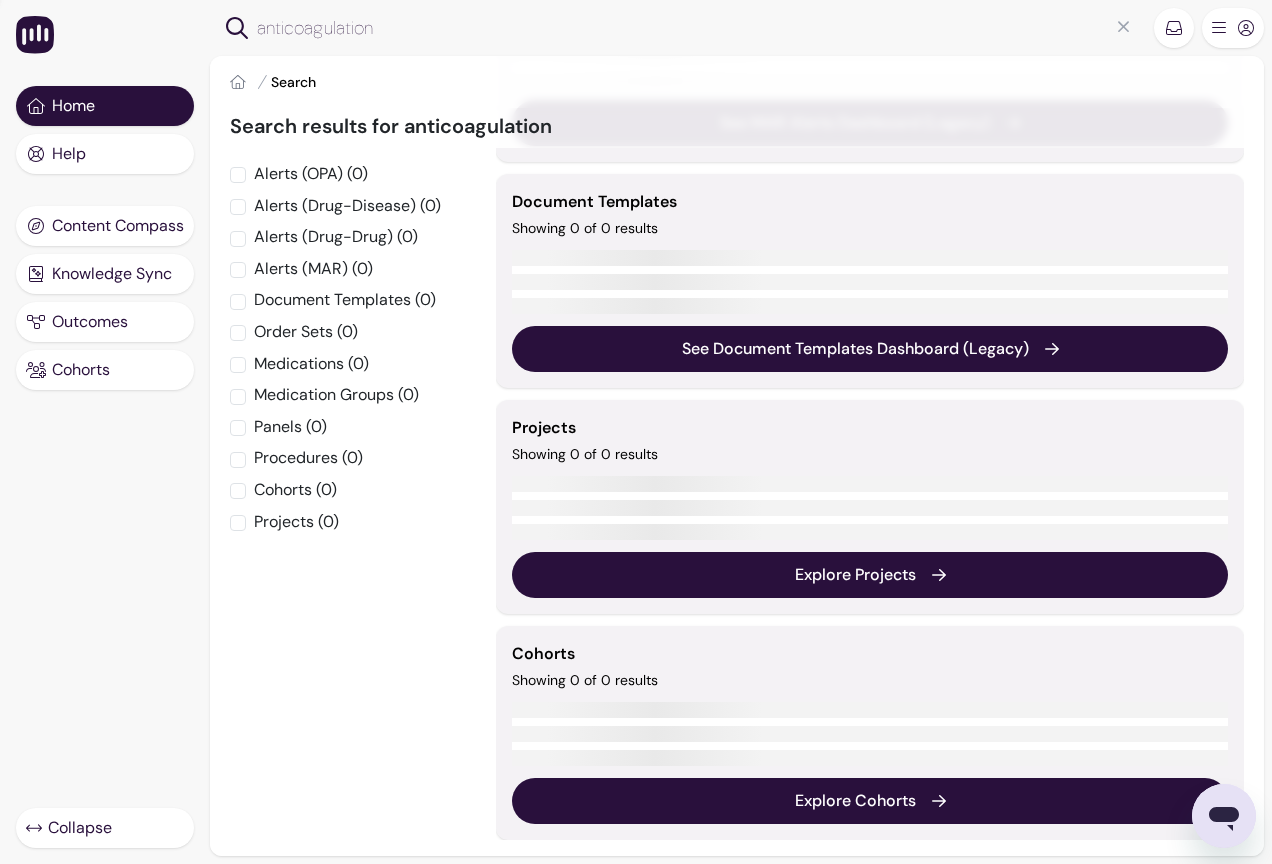 scroll, scrollTop: 0, scrollLeft: 0, axis: both 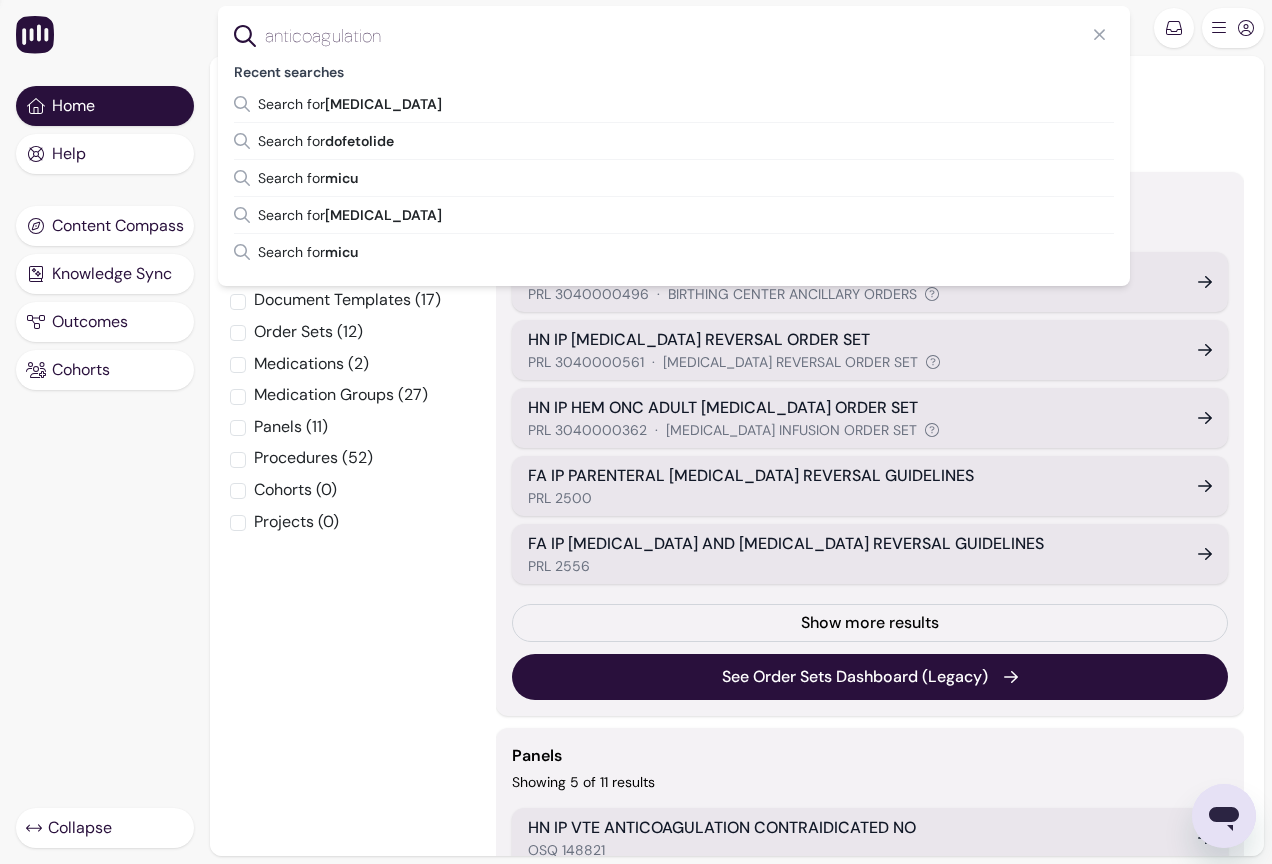 click on "anticoagulation" at bounding box center [690, 36] 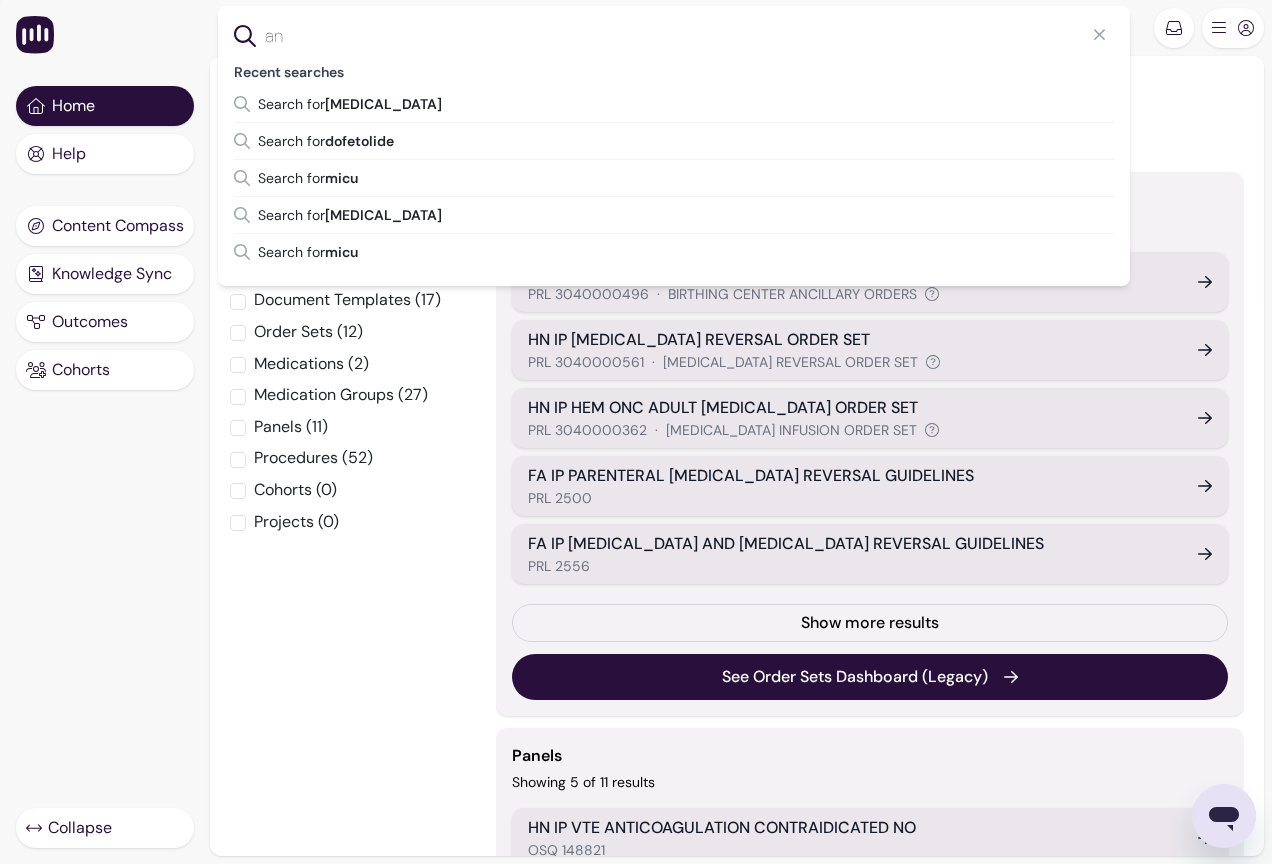 type on "a" 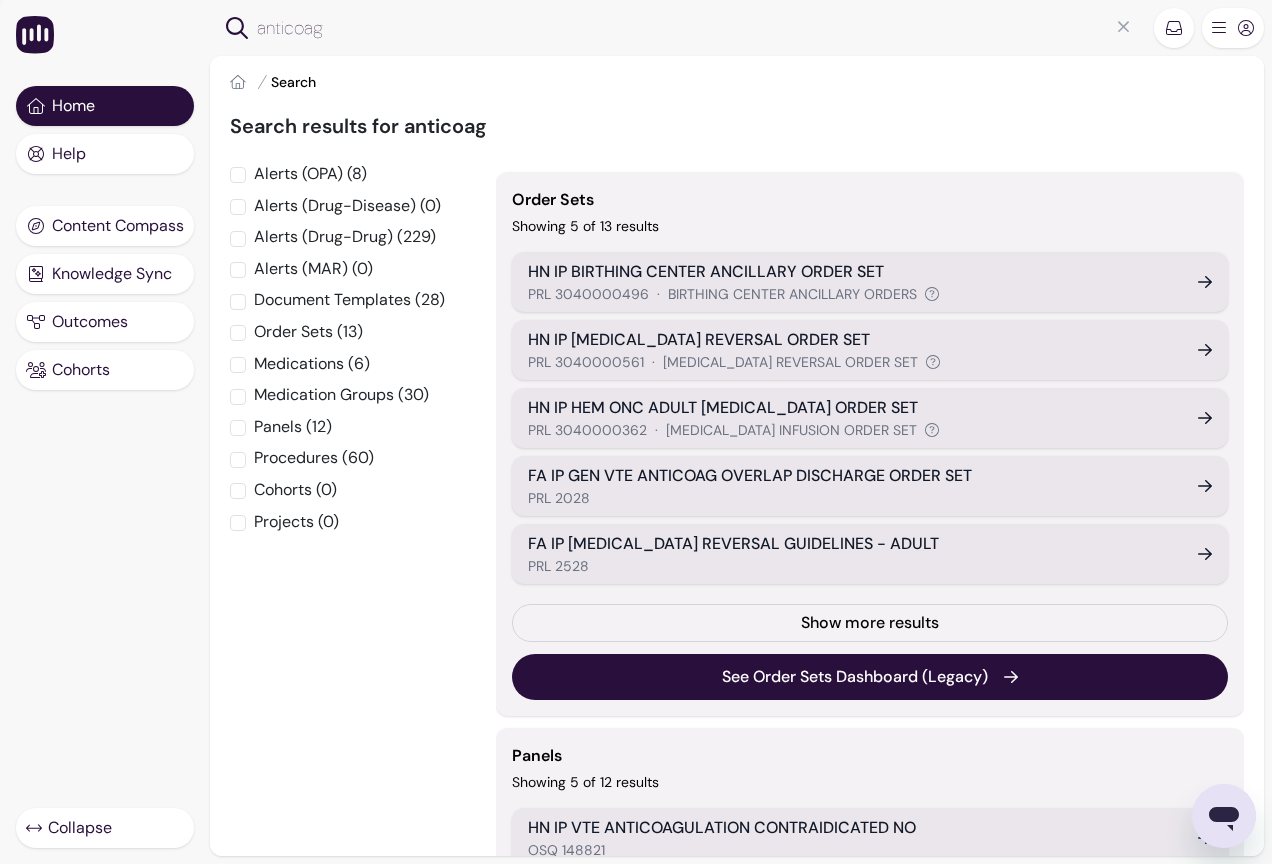 drag, startPoint x: 346, startPoint y: 26, endPoint x: -100, endPoint y: -2, distance: 446.87805 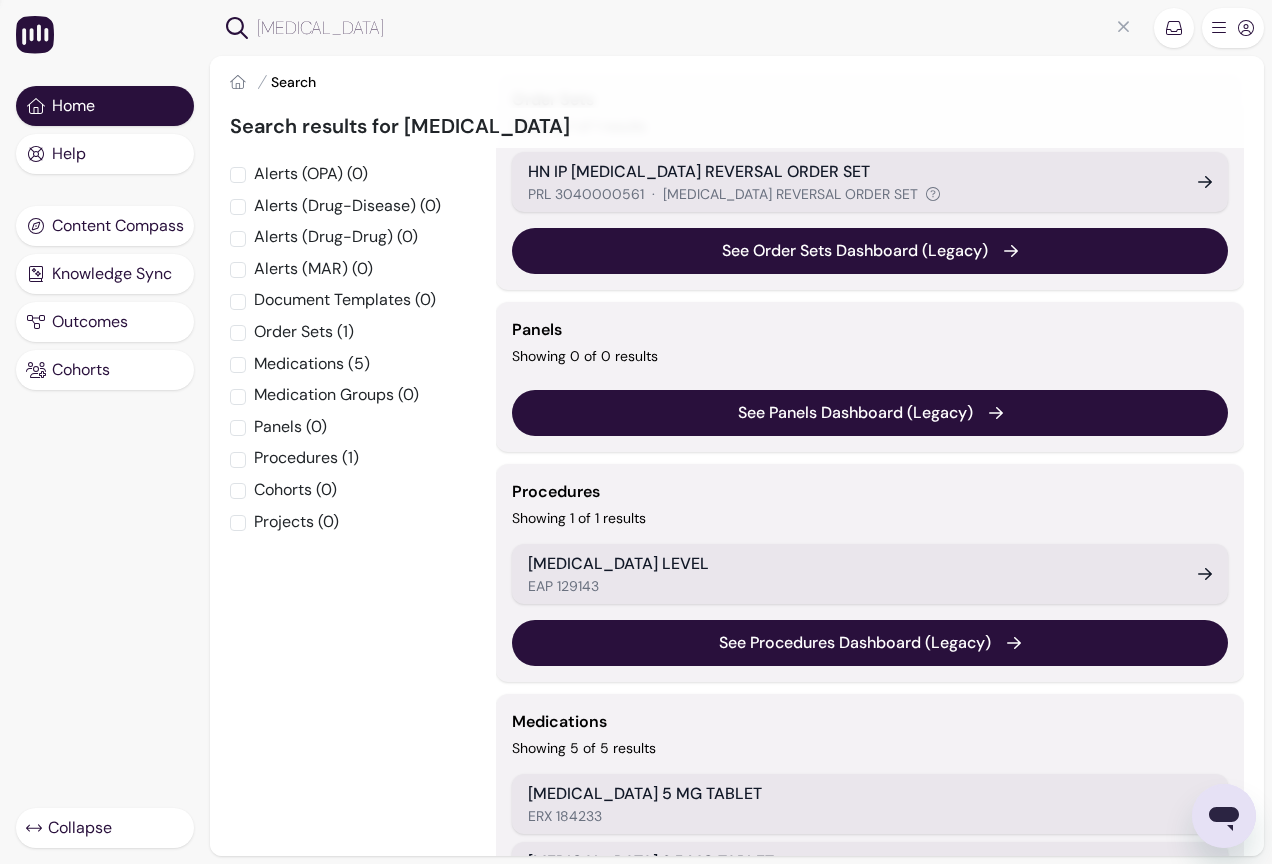 scroll, scrollTop: 0, scrollLeft: 0, axis: both 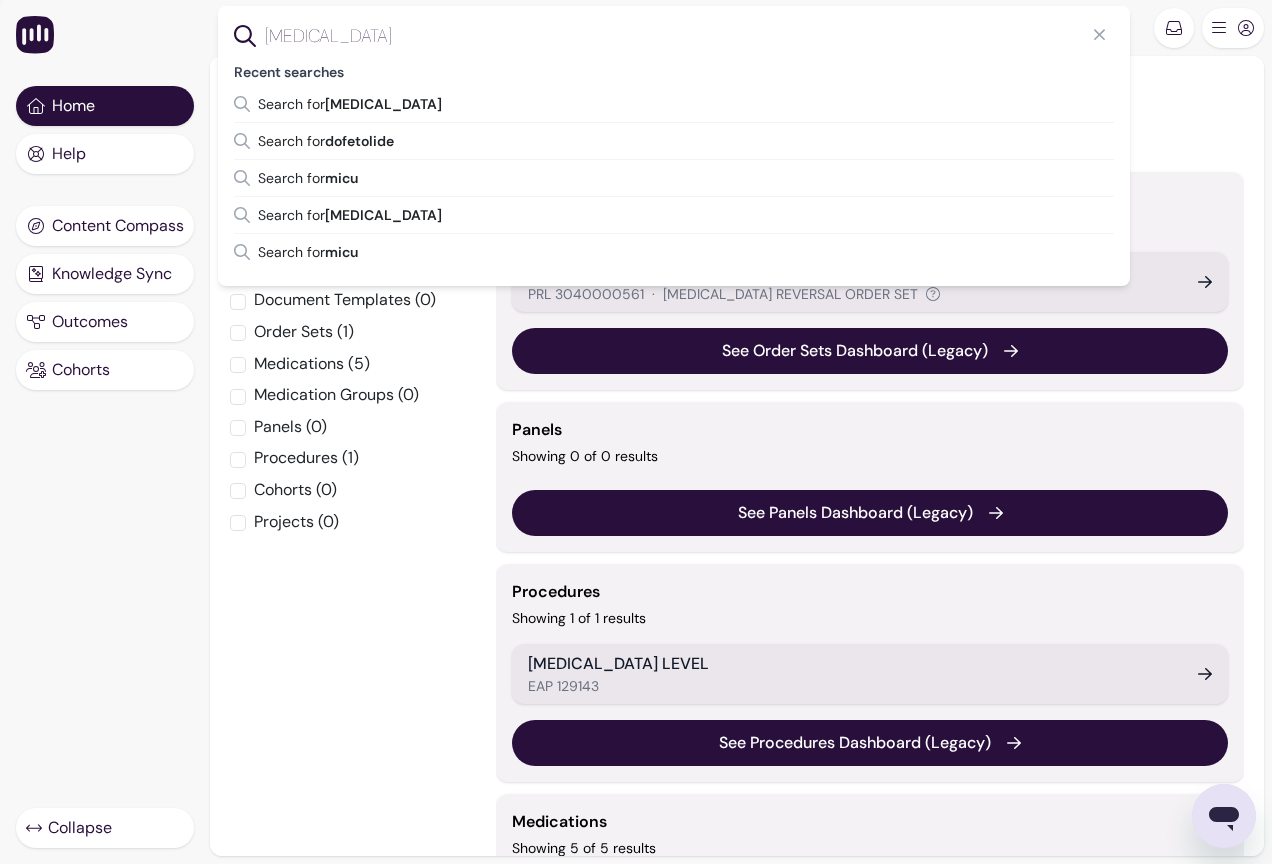 click on "eliquis" at bounding box center [690, 36] 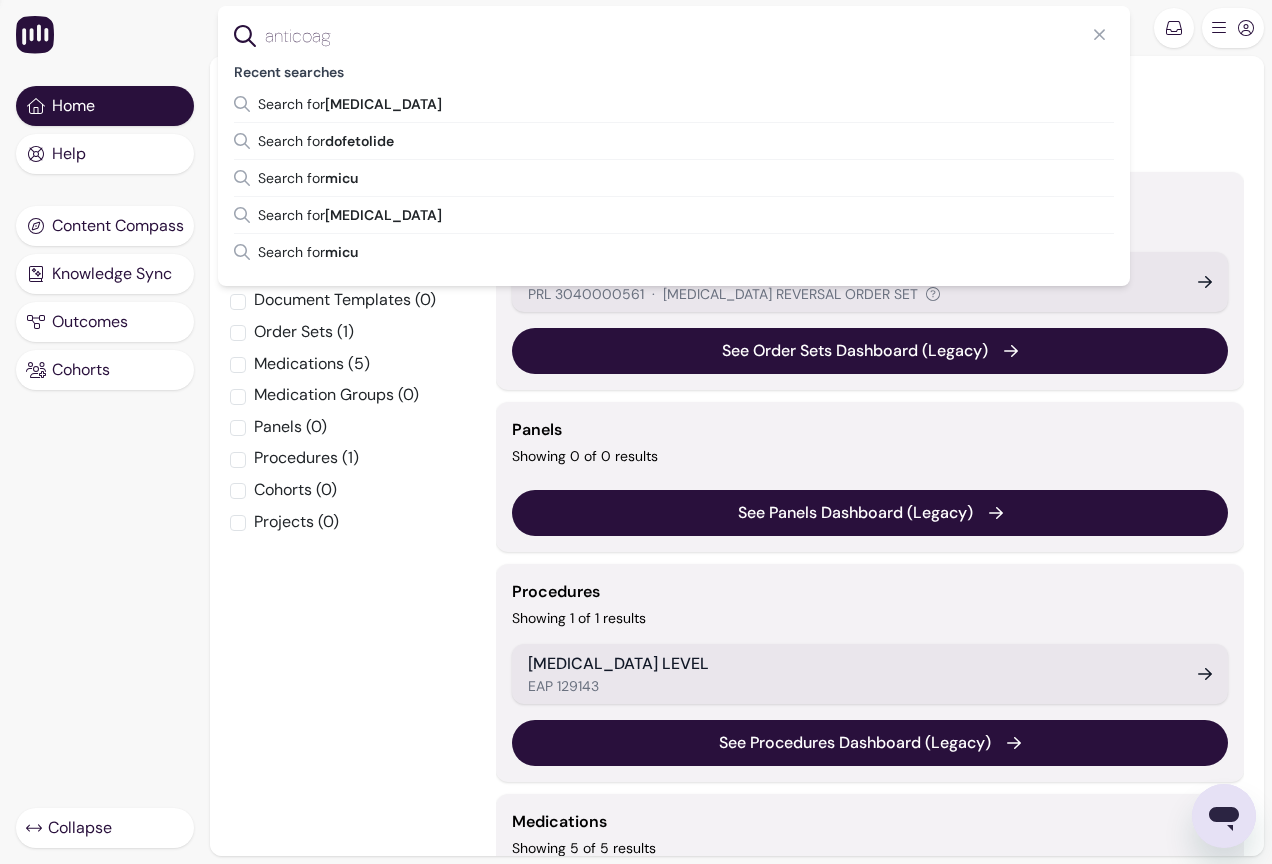 type on "anticoag" 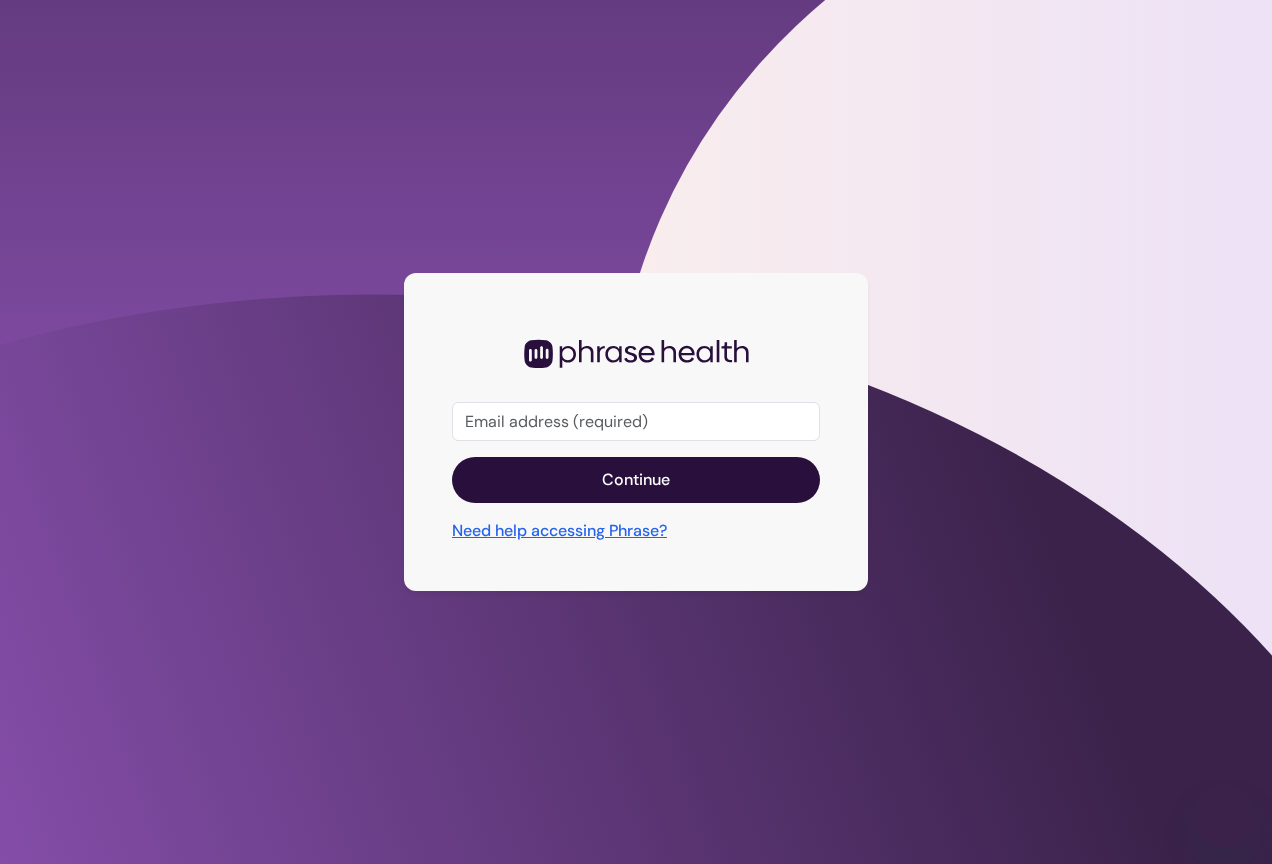 scroll, scrollTop: 0, scrollLeft: 0, axis: both 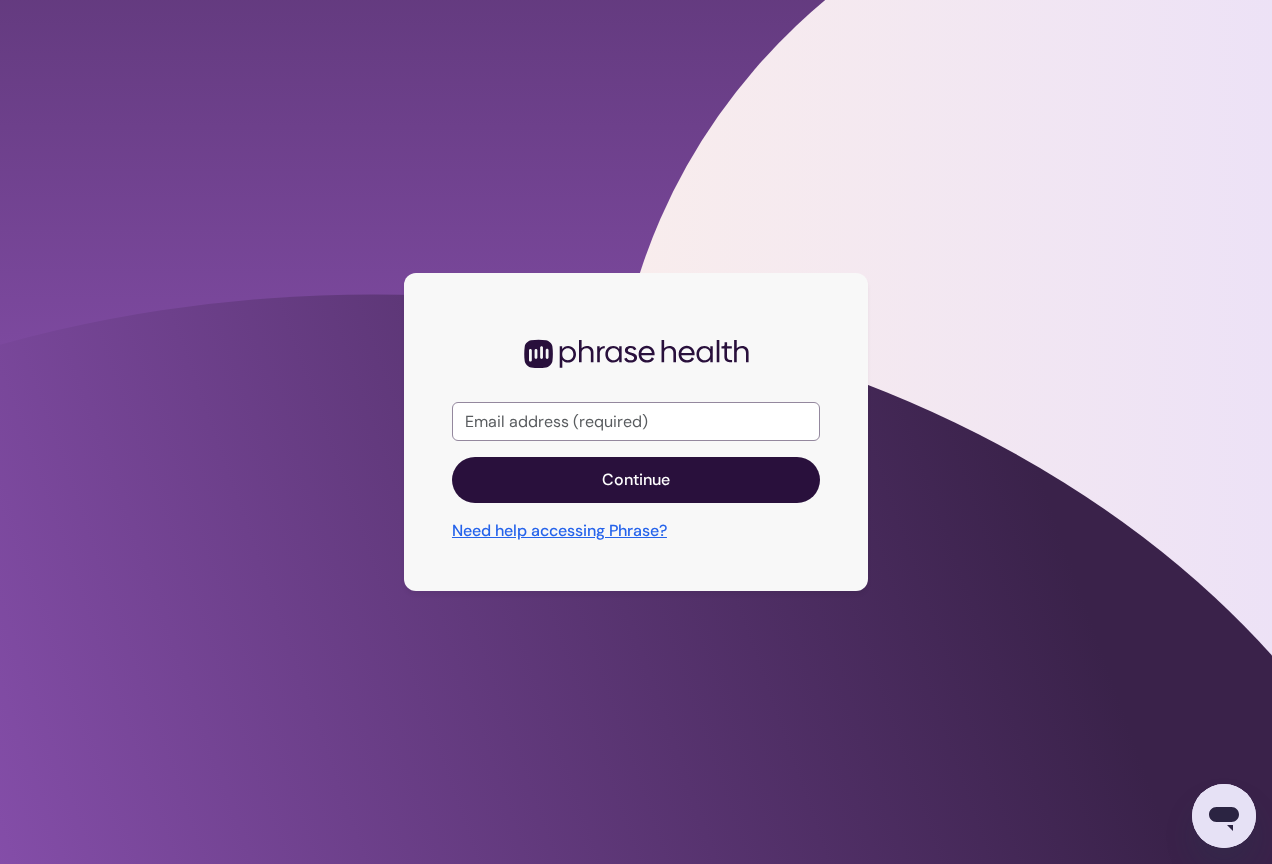 click at bounding box center [636, 422] 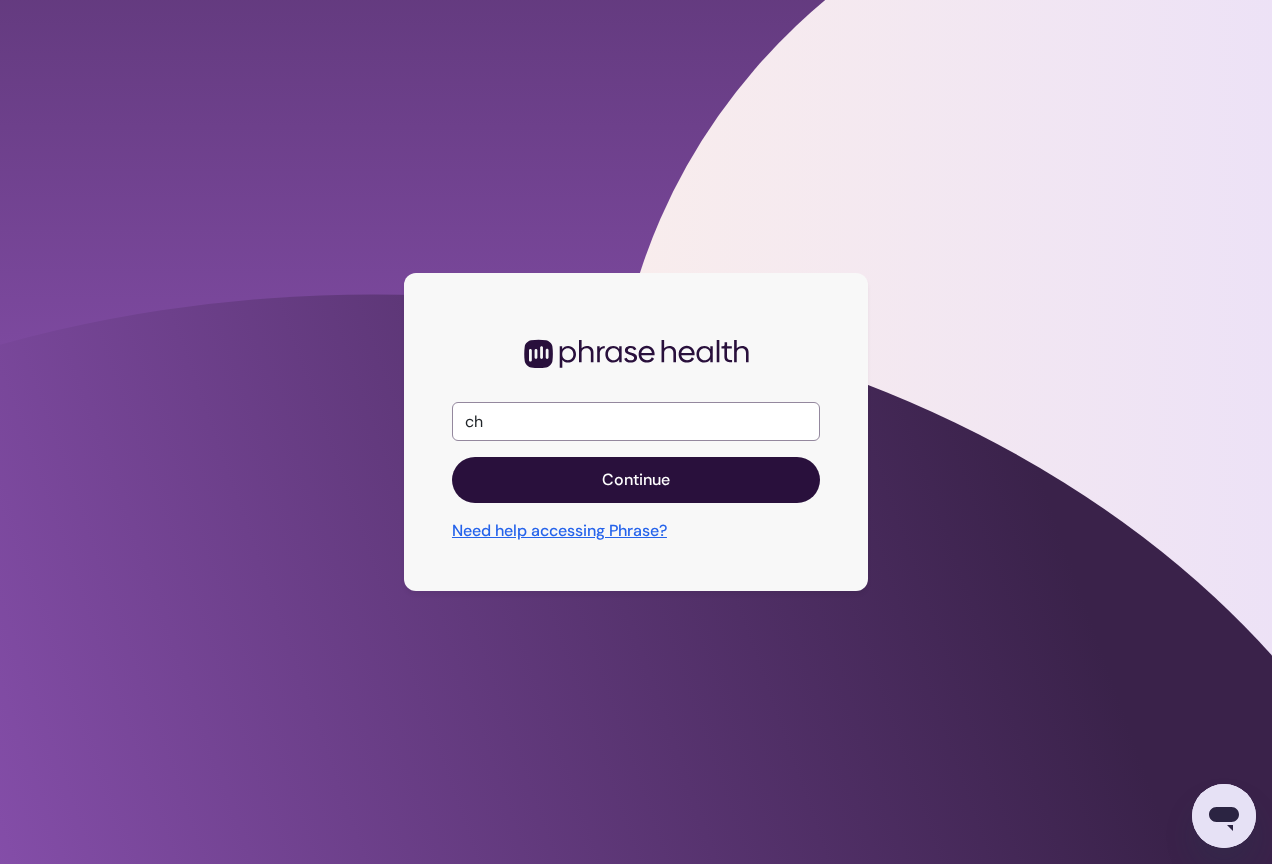 type on "c" 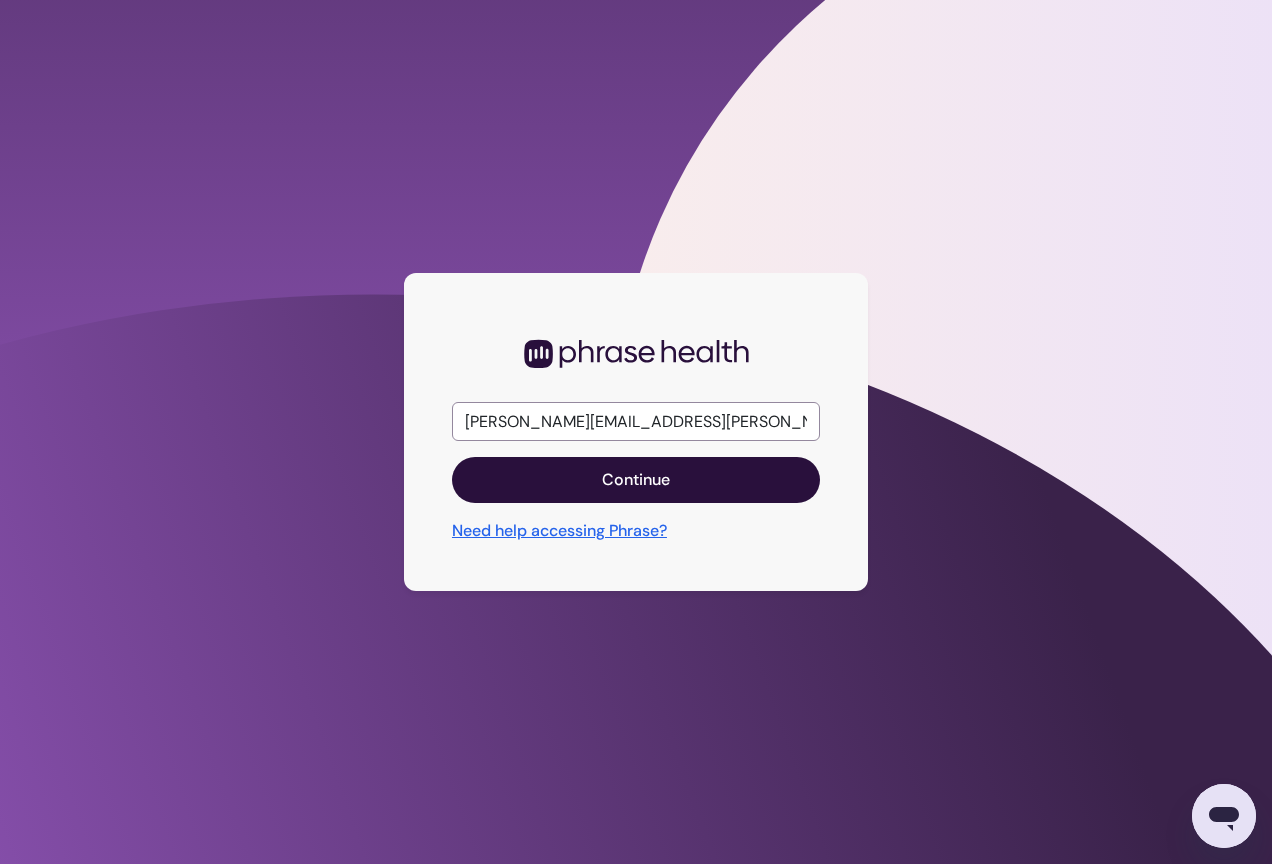 type on "justin.chuang@Cvmc.org" 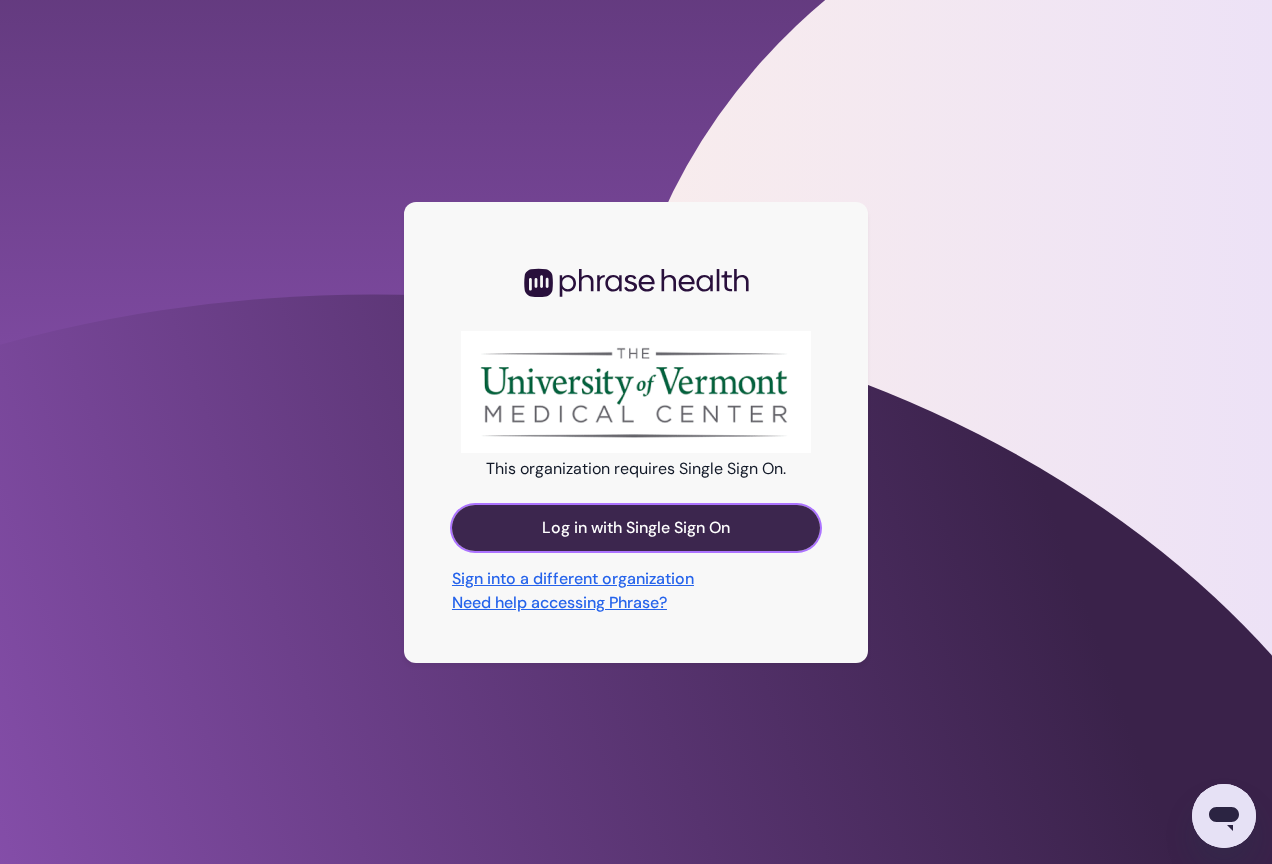 click on "Log in with Single Sign On" at bounding box center (636, 528) 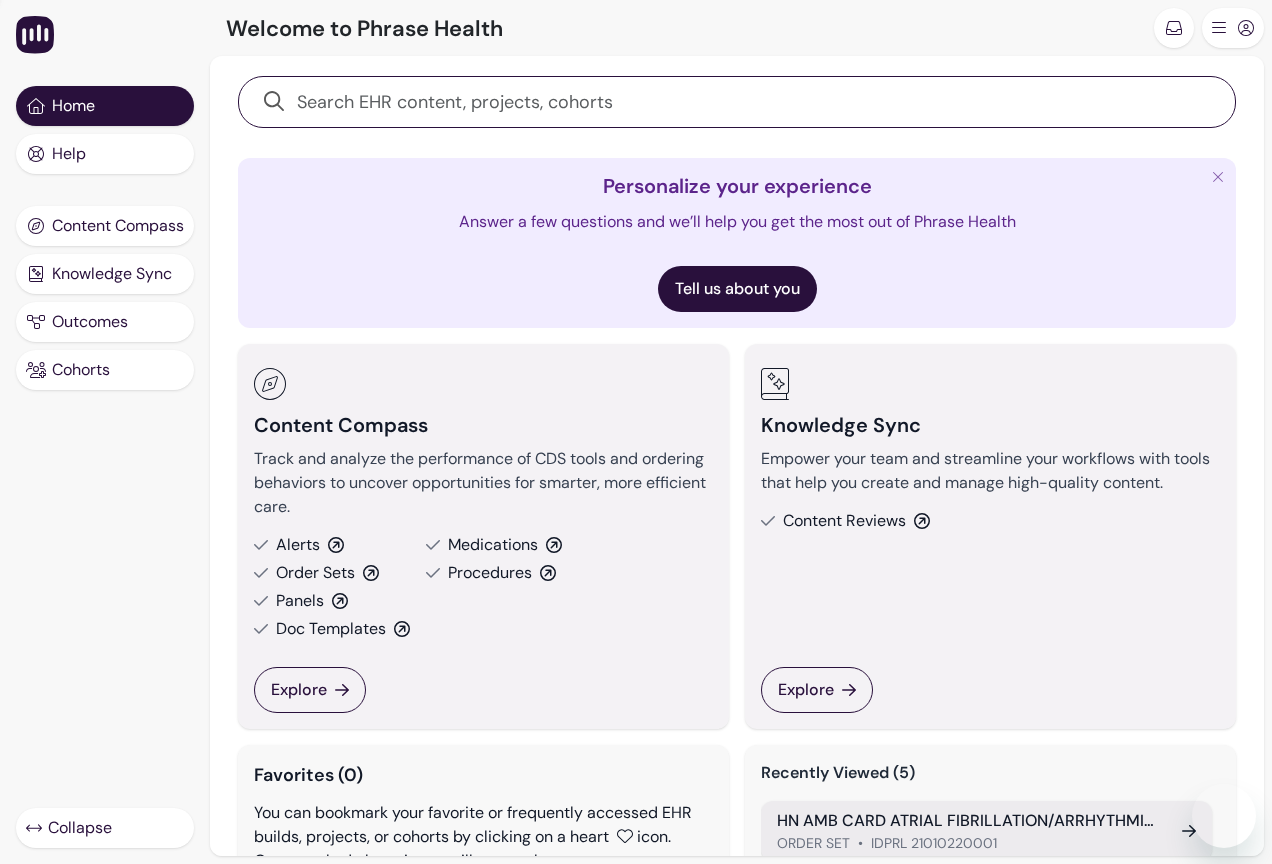 scroll, scrollTop: 0, scrollLeft: 0, axis: both 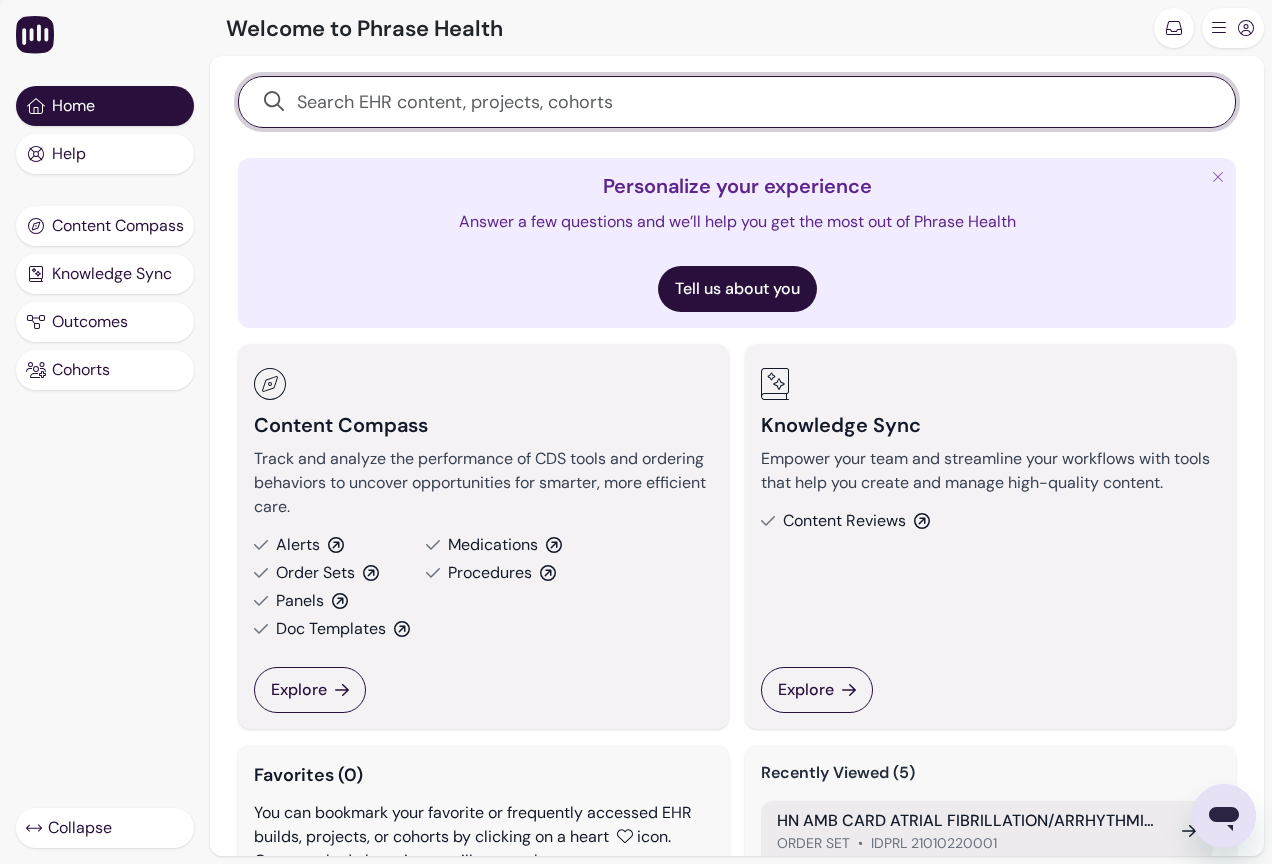 click at bounding box center [748, 102] 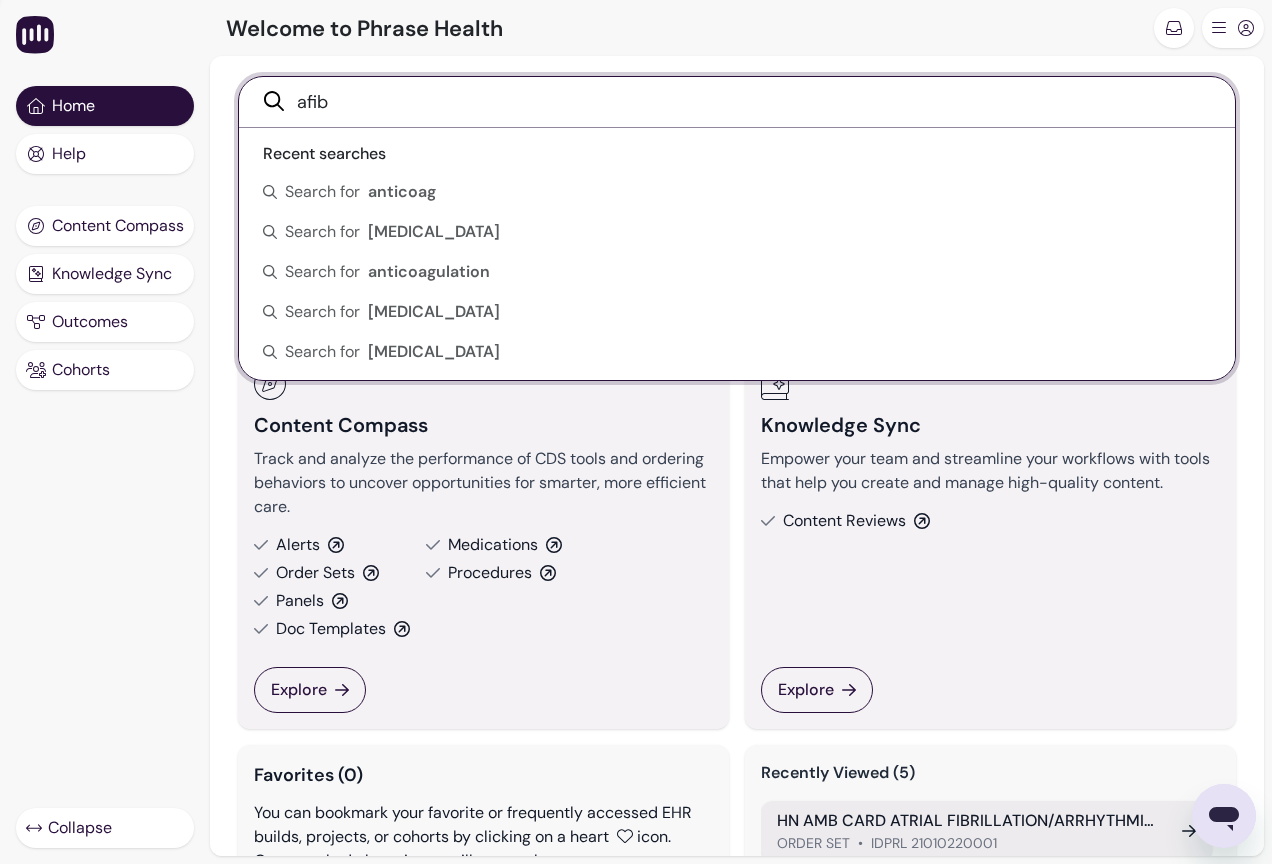 type on "afib" 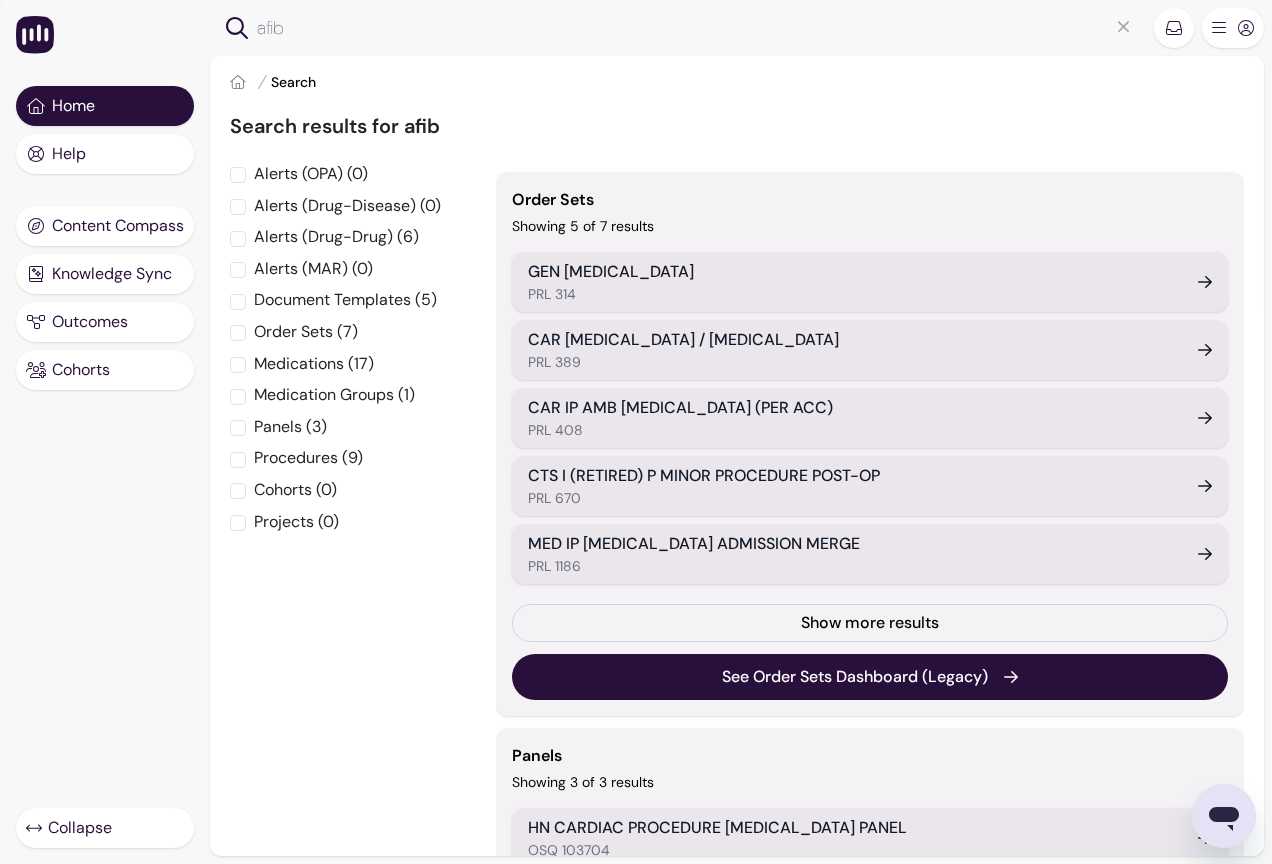 click on "afib" at bounding box center (698, 28) 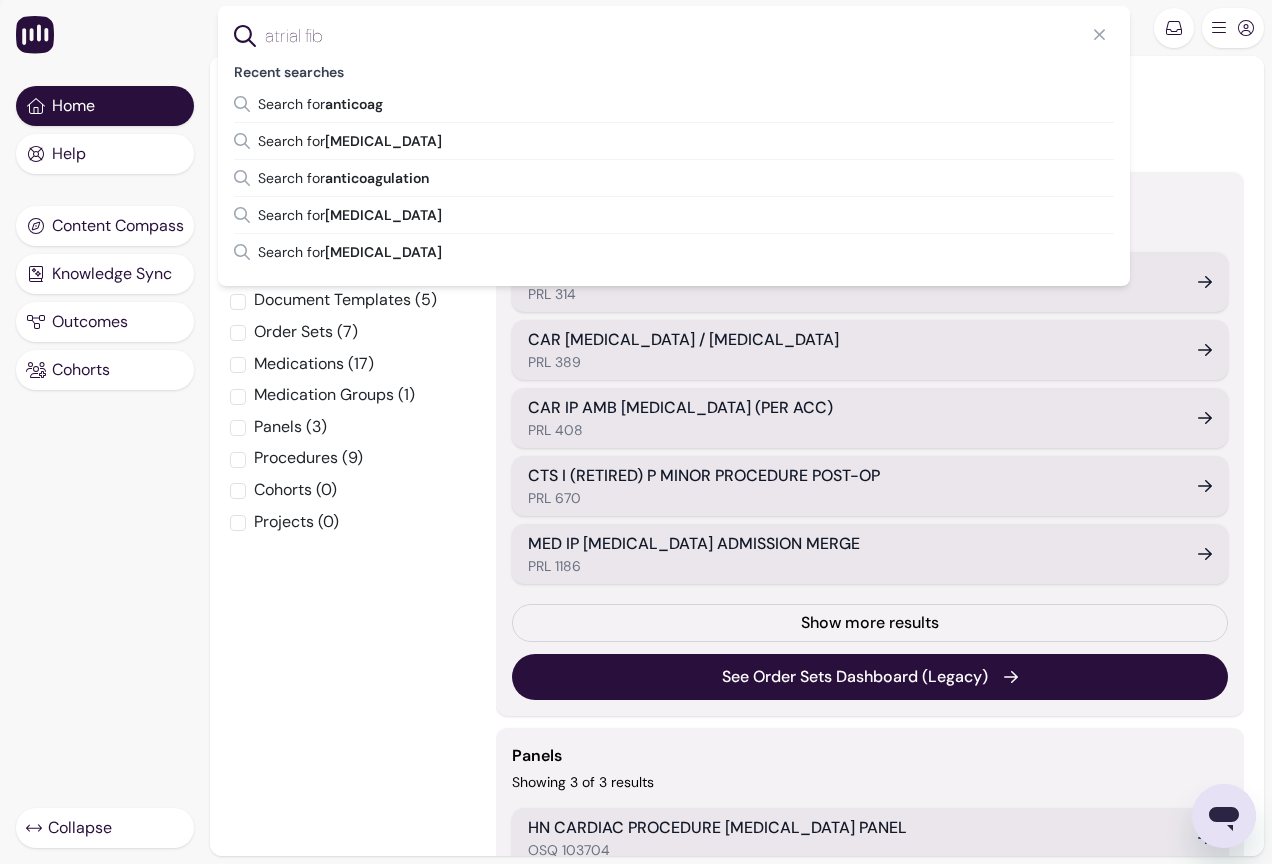 type on "atrial fib" 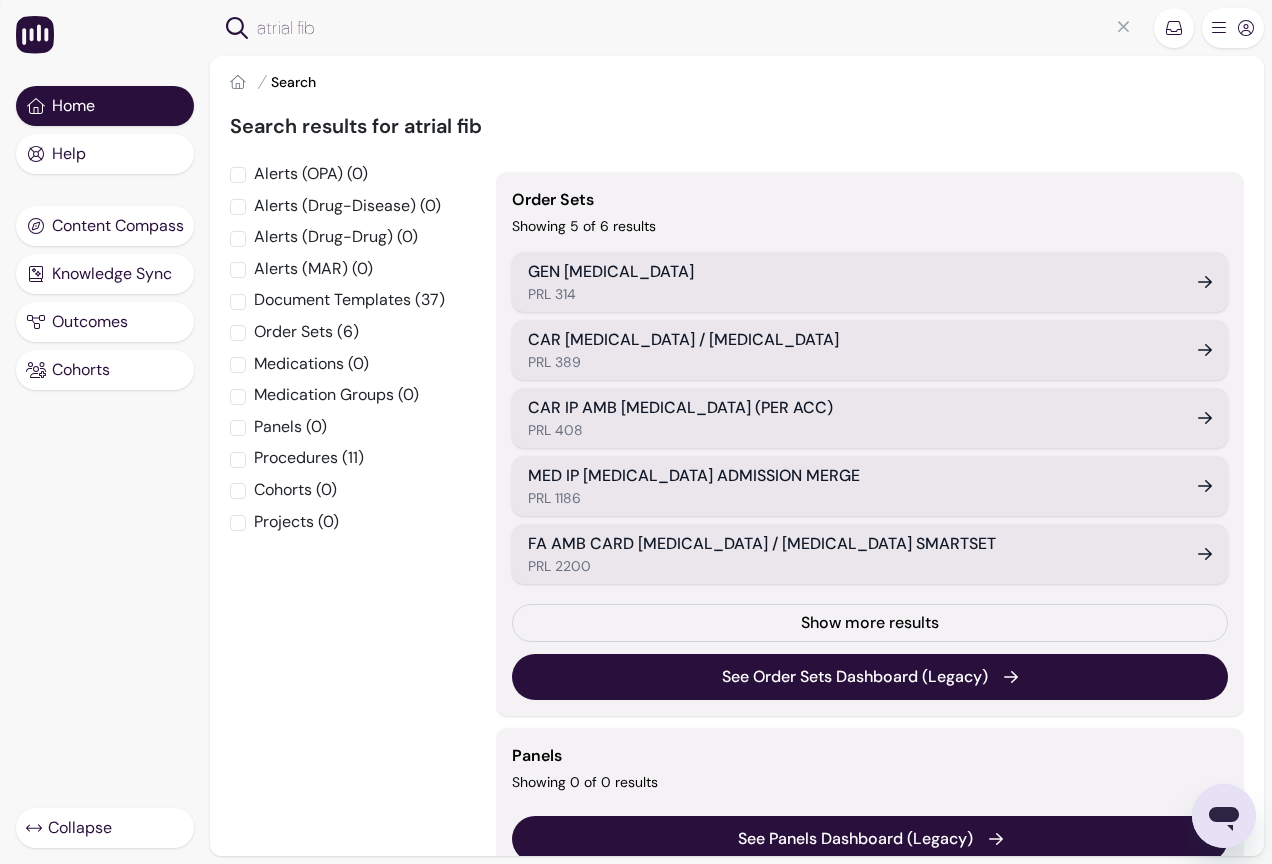 click on "Alerts (OPA) (0)" at bounding box center [311, 174] 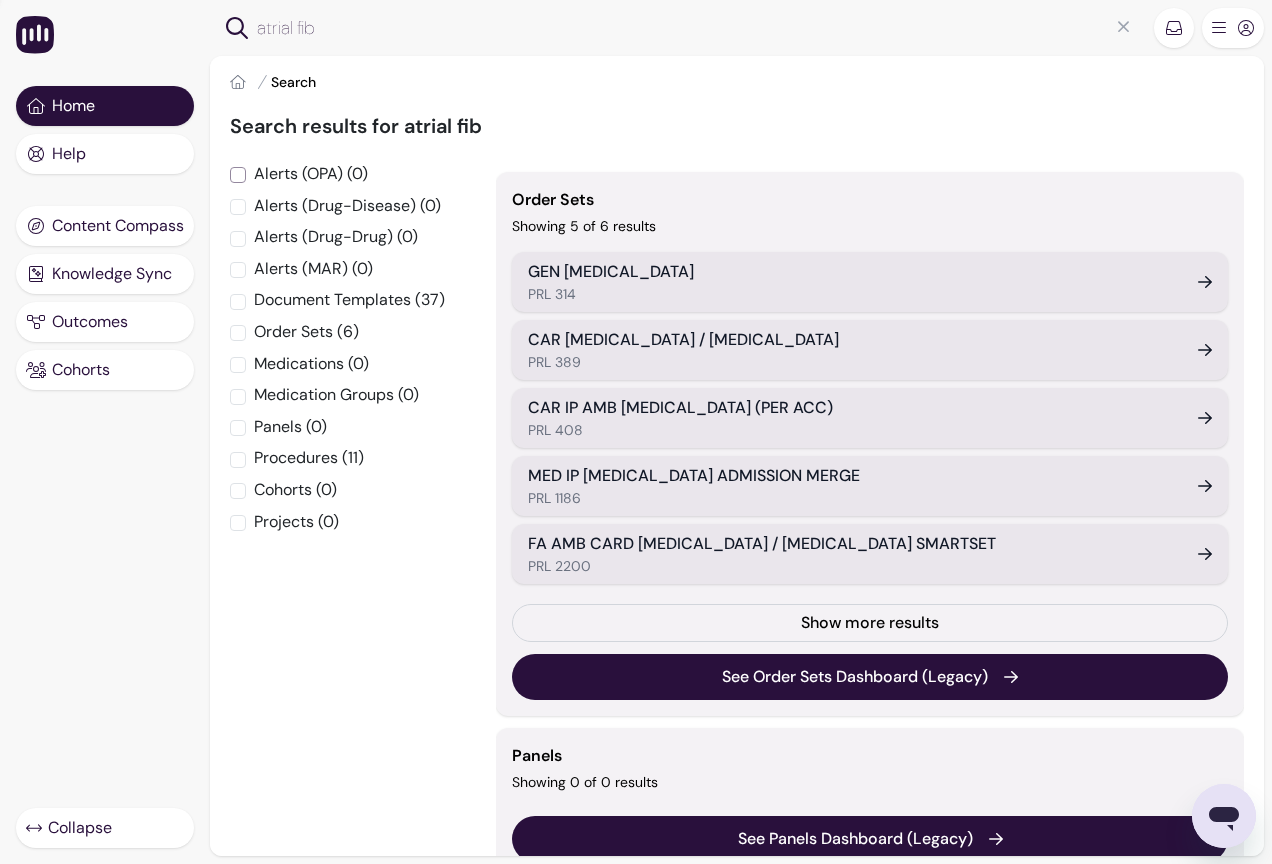 click on "Alerts (OPA) (0)" at bounding box center [238, 175] 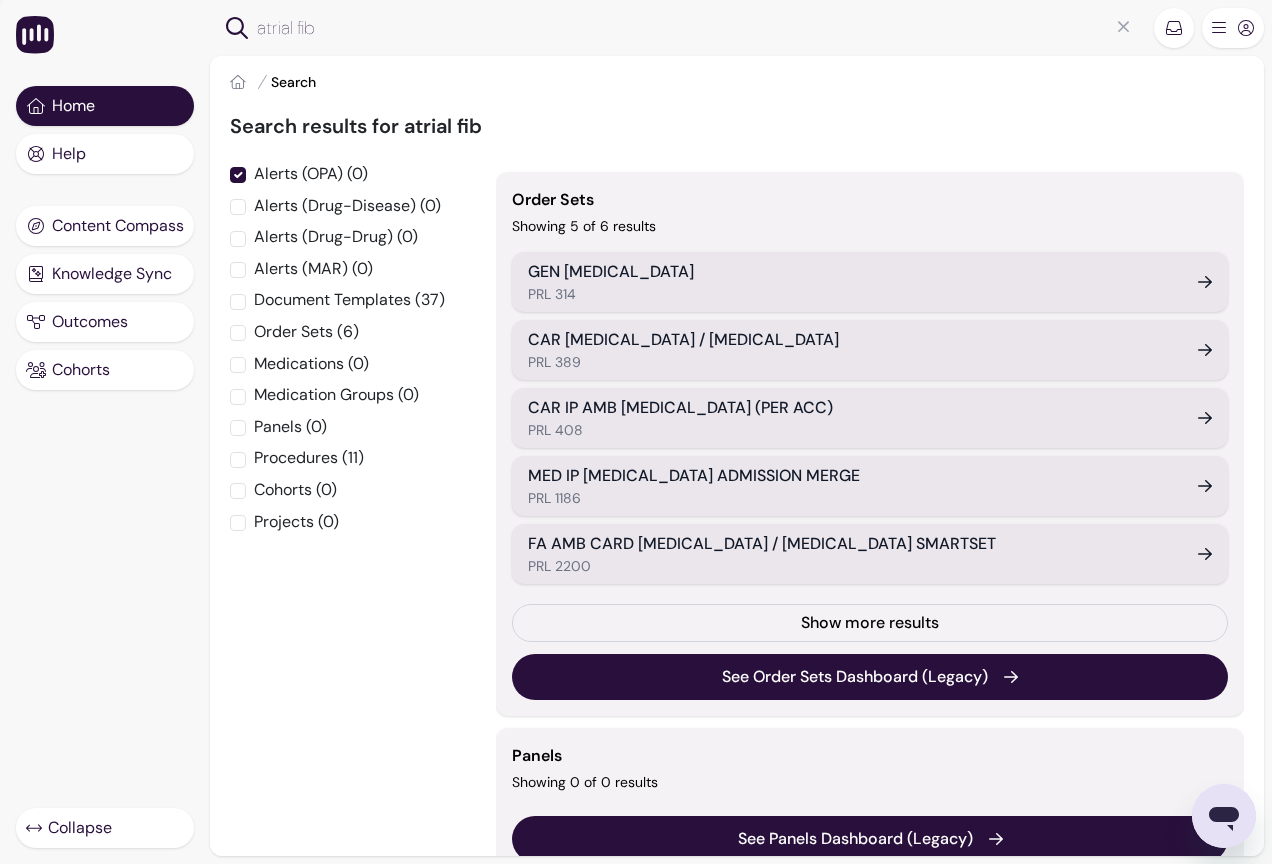 checkbox on "true" 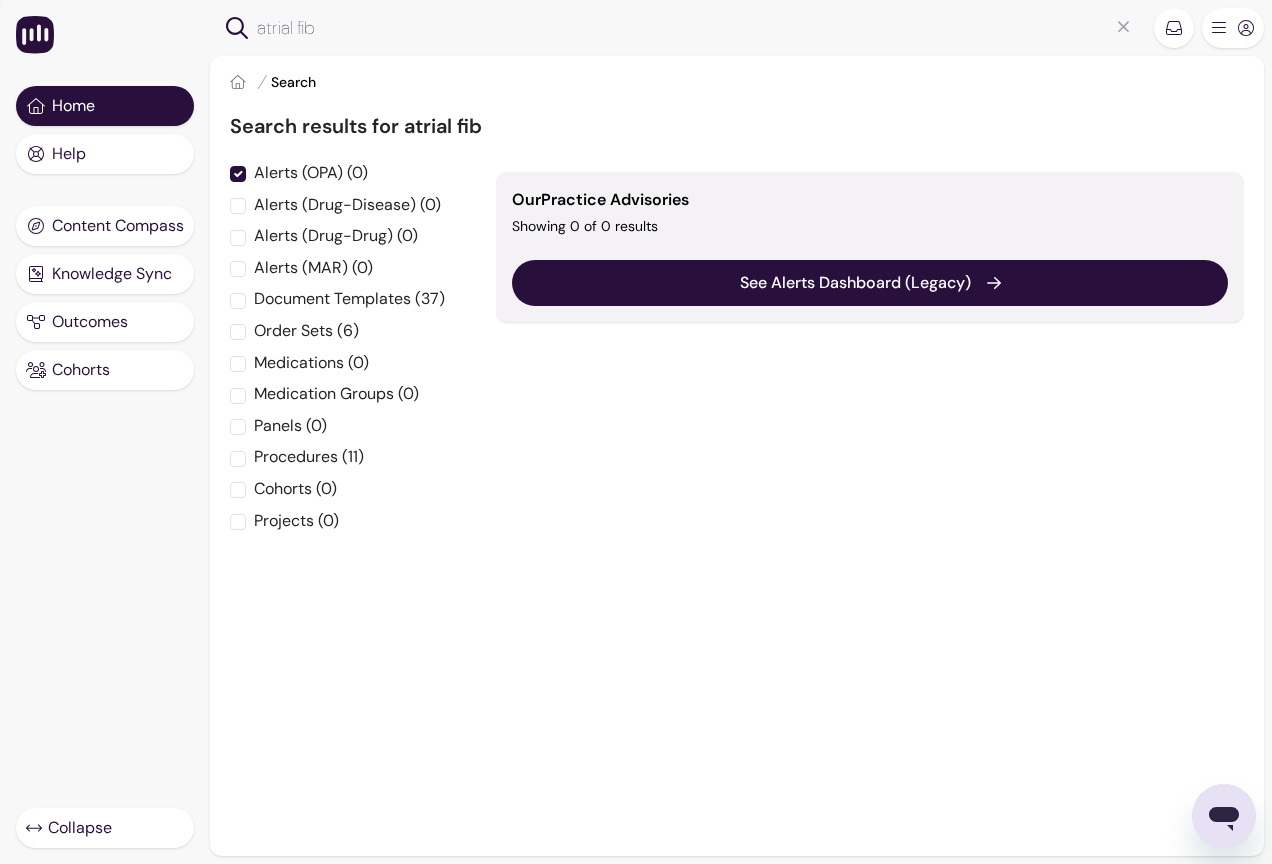 click on "atrial fib" at bounding box center [737, 32] 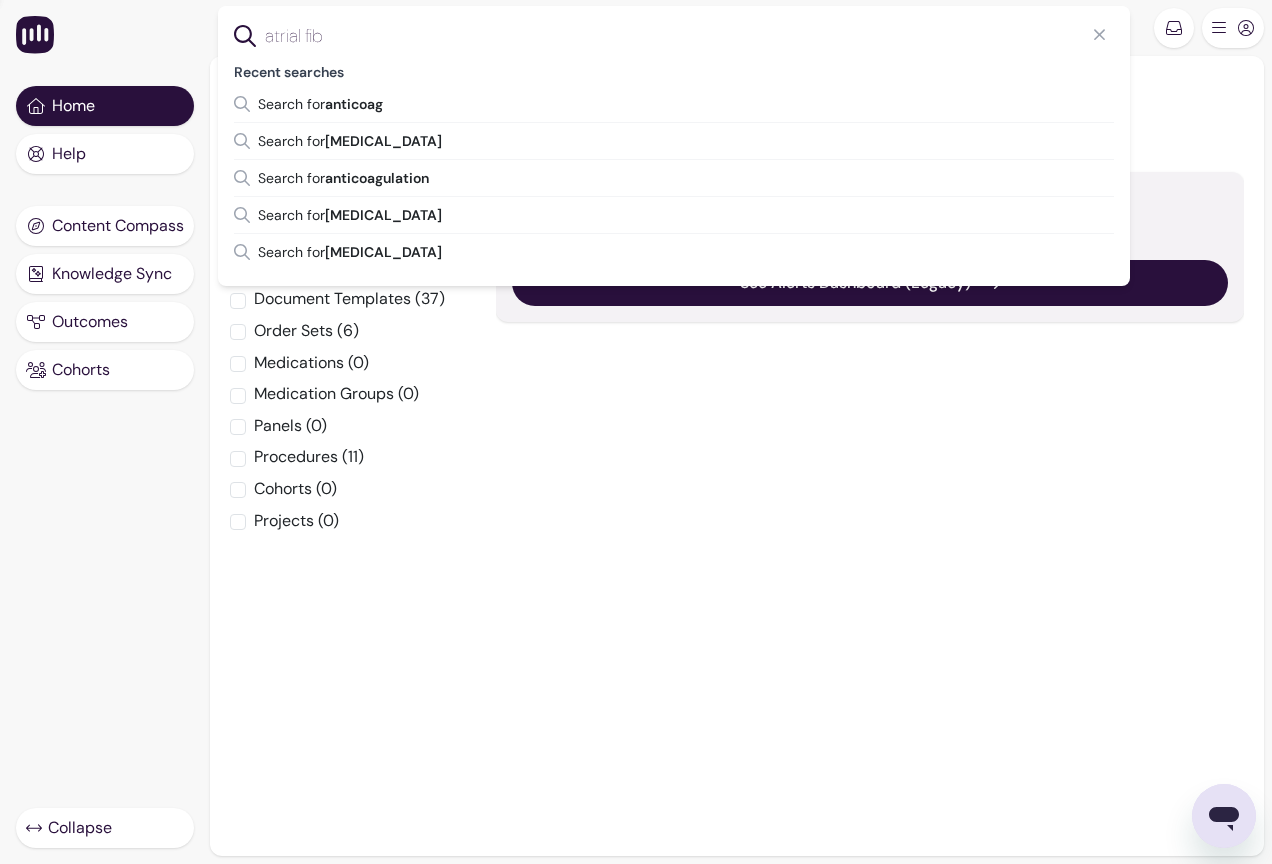 click on "atrial fib" at bounding box center (690, 36) 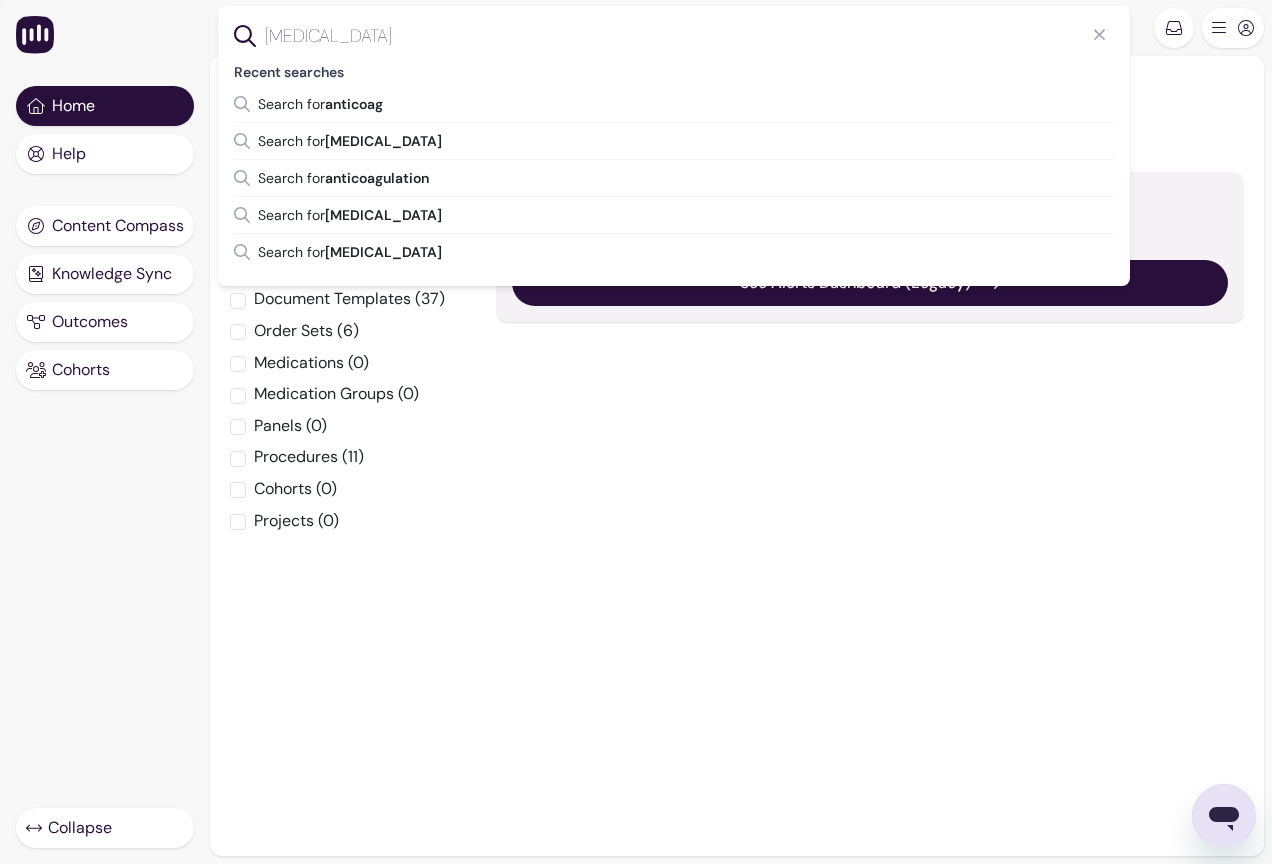 type on "atrial fibrillation" 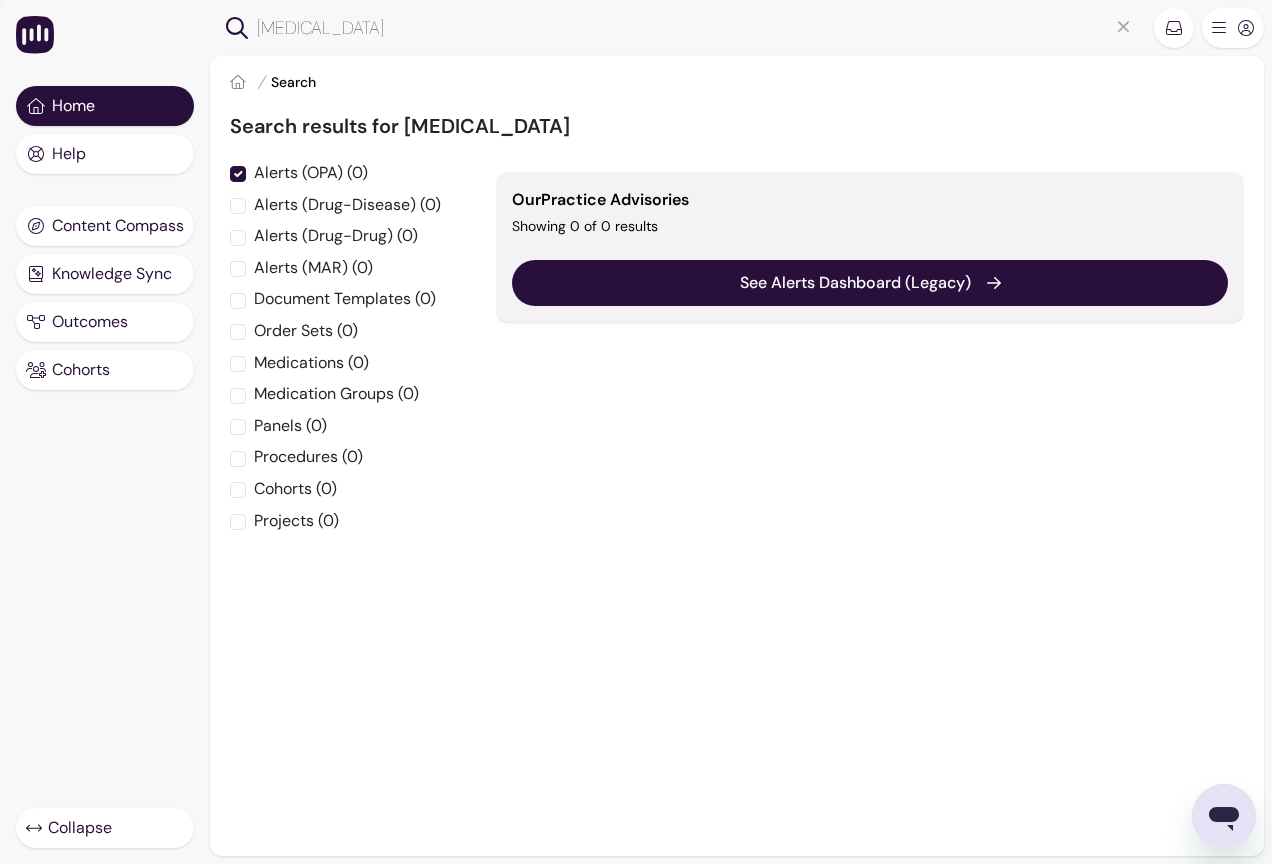 click on "Alerts (OPA) (0)" at bounding box center (238, 174) 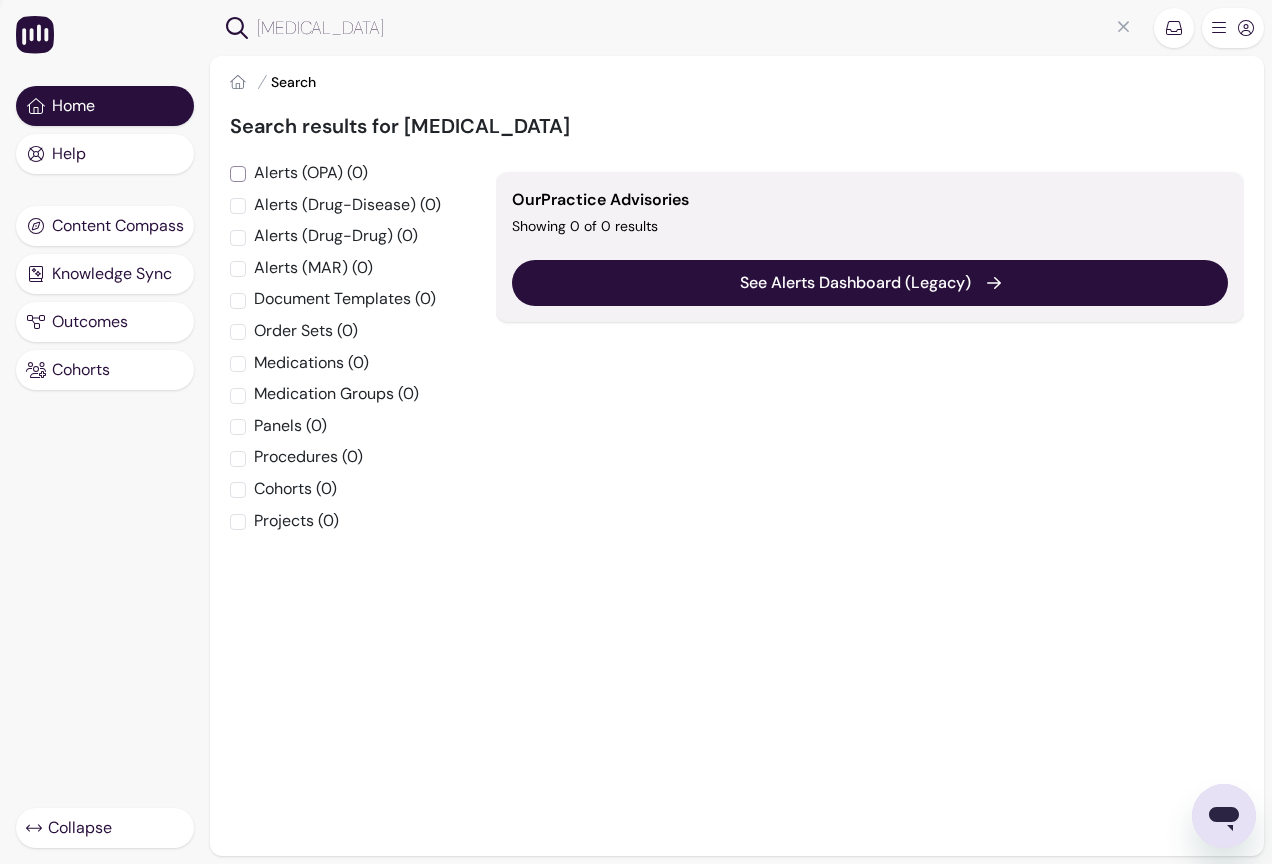 checkbox on "false" 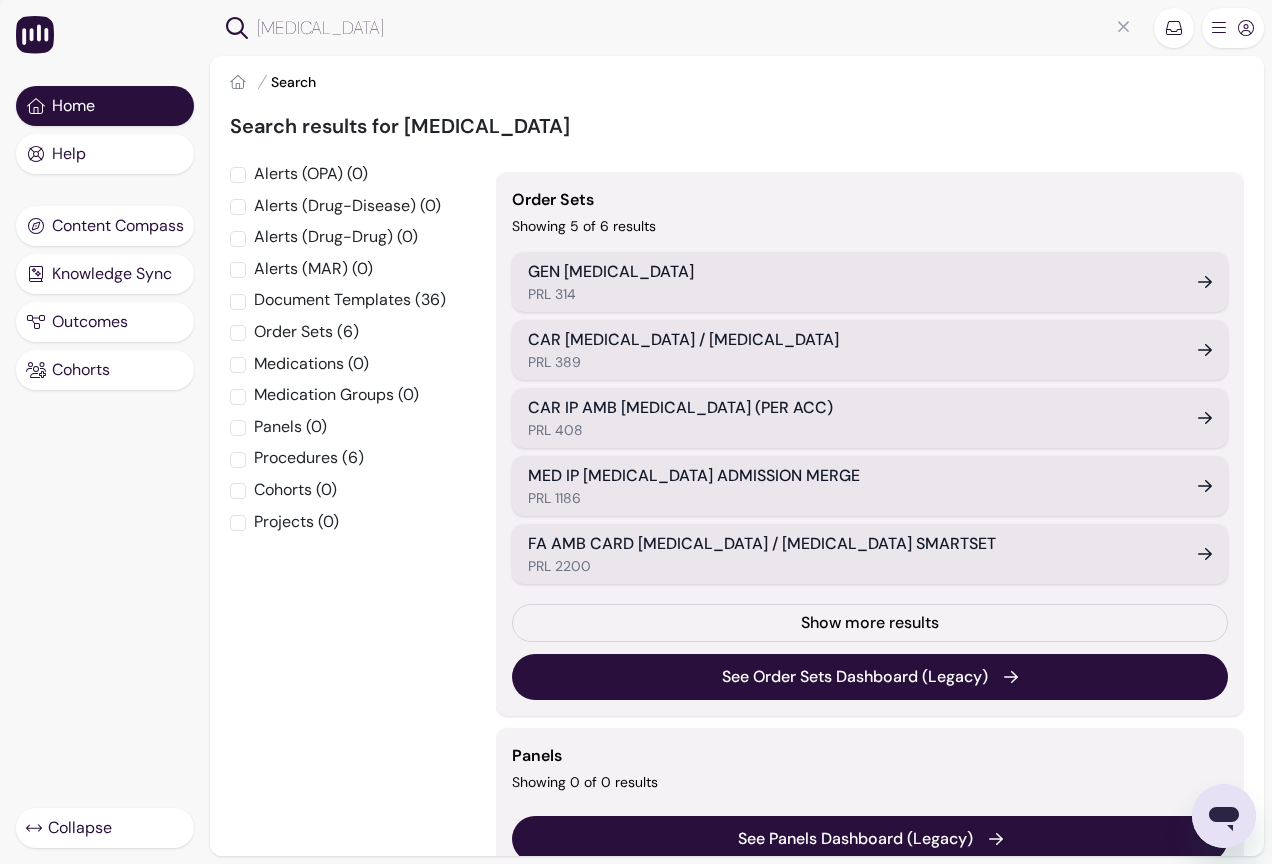 click on "atrial fibrillation" at bounding box center [698, 28] 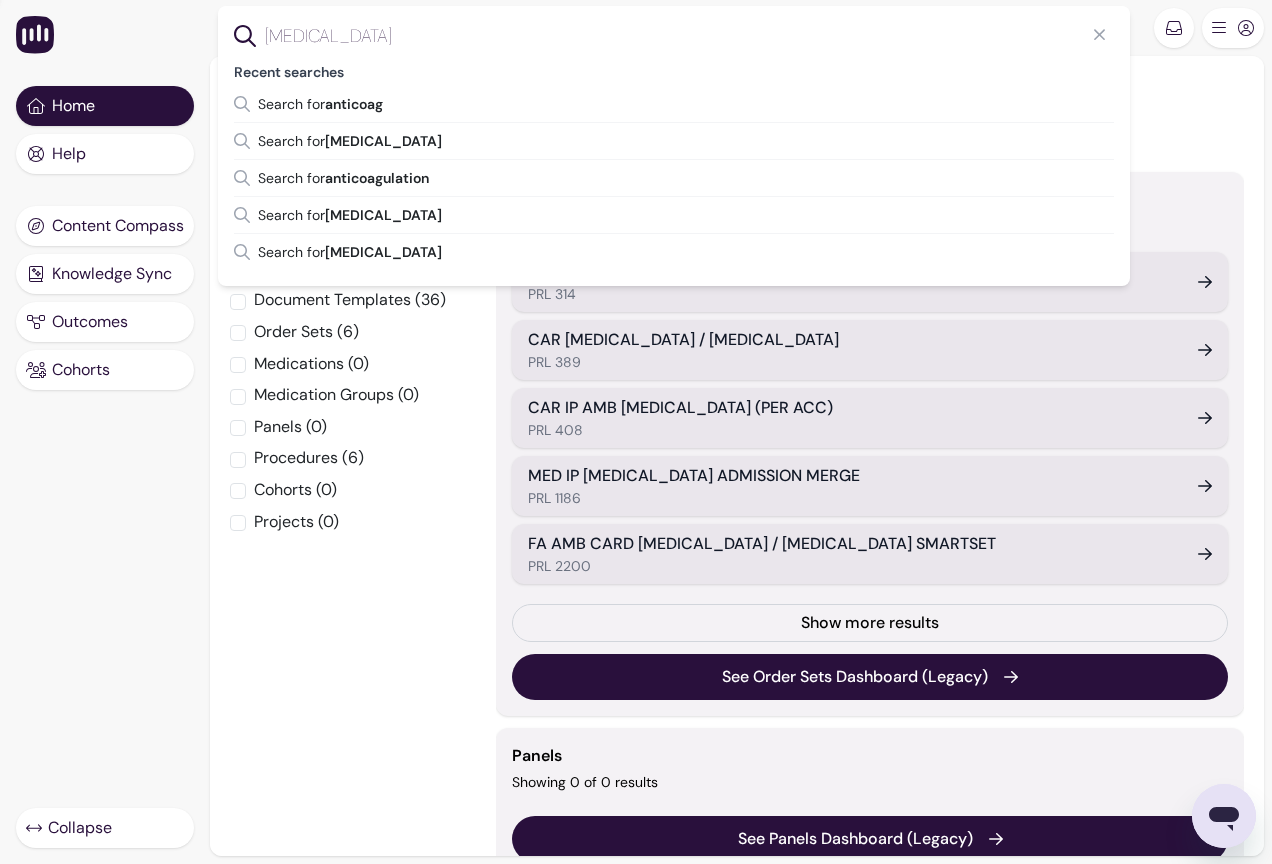 click on "[MEDICAL_DATA]" at bounding box center [690, 36] 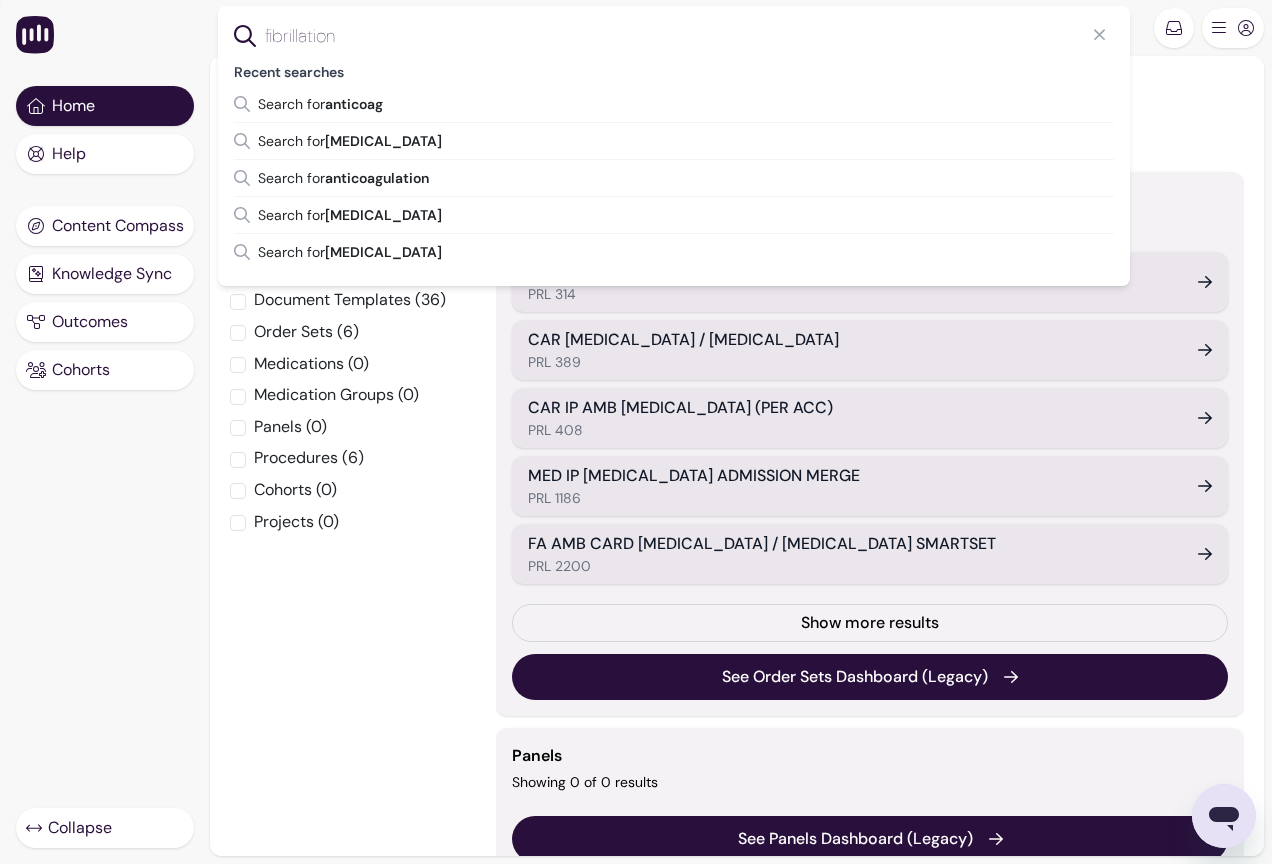 type on "fibrillation" 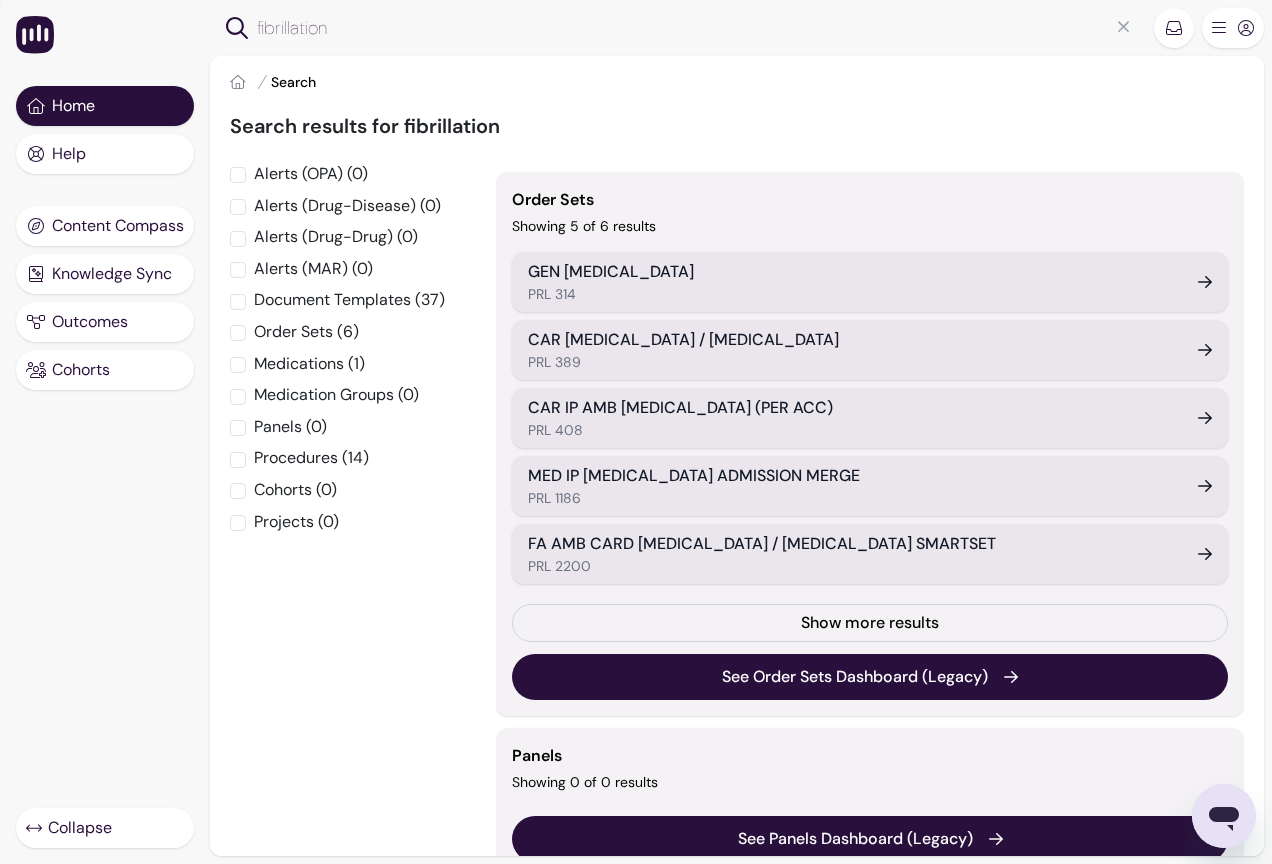 drag, startPoint x: 389, startPoint y: 15, endPoint x: -151, endPoint y: 13, distance: 540.0037 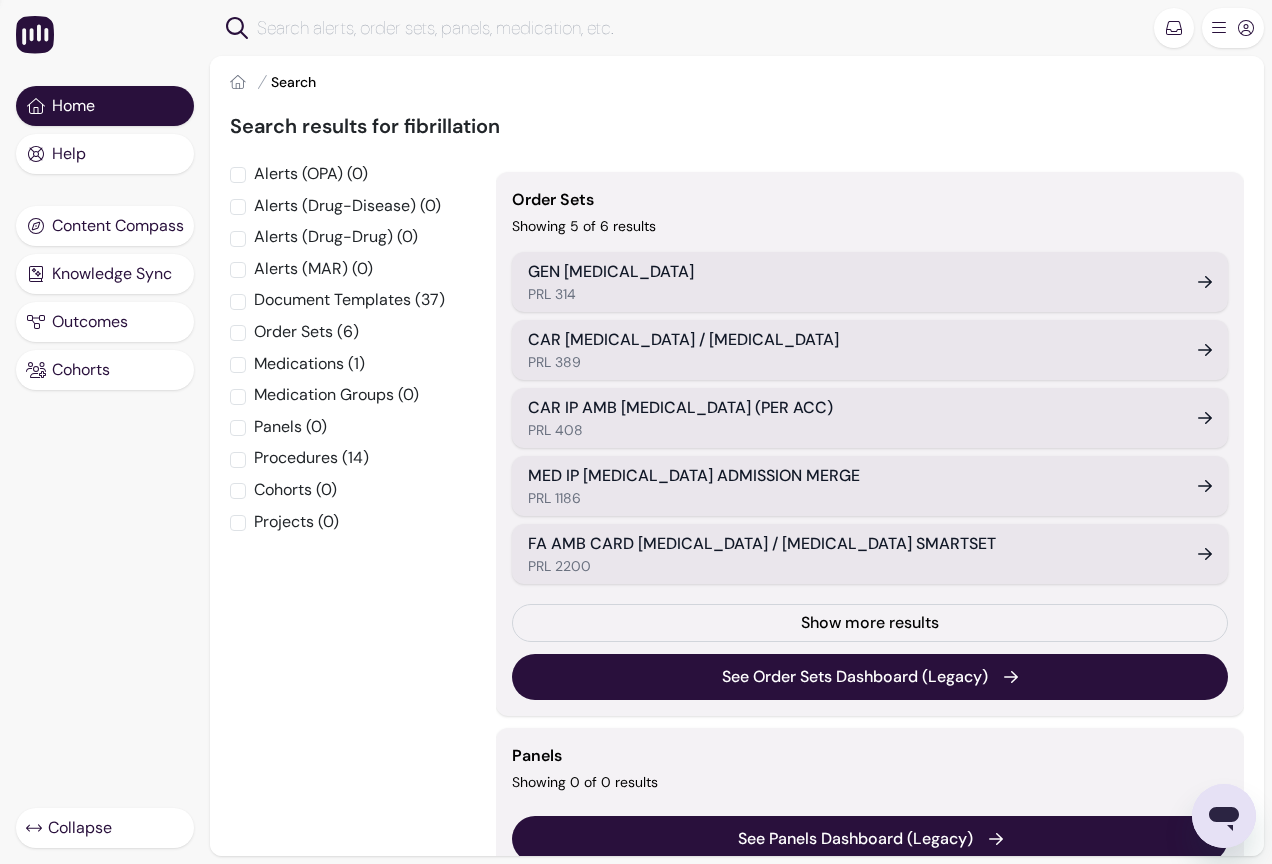 type 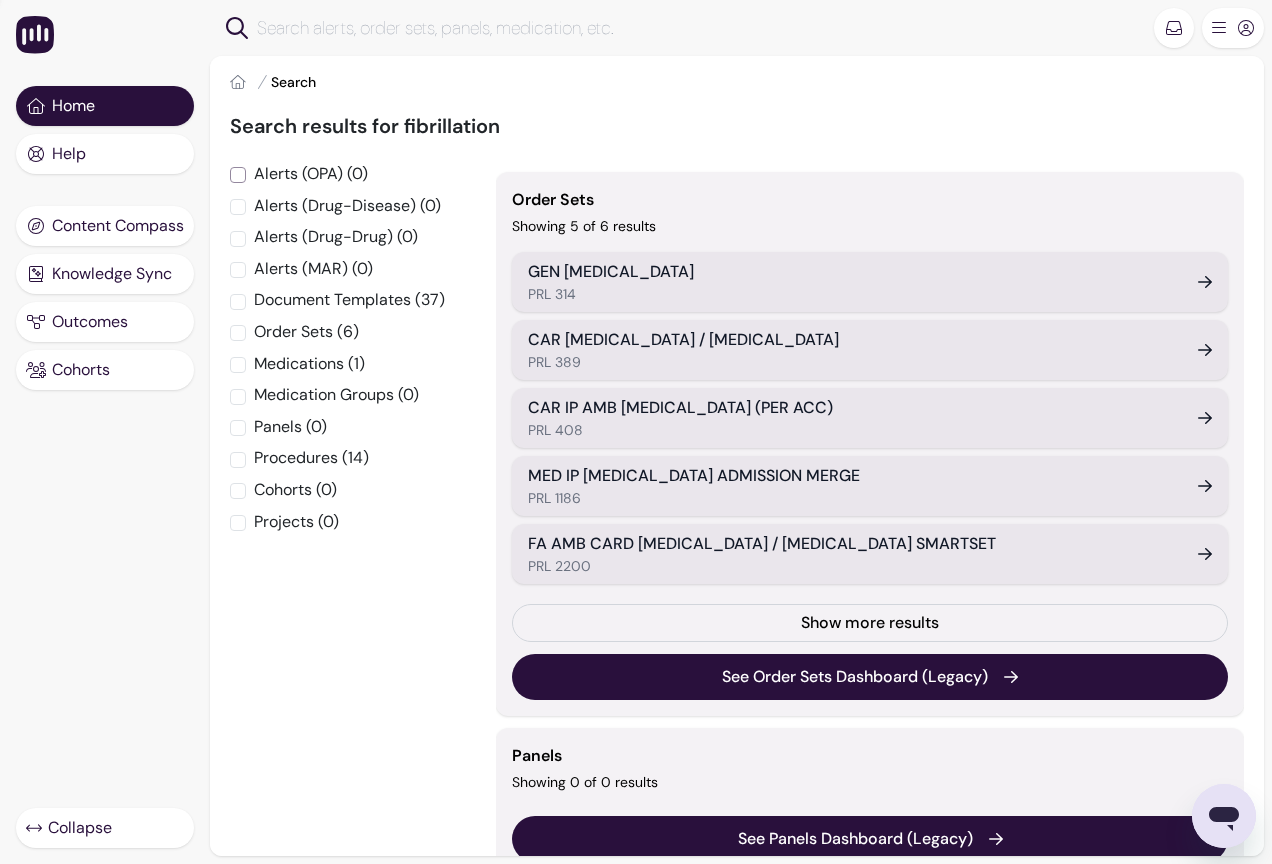 click on "Alerts (OPA) (0)" at bounding box center (238, 175) 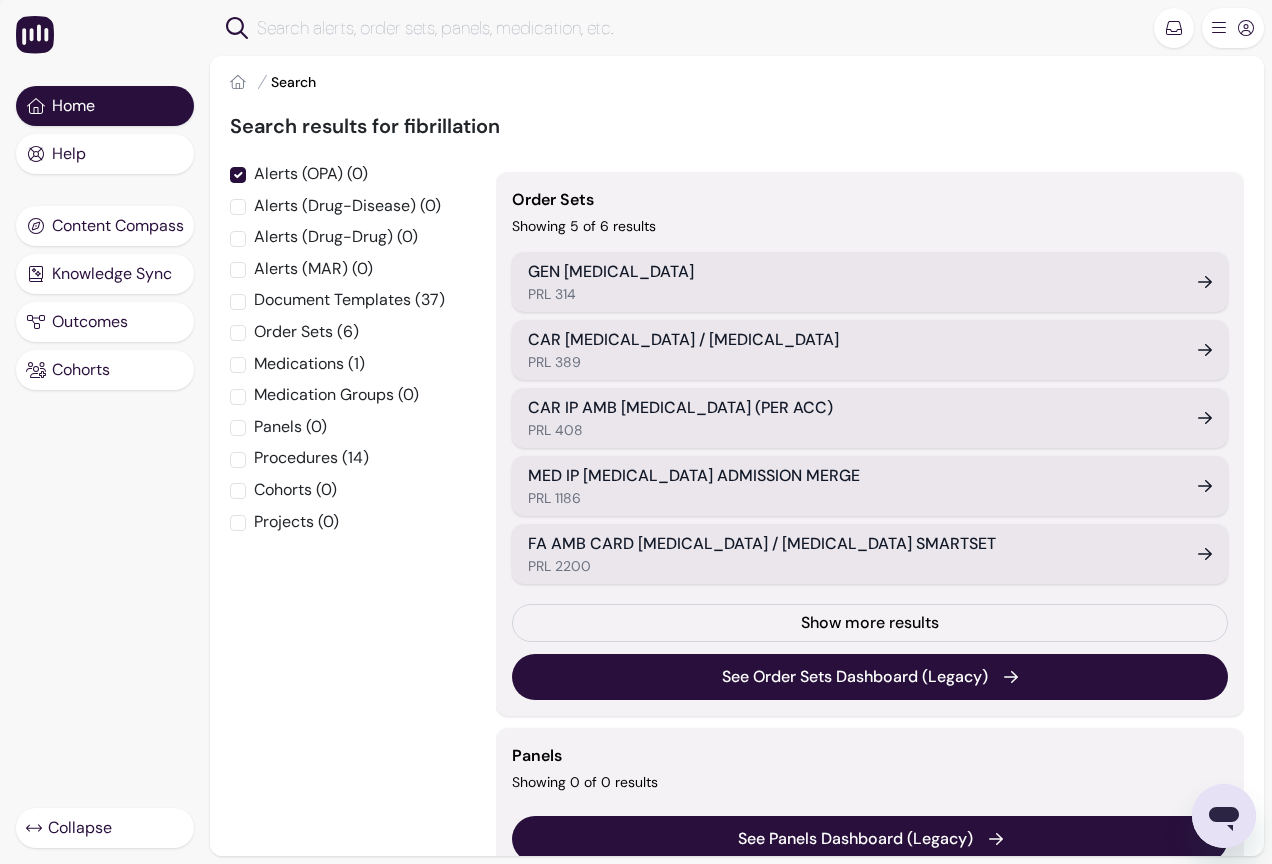 checkbox on "true" 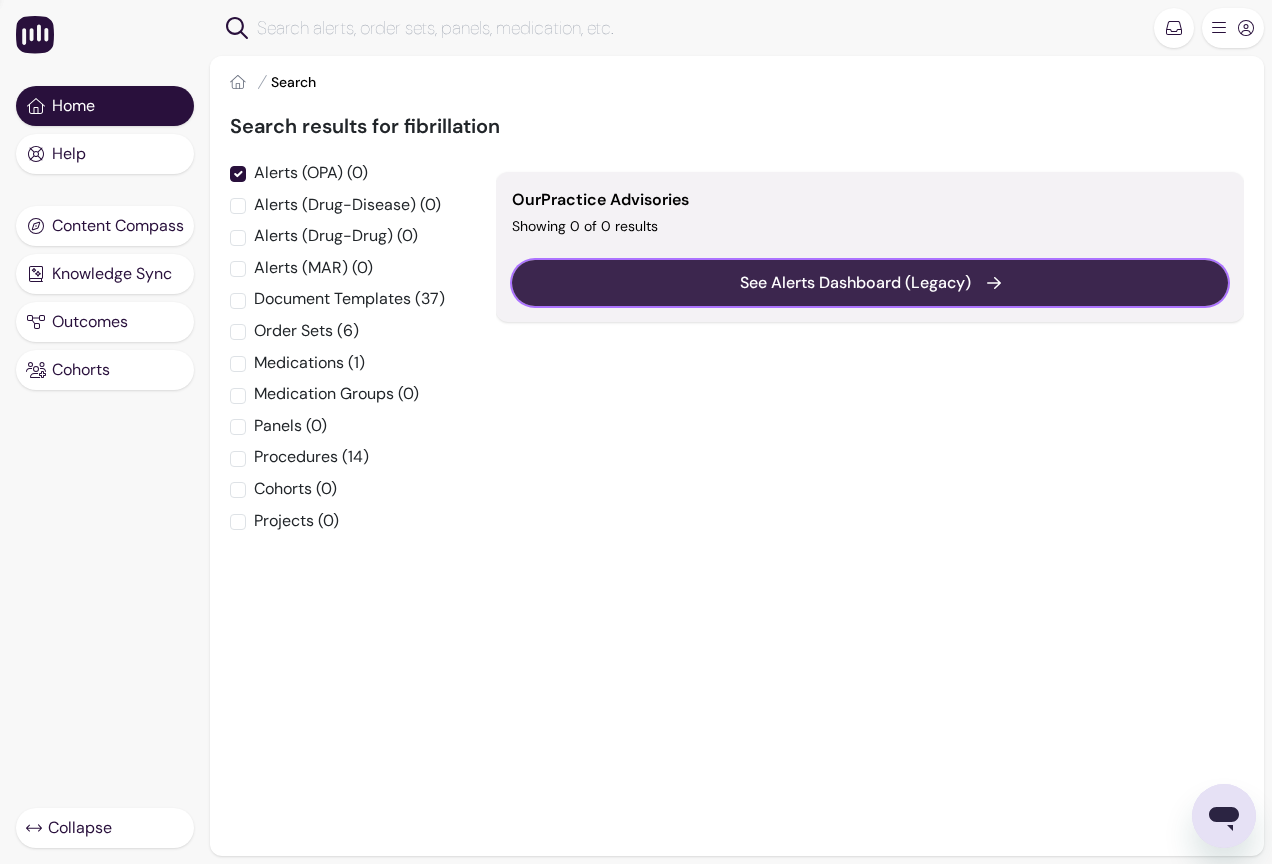 click on "See Alerts Dashboard (Legacy)" at bounding box center [855, 283] 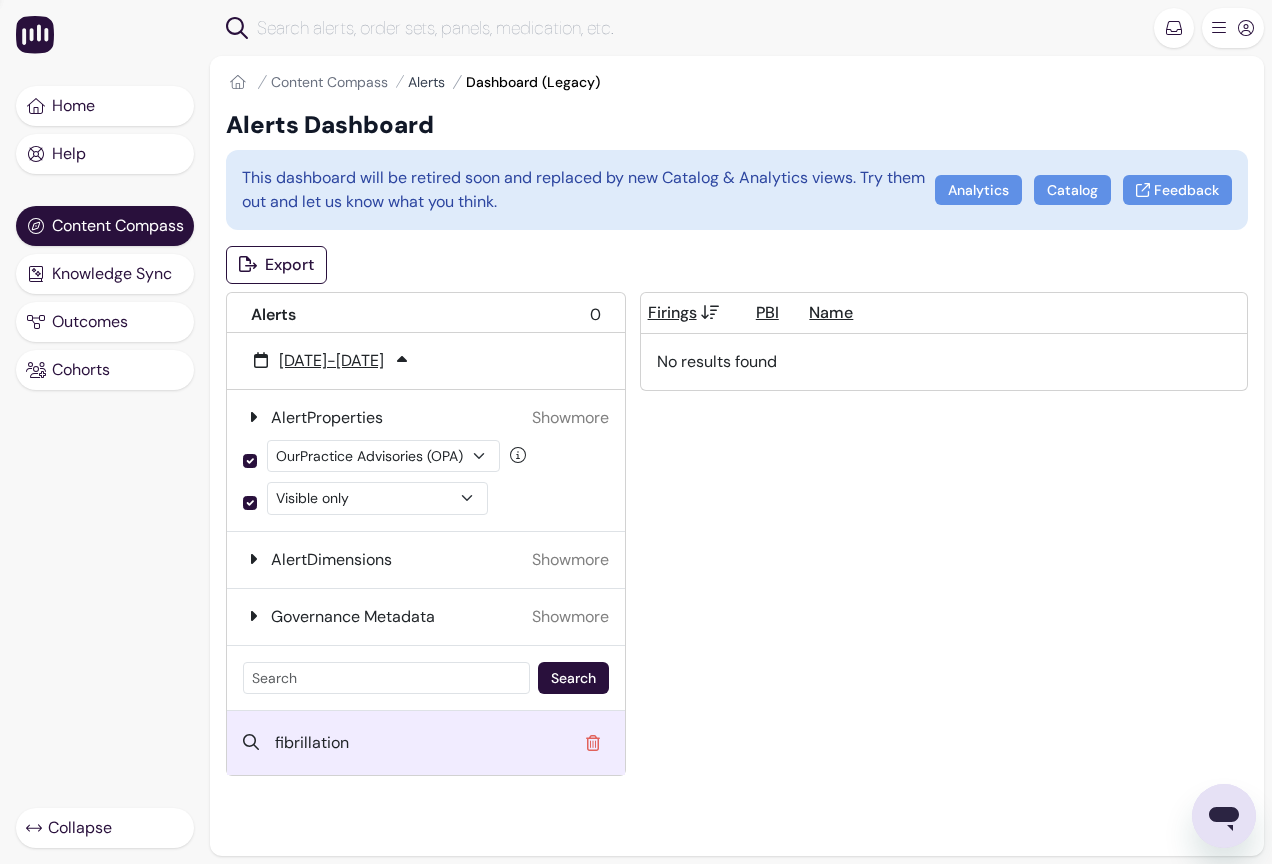 click on "Alerts" at bounding box center [426, 82] 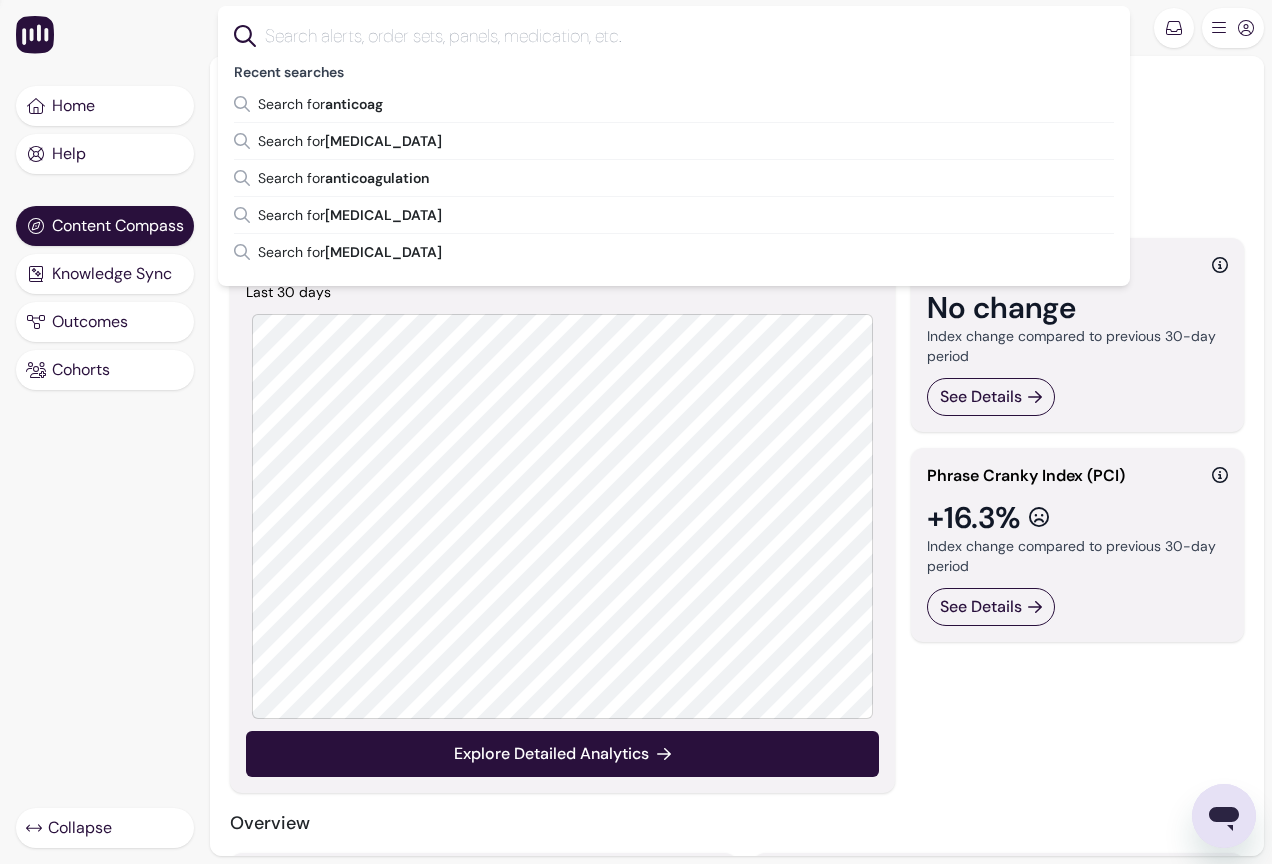 click at bounding box center (690, 36) 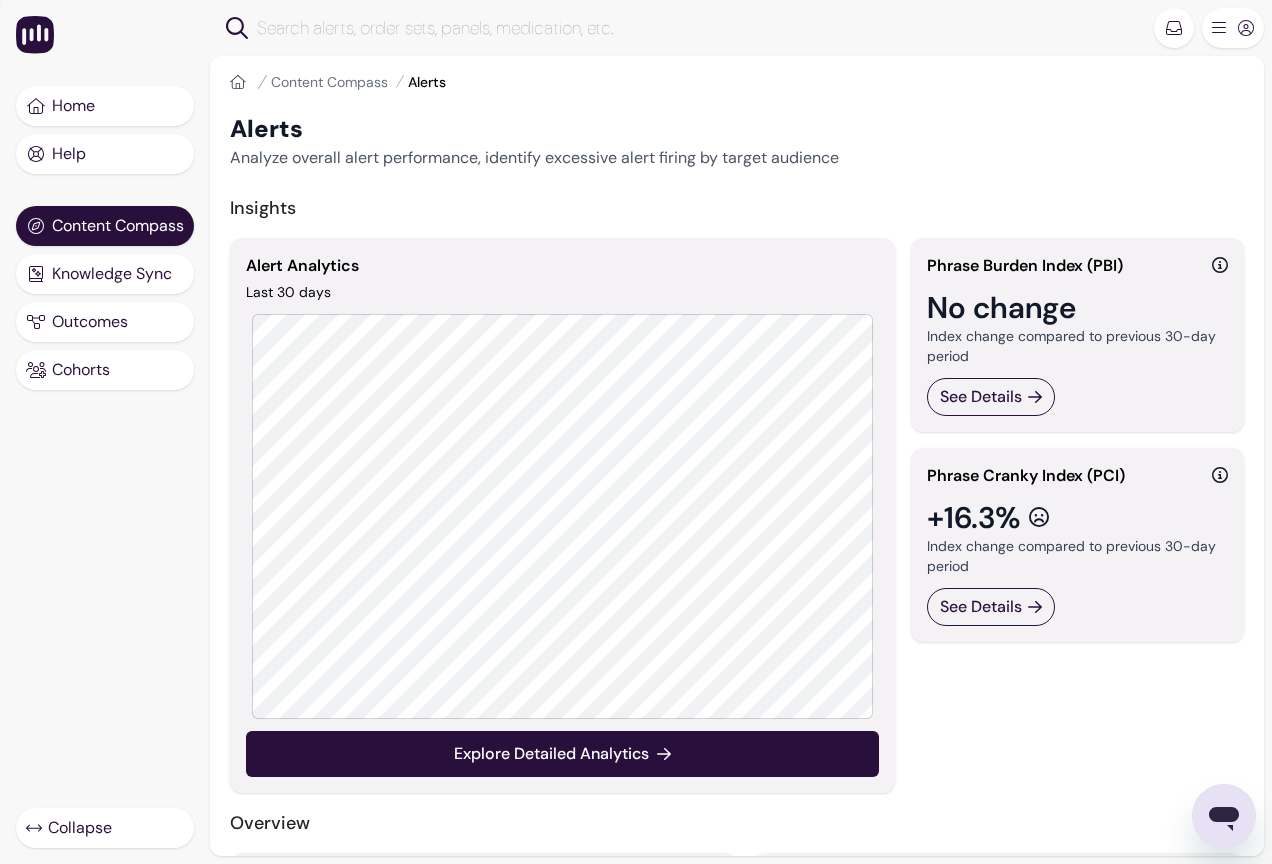 click 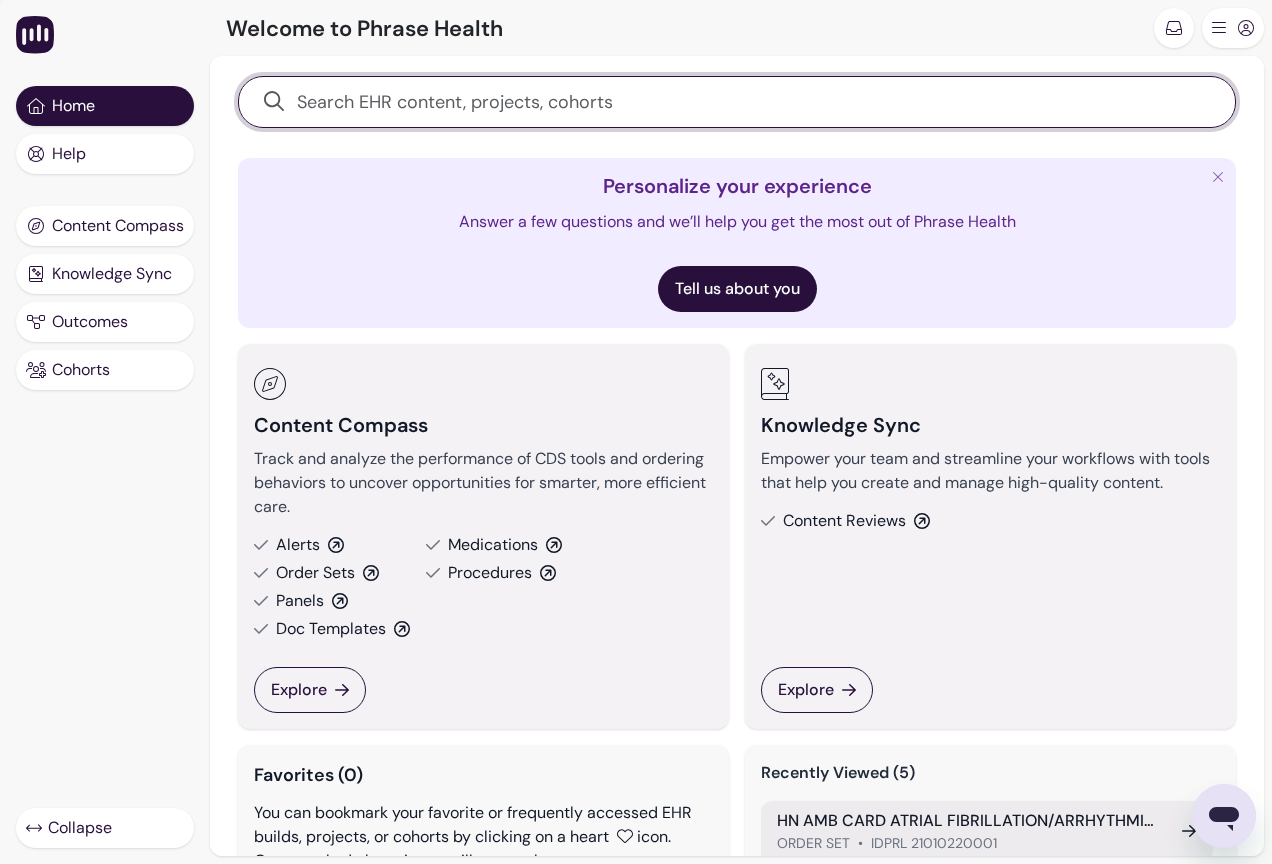 click at bounding box center [737, 102] 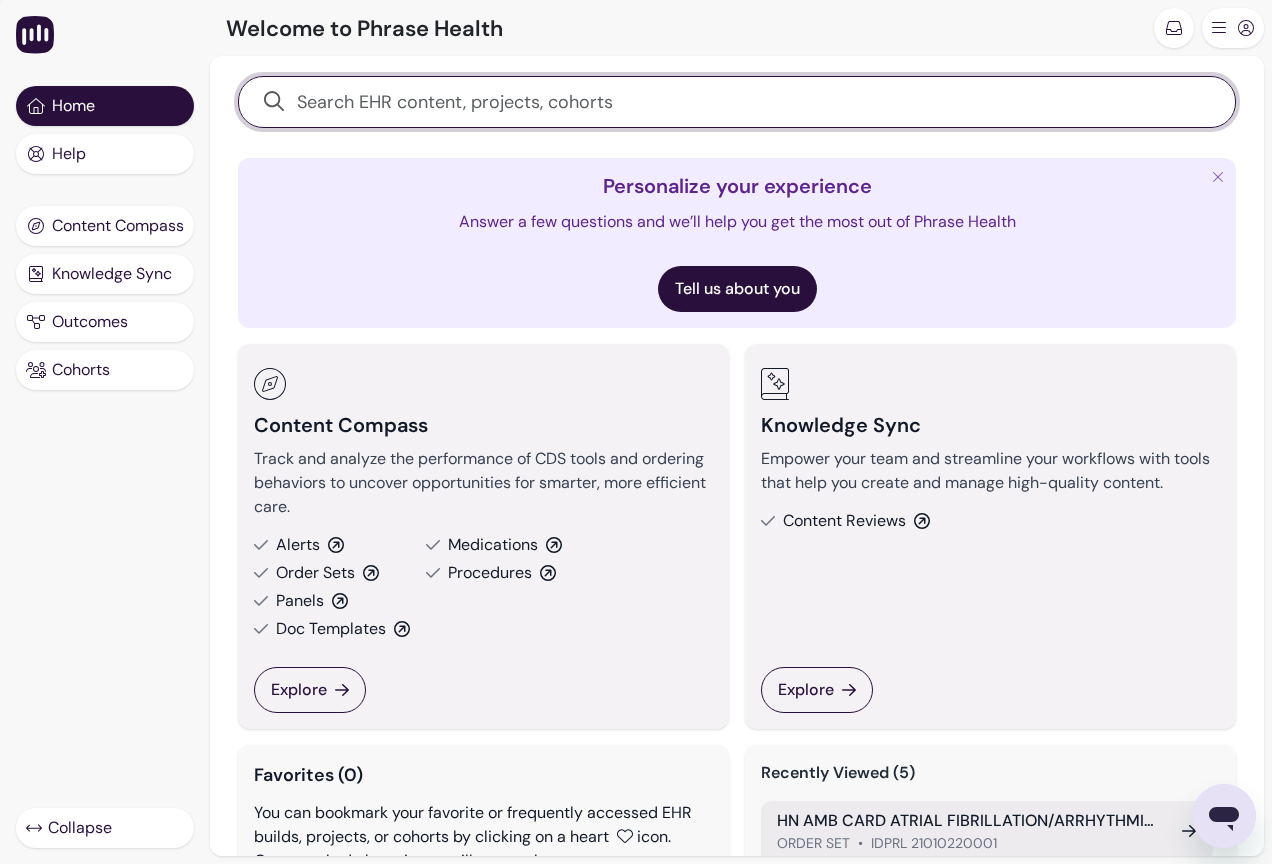 click at bounding box center [748, 102] 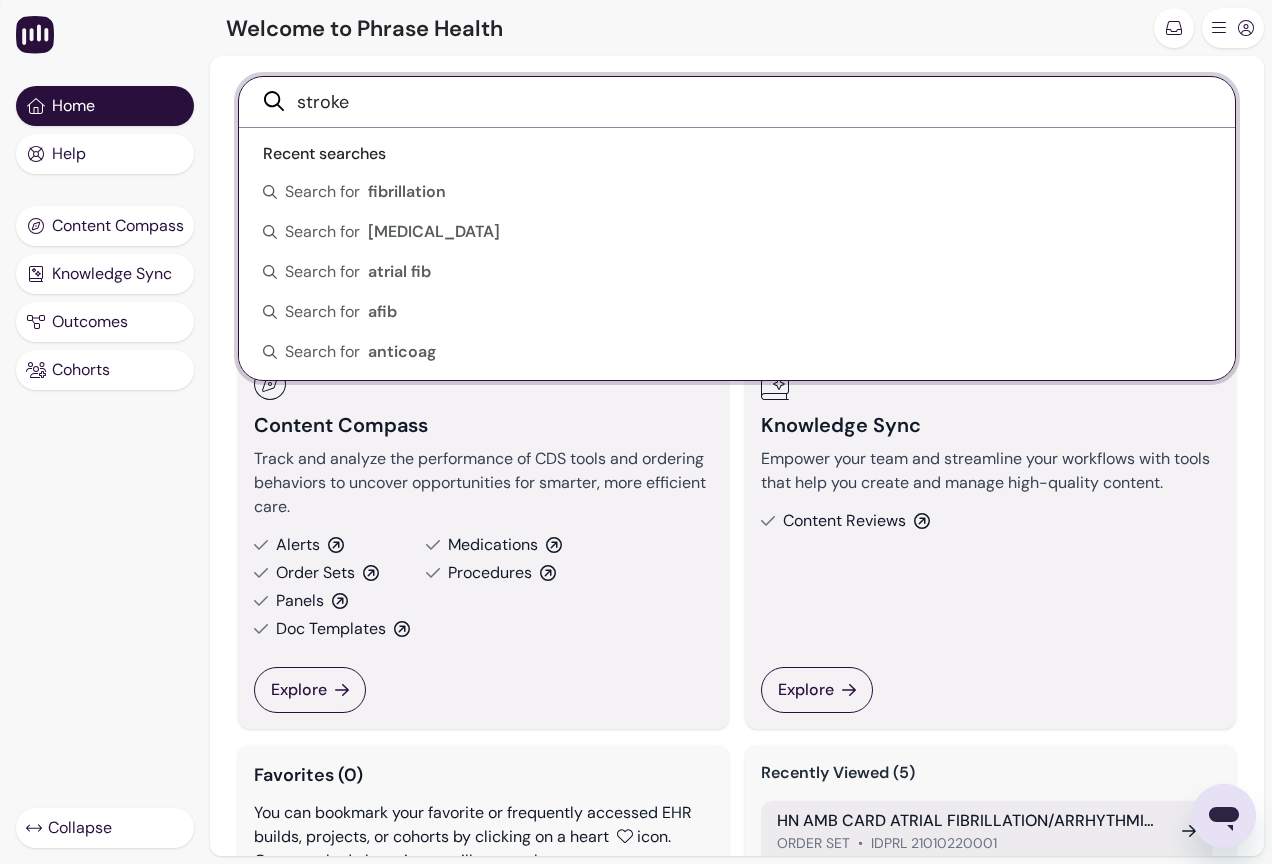 type on "stroke" 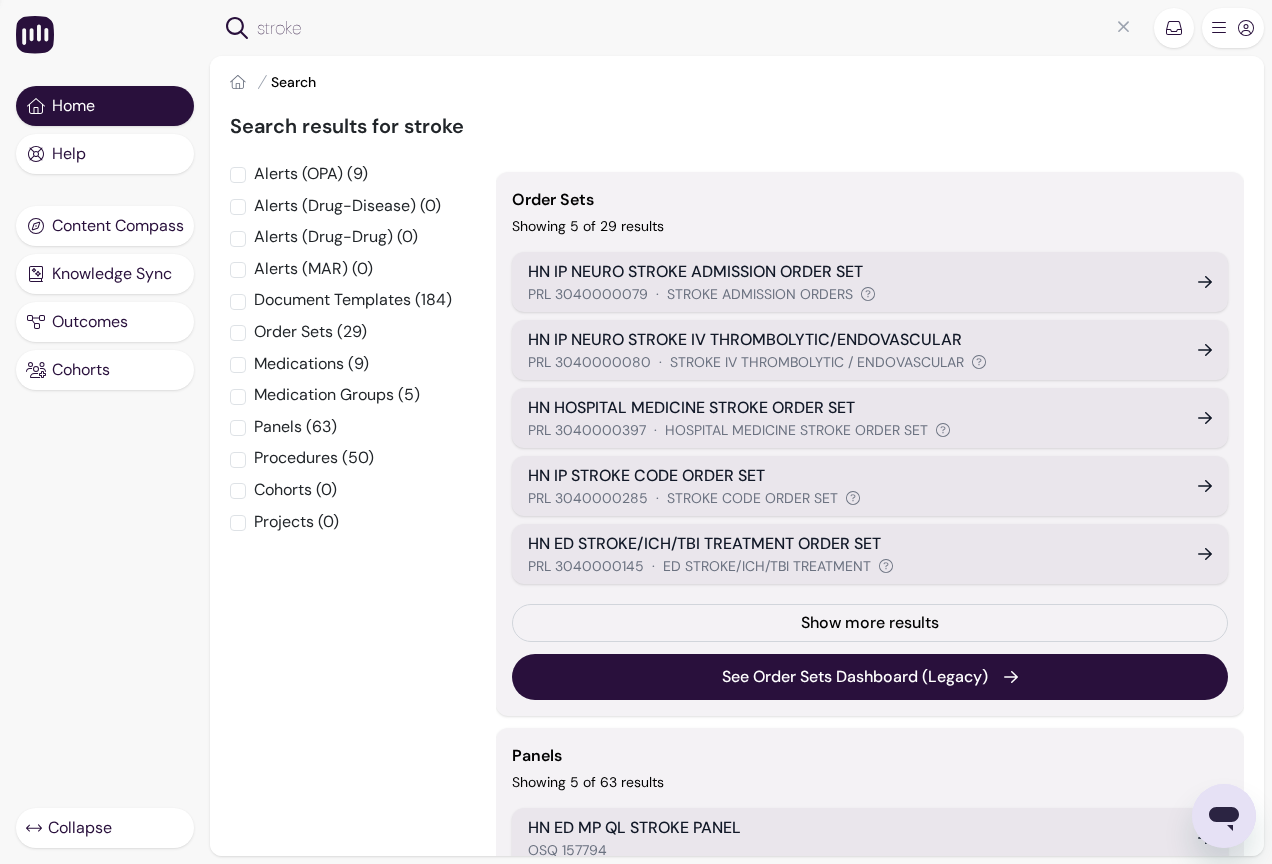 click on "Alerts (OPA) (9)" at bounding box center (311, 174) 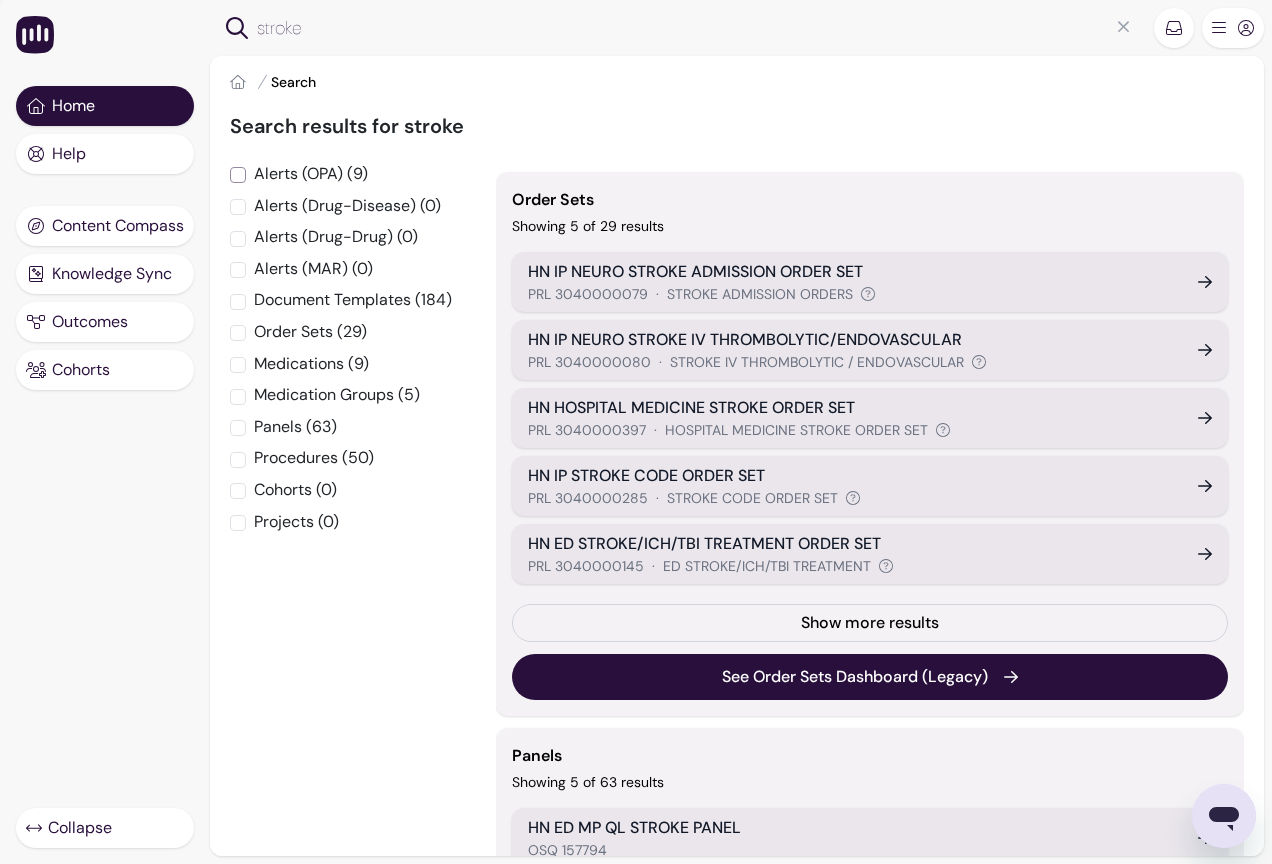 click on "Alerts (OPA) (9)" at bounding box center [238, 175] 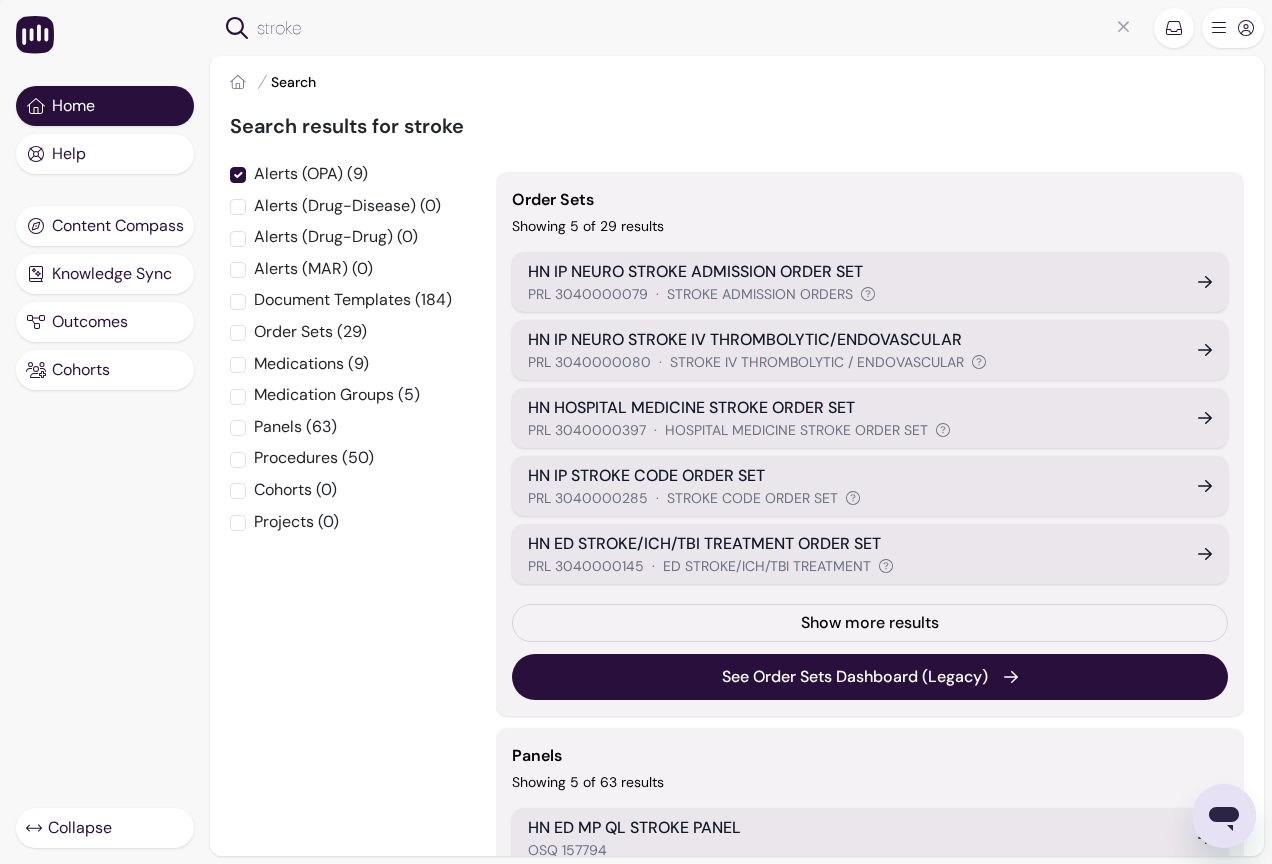 checkbox on "true" 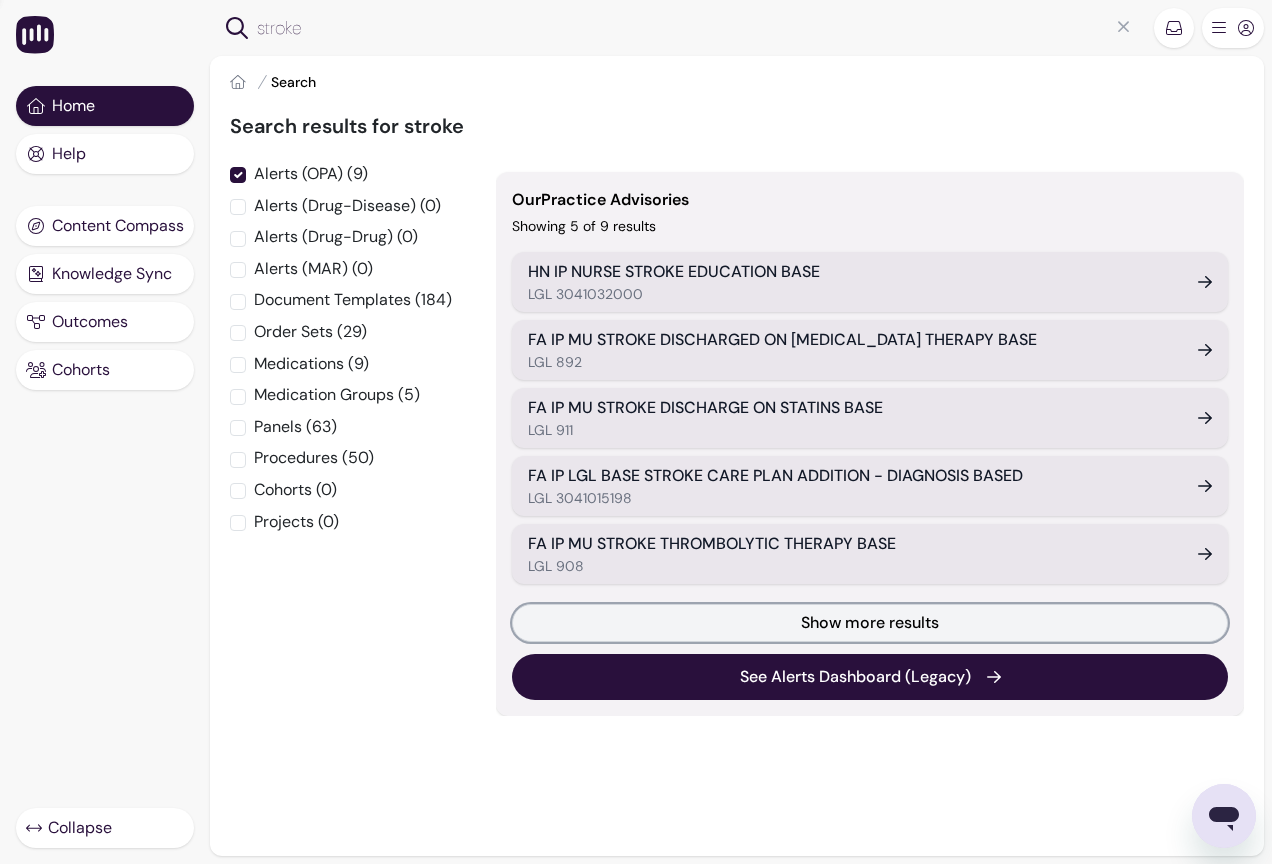 click on "Show more results" at bounding box center (870, 623) 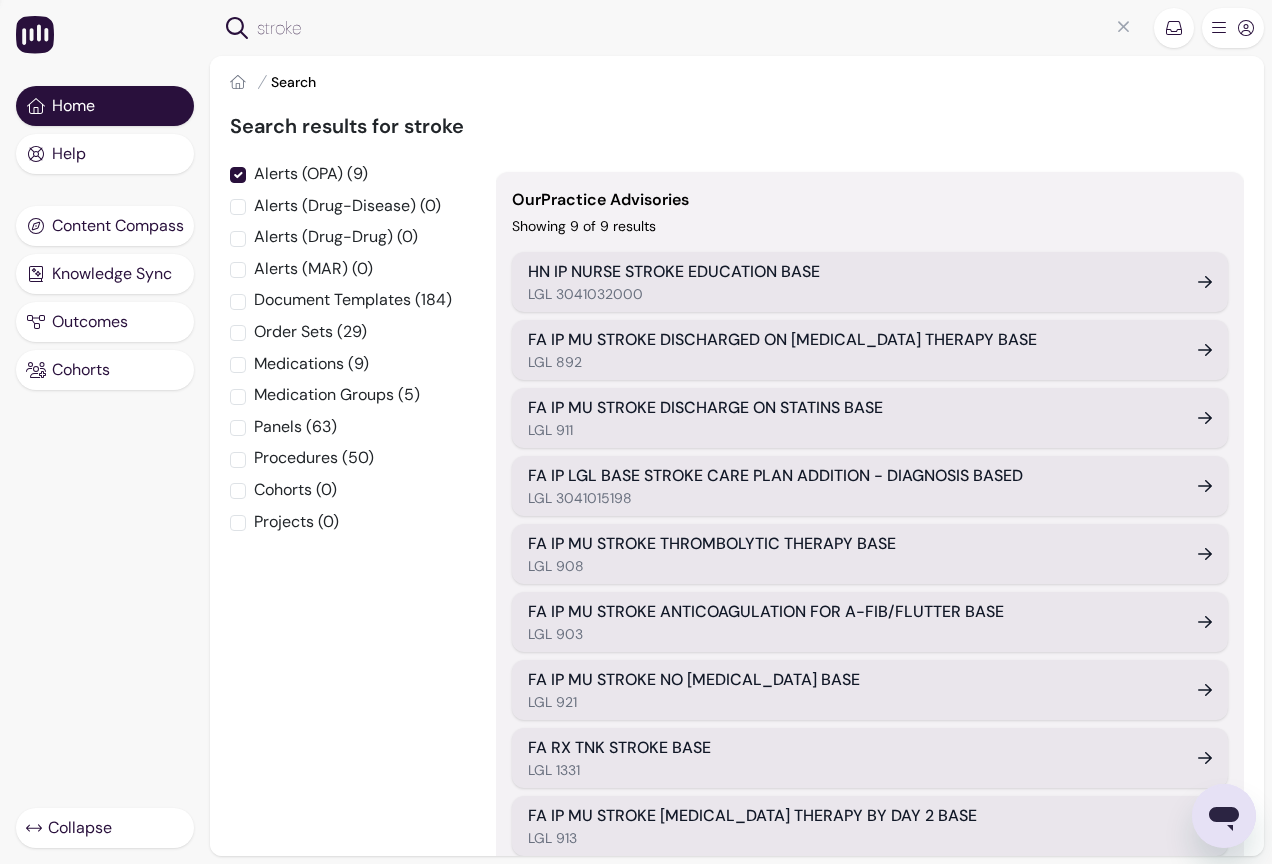 scroll, scrollTop: 94, scrollLeft: 0, axis: vertical 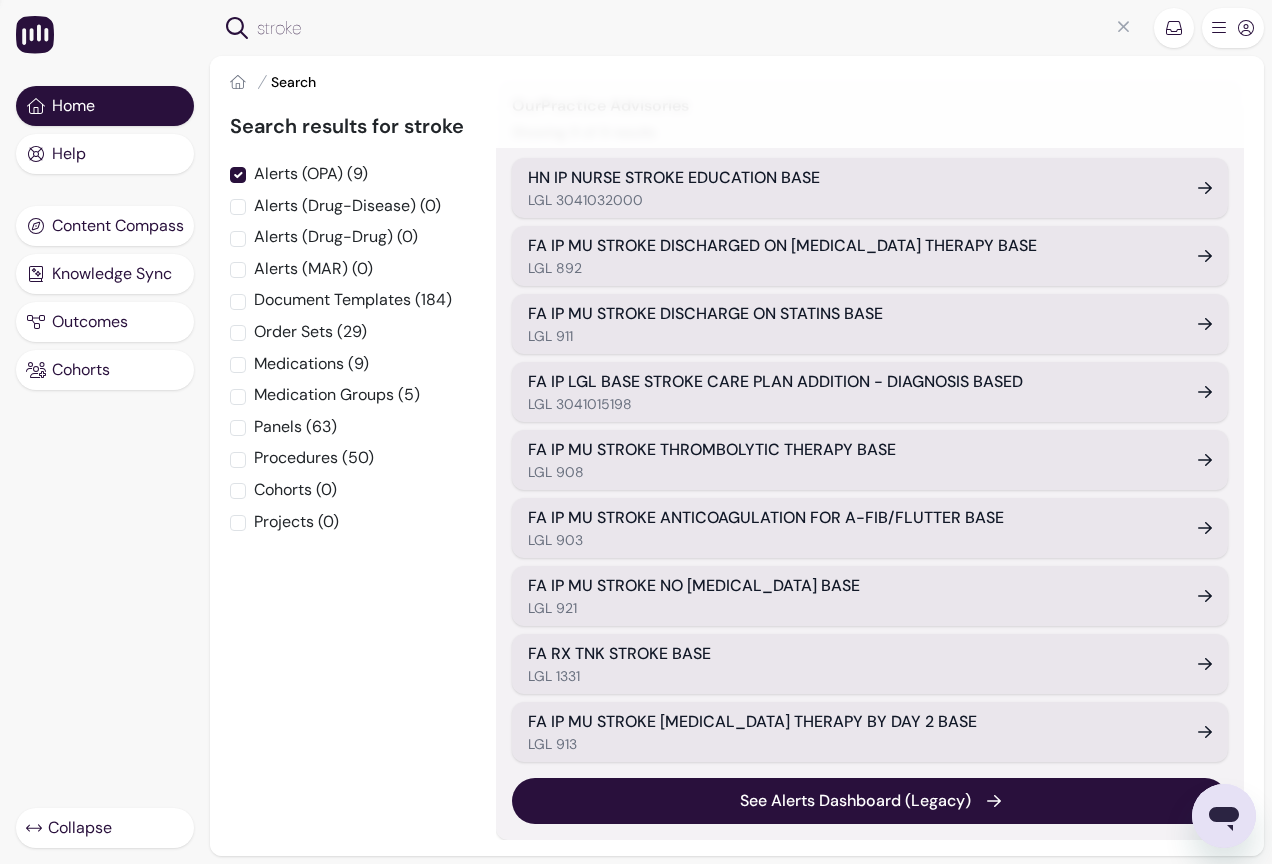 click on "LGL 903" at bounding box center [851, 540] 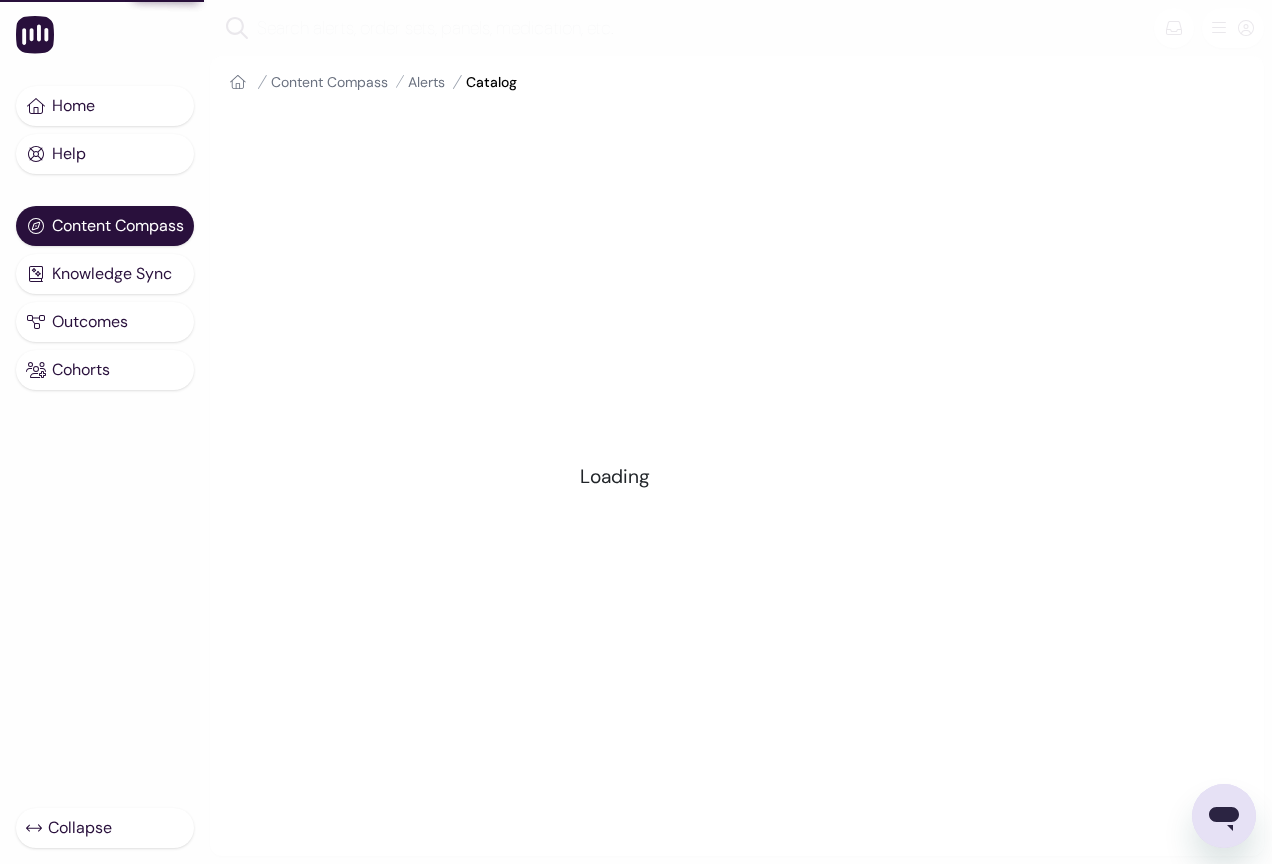 scroll, scrollTop: 0, scrollLeft: 0, axis: both 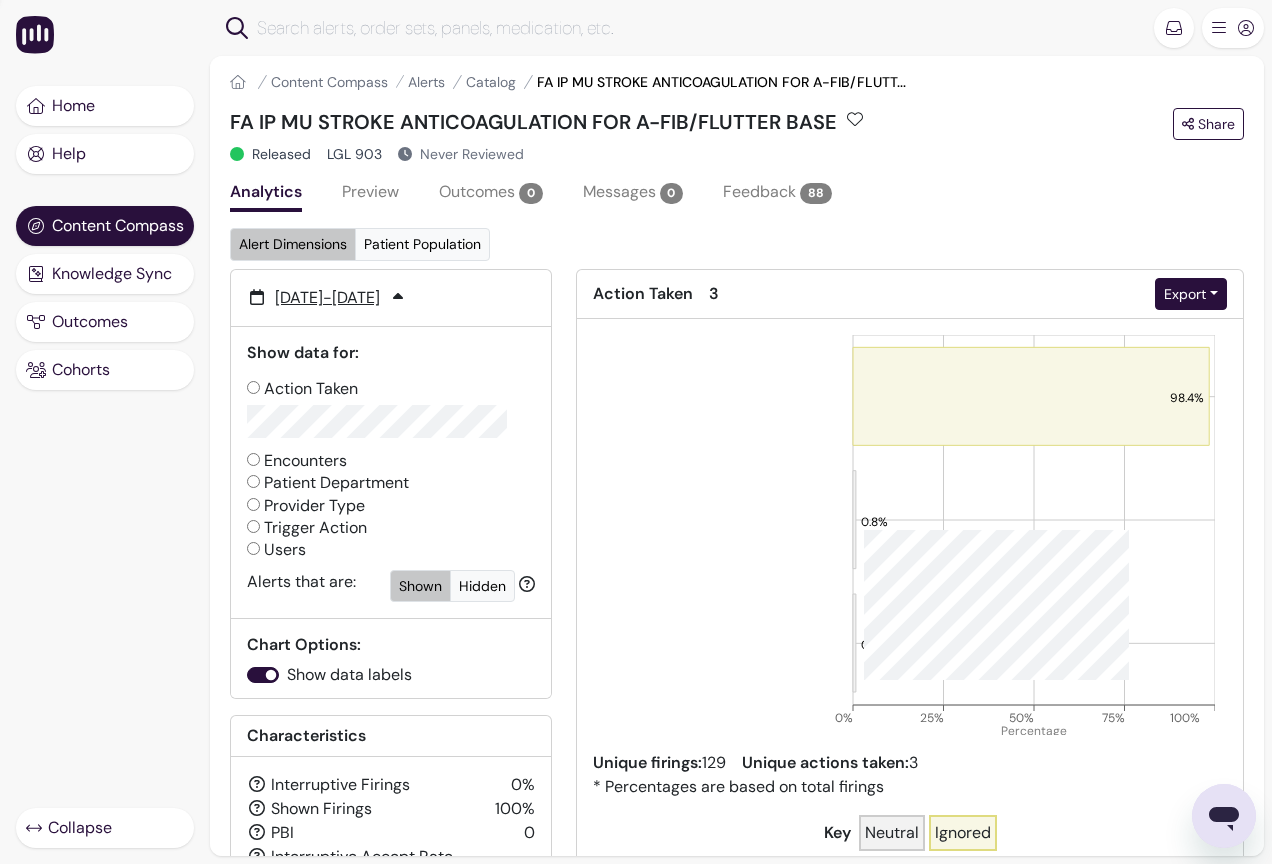 click 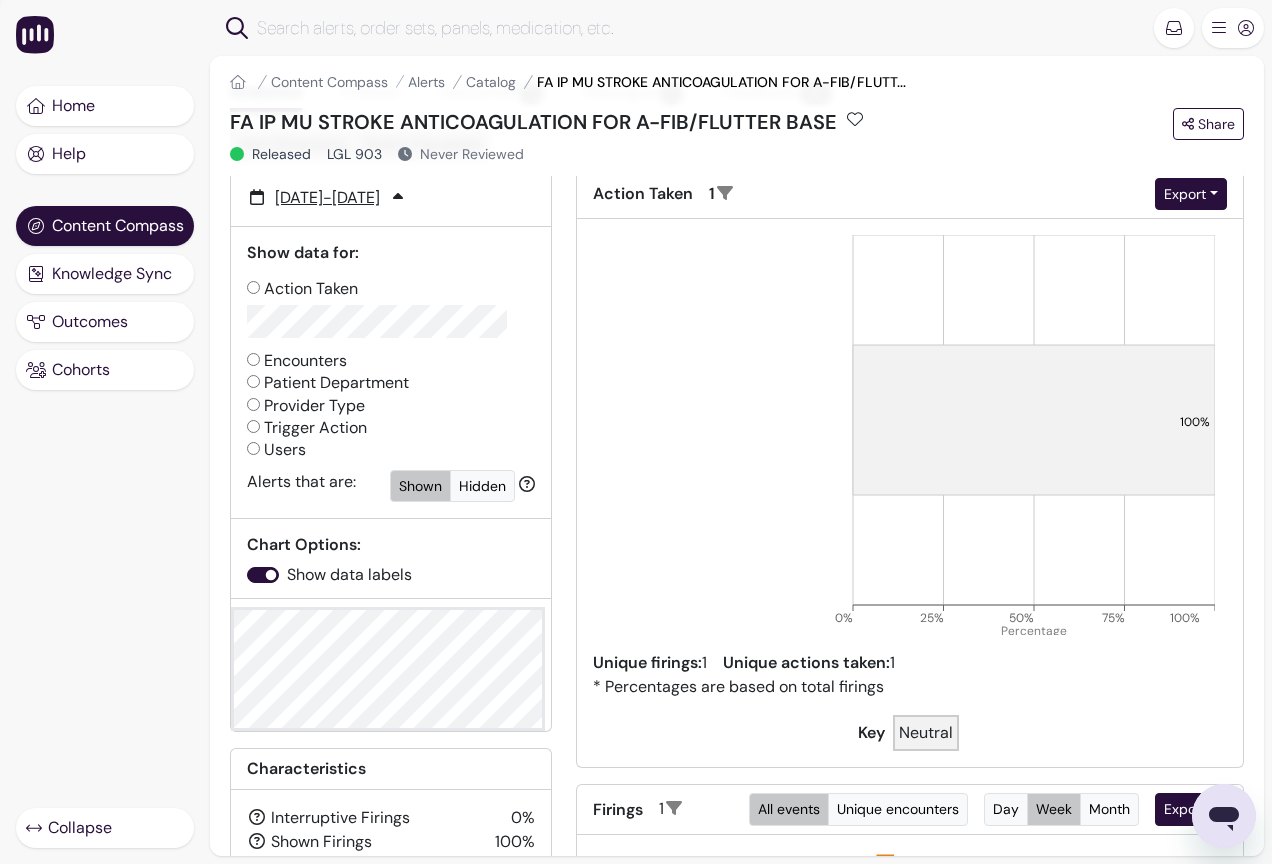 scroll, scrollTop: 0, scrollLeft: 0, axis: both 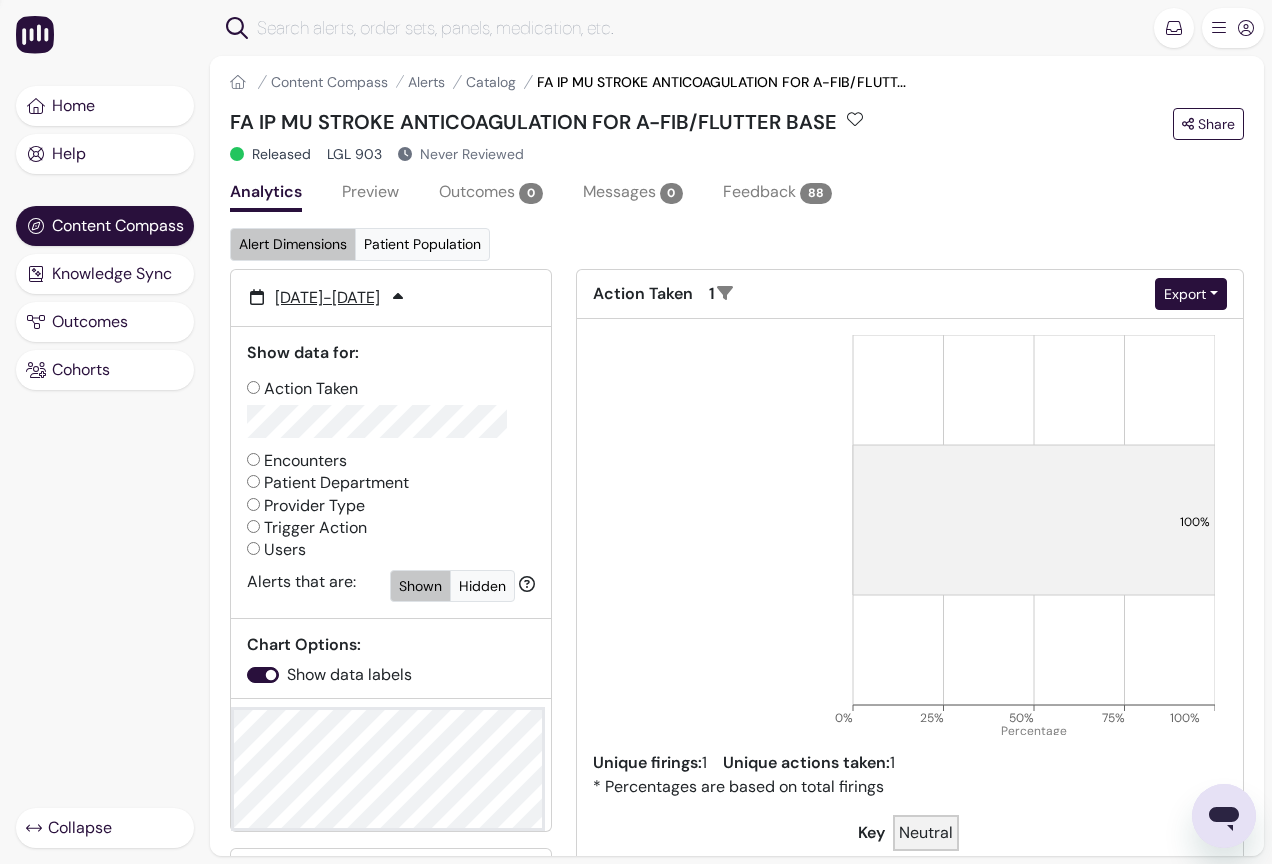 click on "Preview" at bounding box center [370, 194] 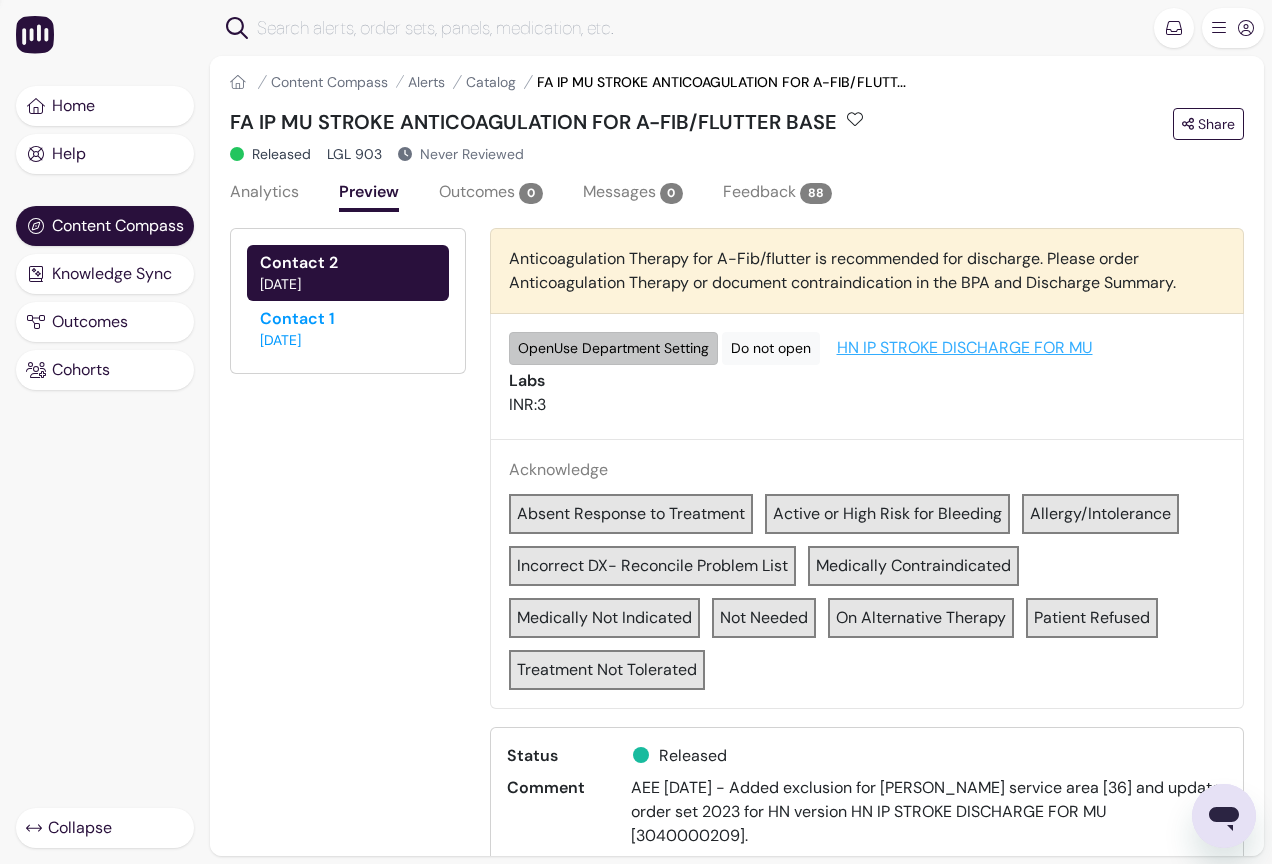 click on "HN IP STROKE DISCHARGE FOR MU" at bounding box center (965, 348) 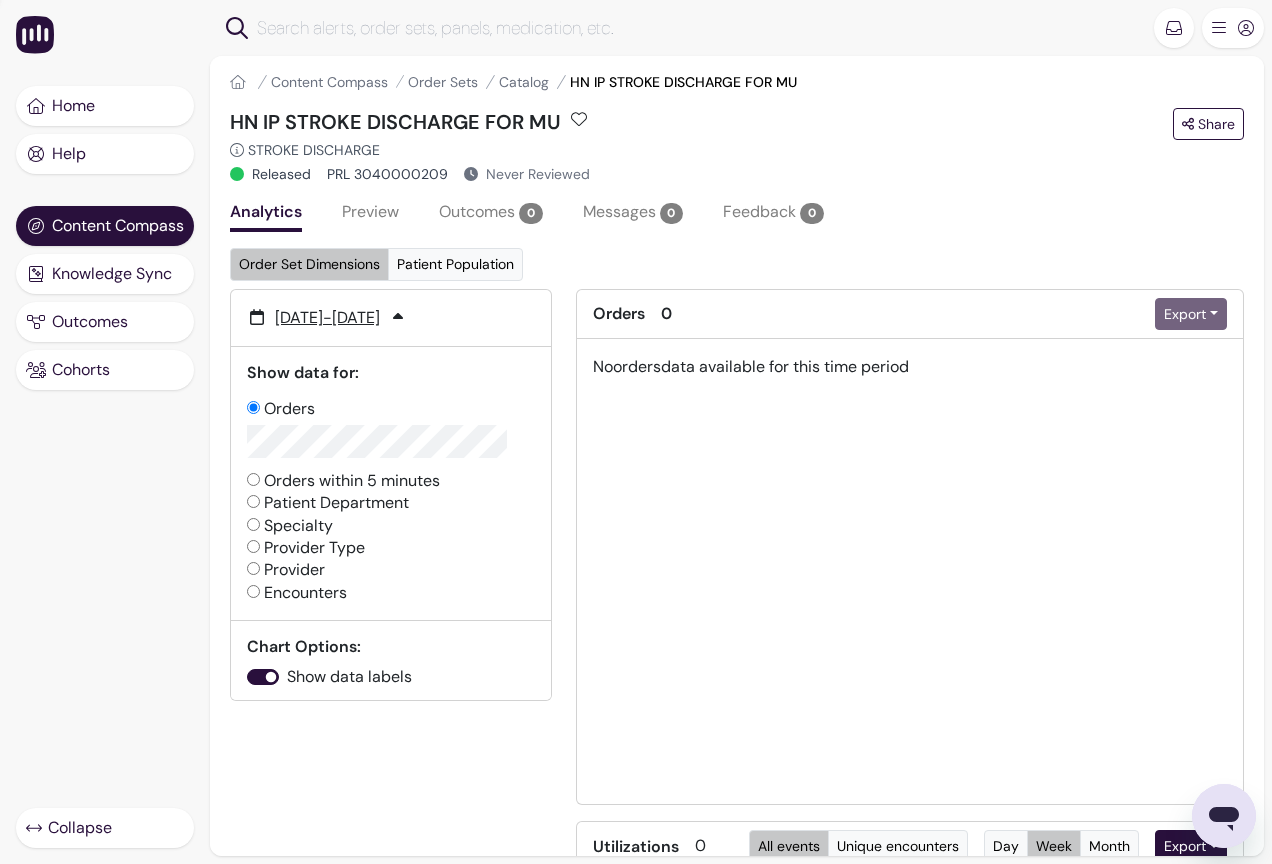 click on "PRL   3040000209" at bounding box center (387, 174) 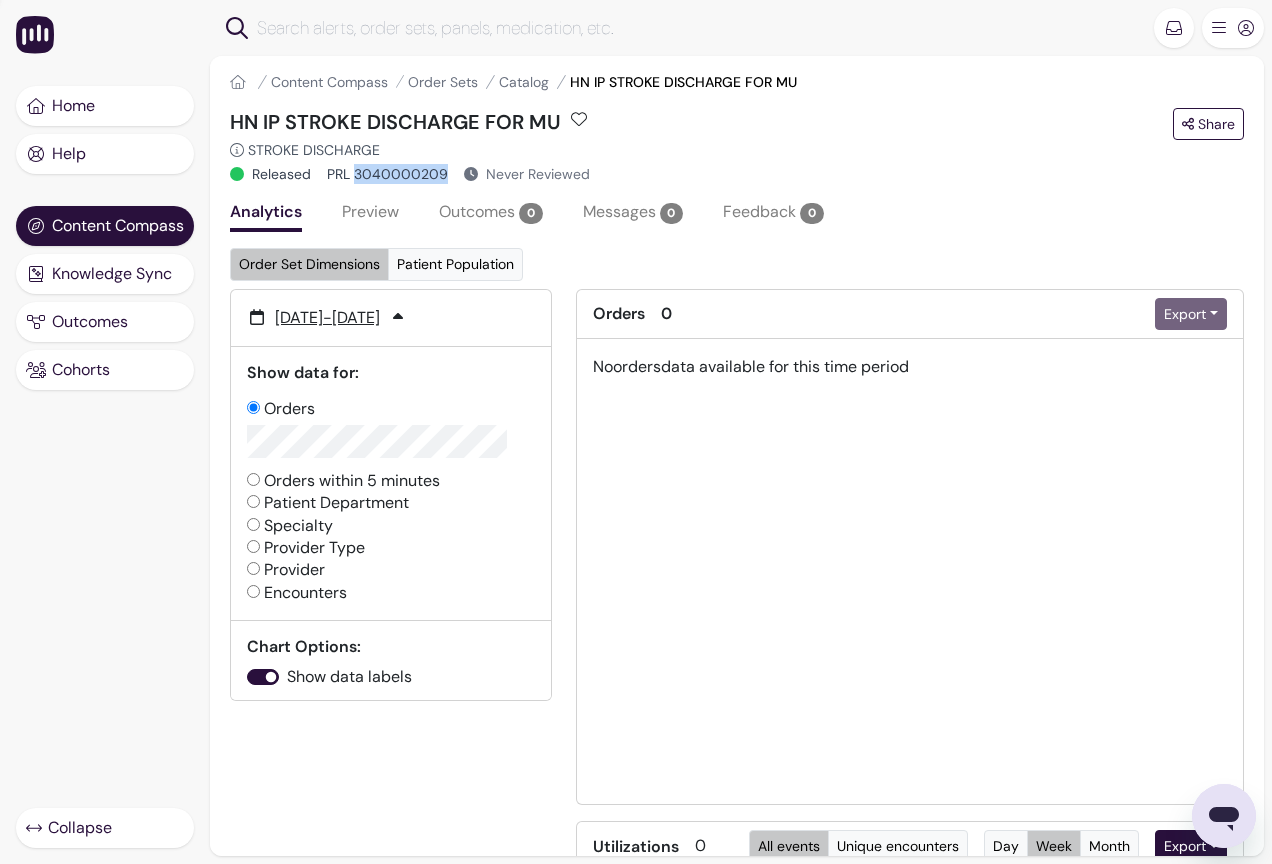 click on "PRL   3040000209" at bounding box center (387, 174) 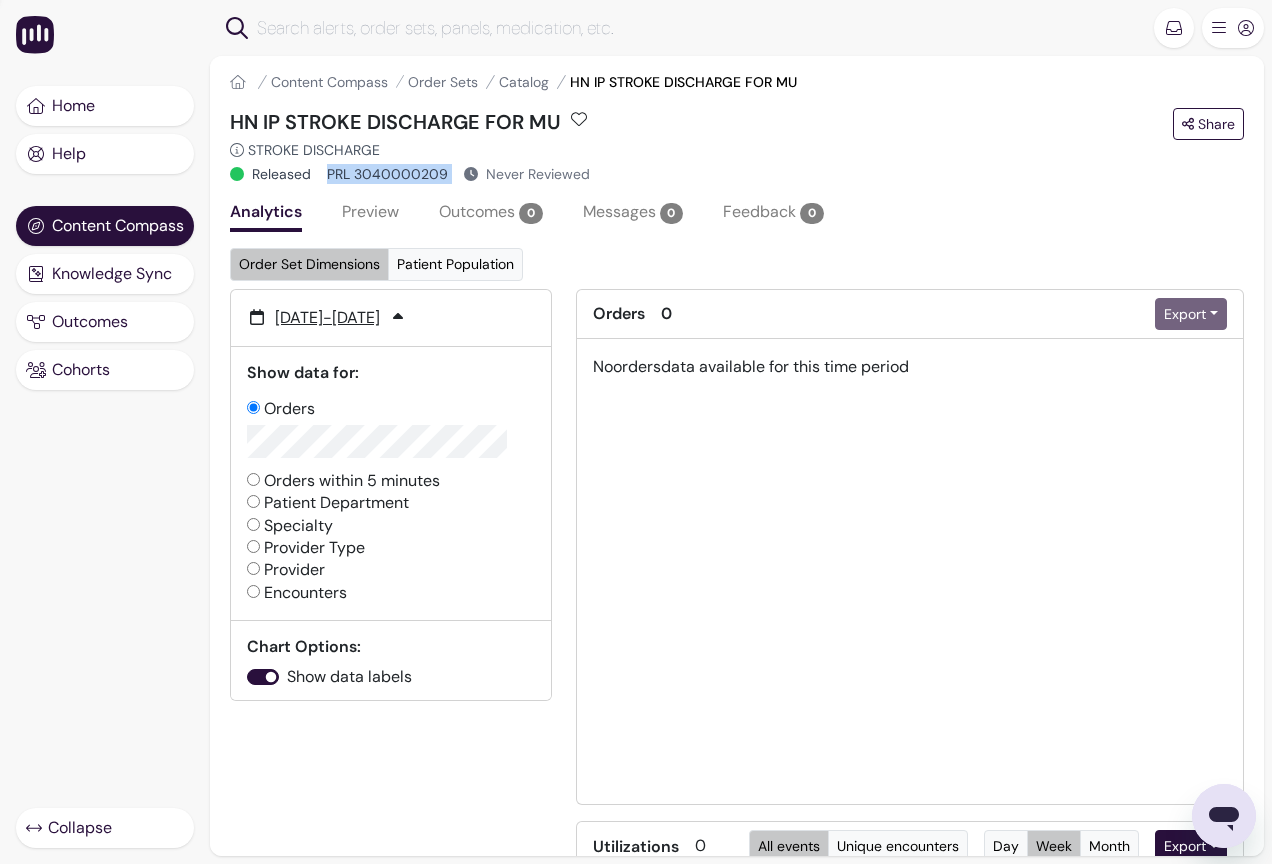 click on "PRL   3040000209" at bounding box center [387, 174] 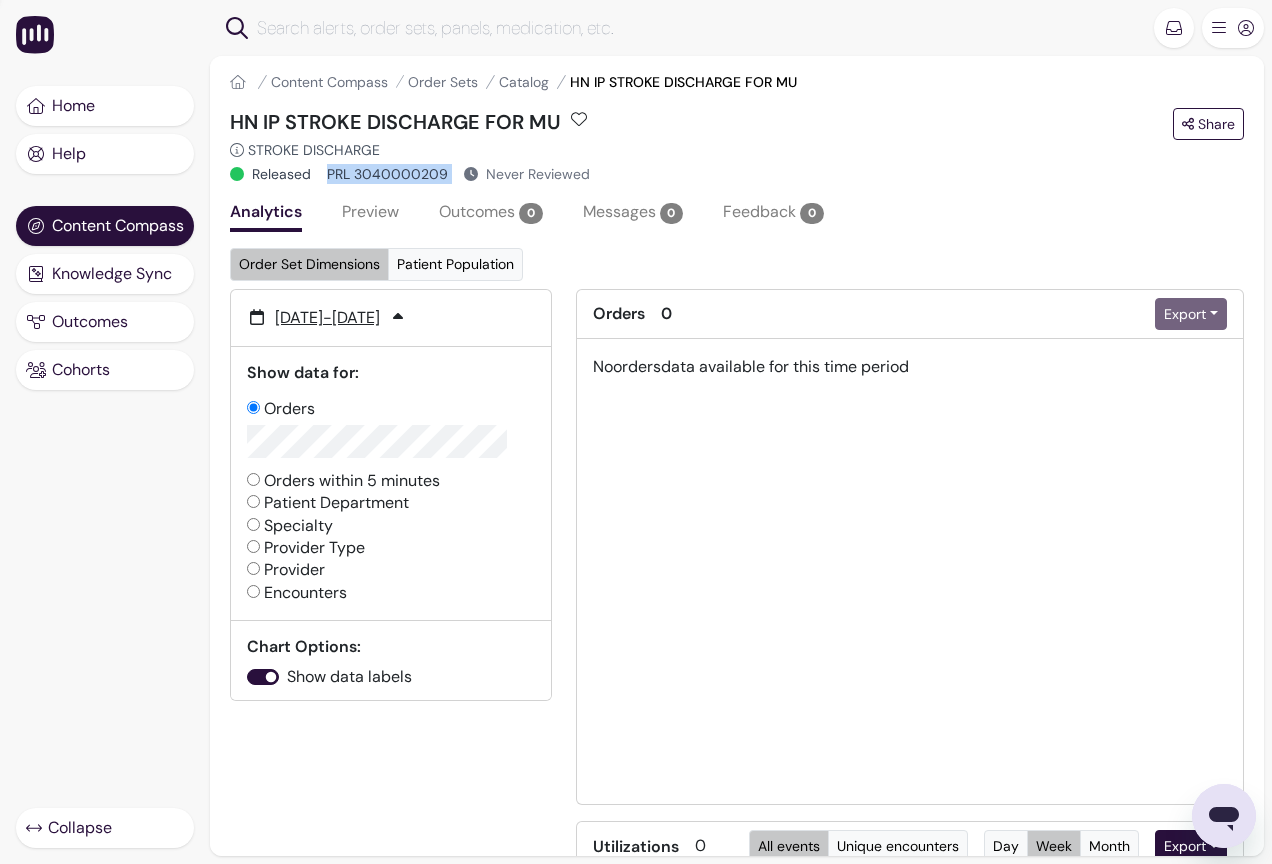 copy on "PRL   3040000209" 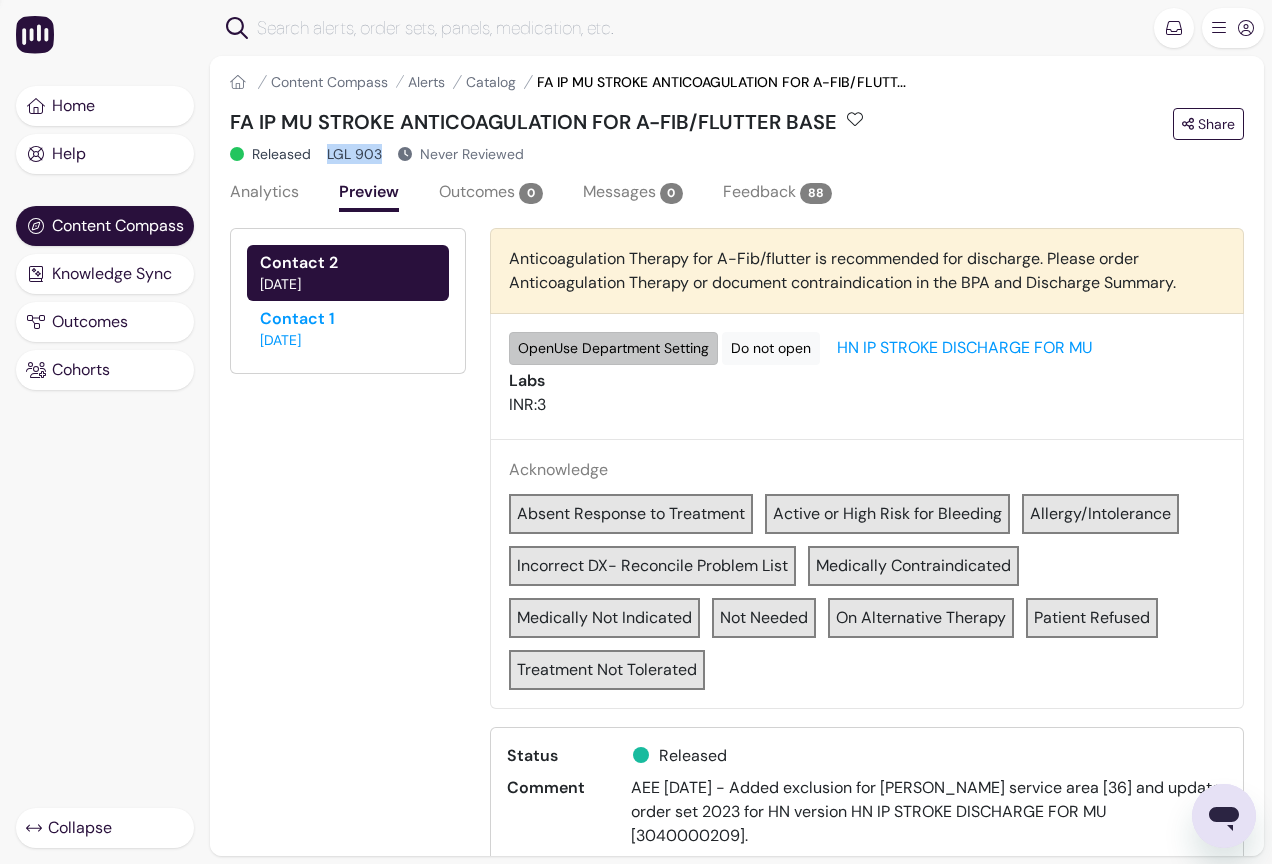 drag, startPoint x: 321, startPoint y: 154, endPoint x: 387, endPoint y: 155, distance: 66.007576 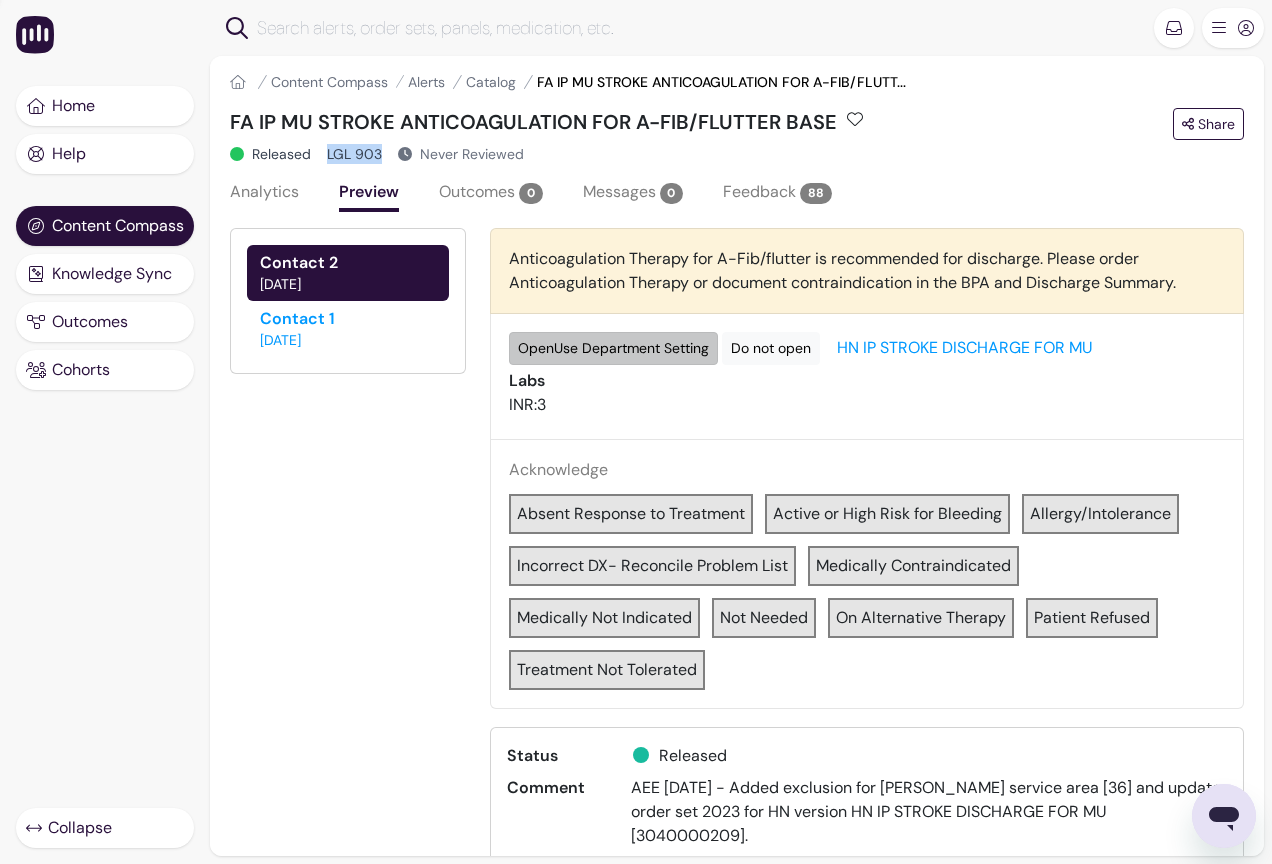 click on "Analytics" at bounding box center [264, 194] 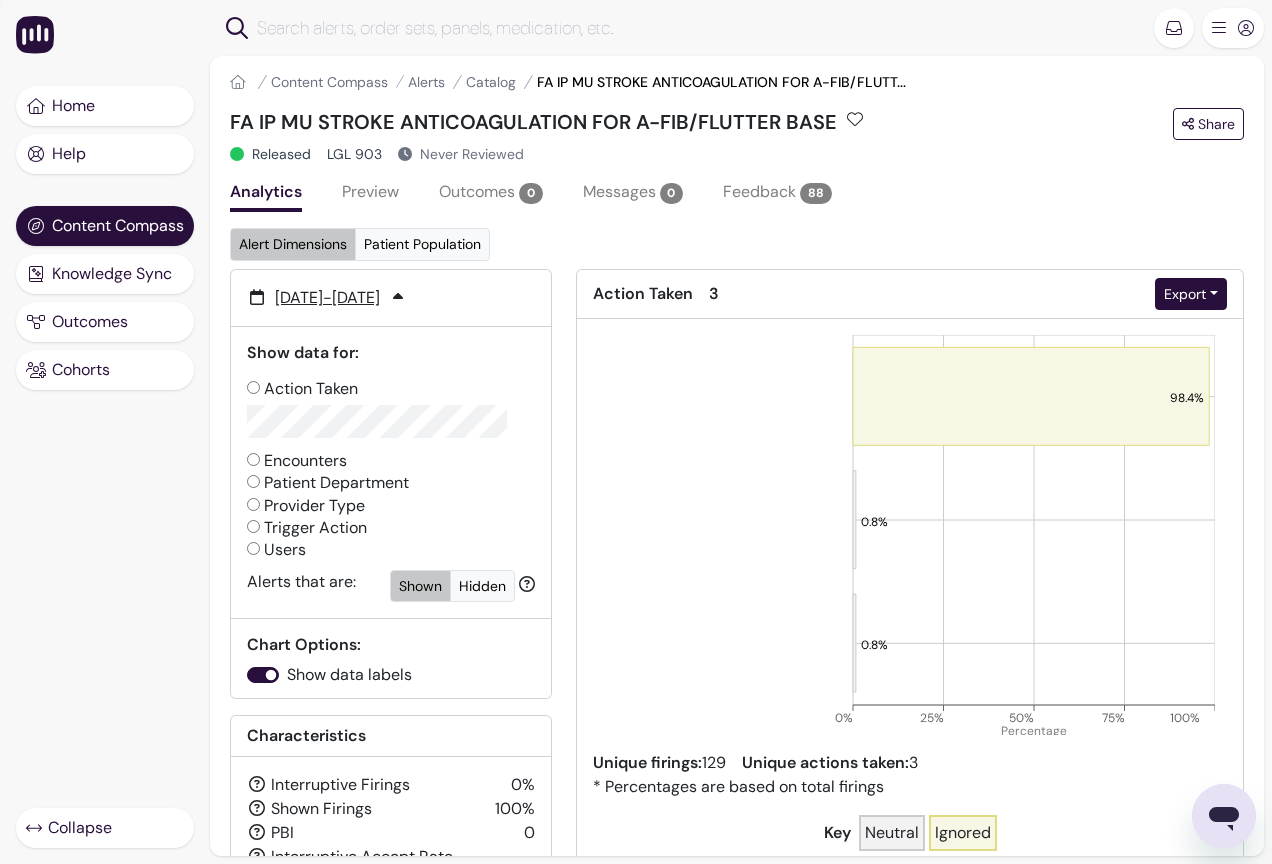 click on "Provider Type" at bounding box center [306, 506] 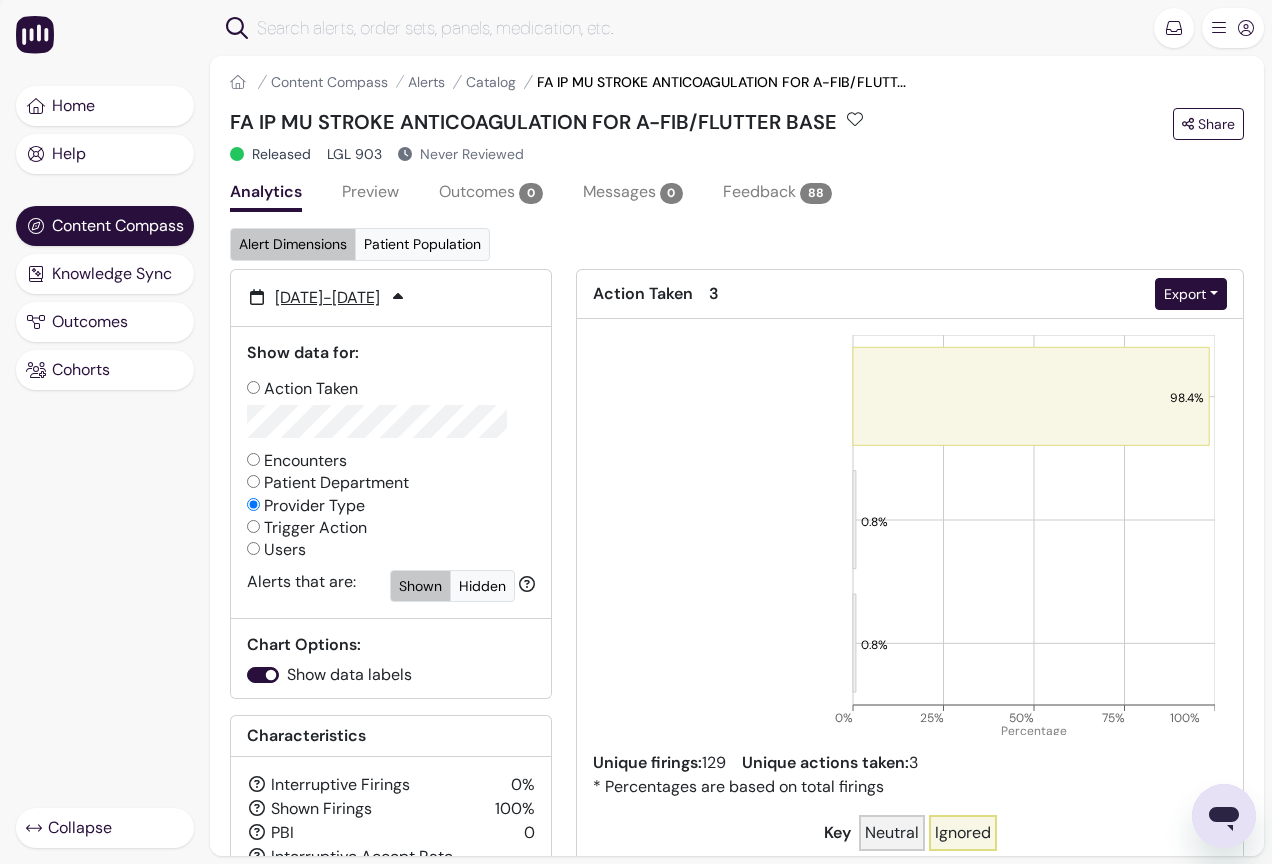 radio on "false" 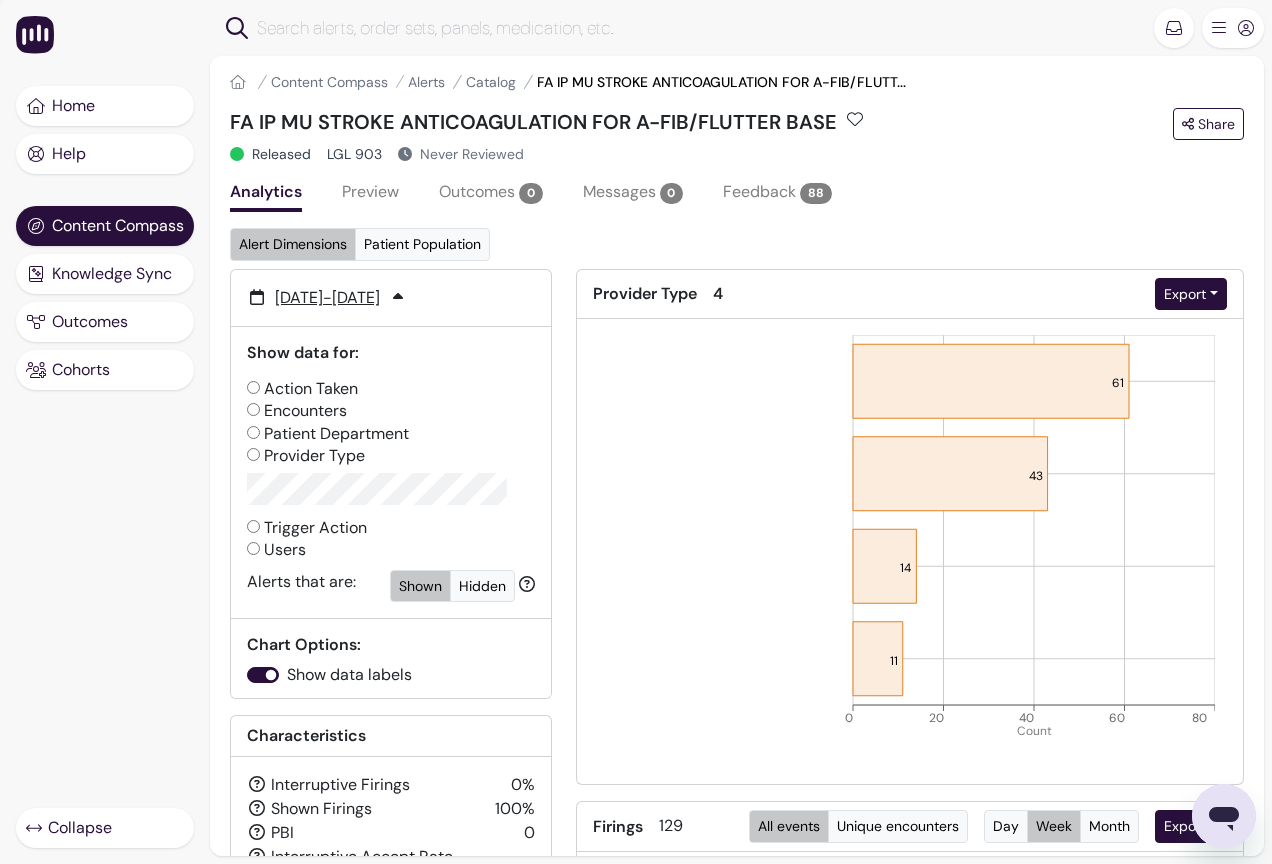 click on "Users" at bounding box center [276, 550] 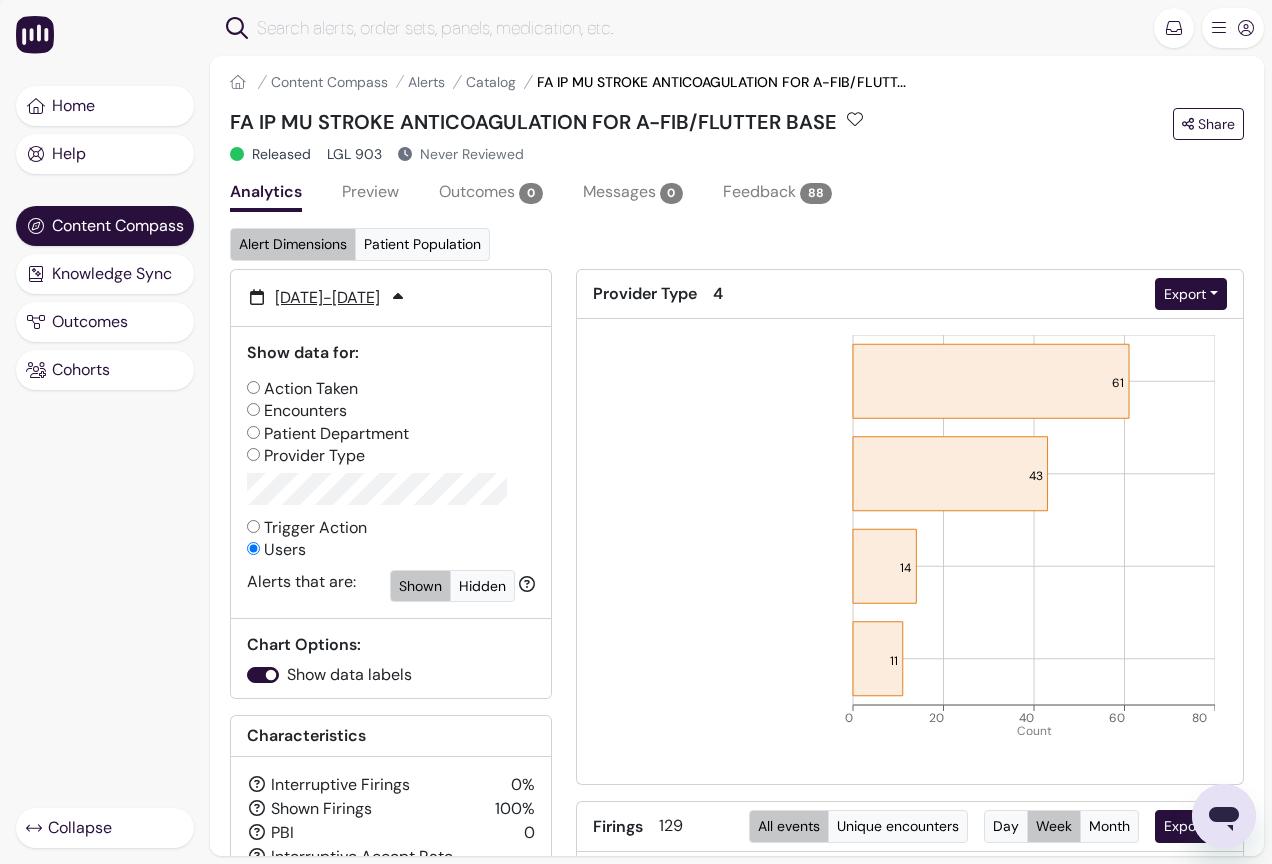radio on "false" 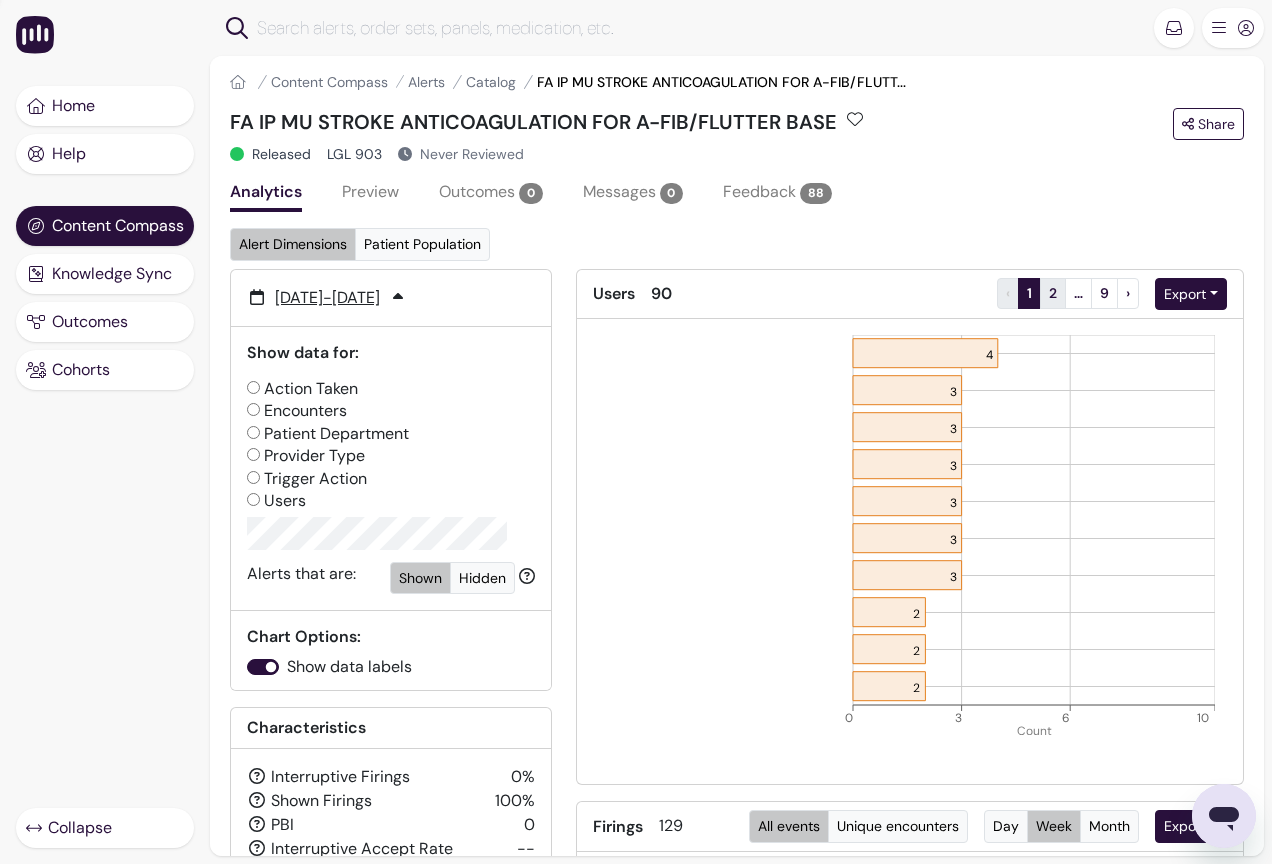 click on "2" at bounding box center [1053, 293] 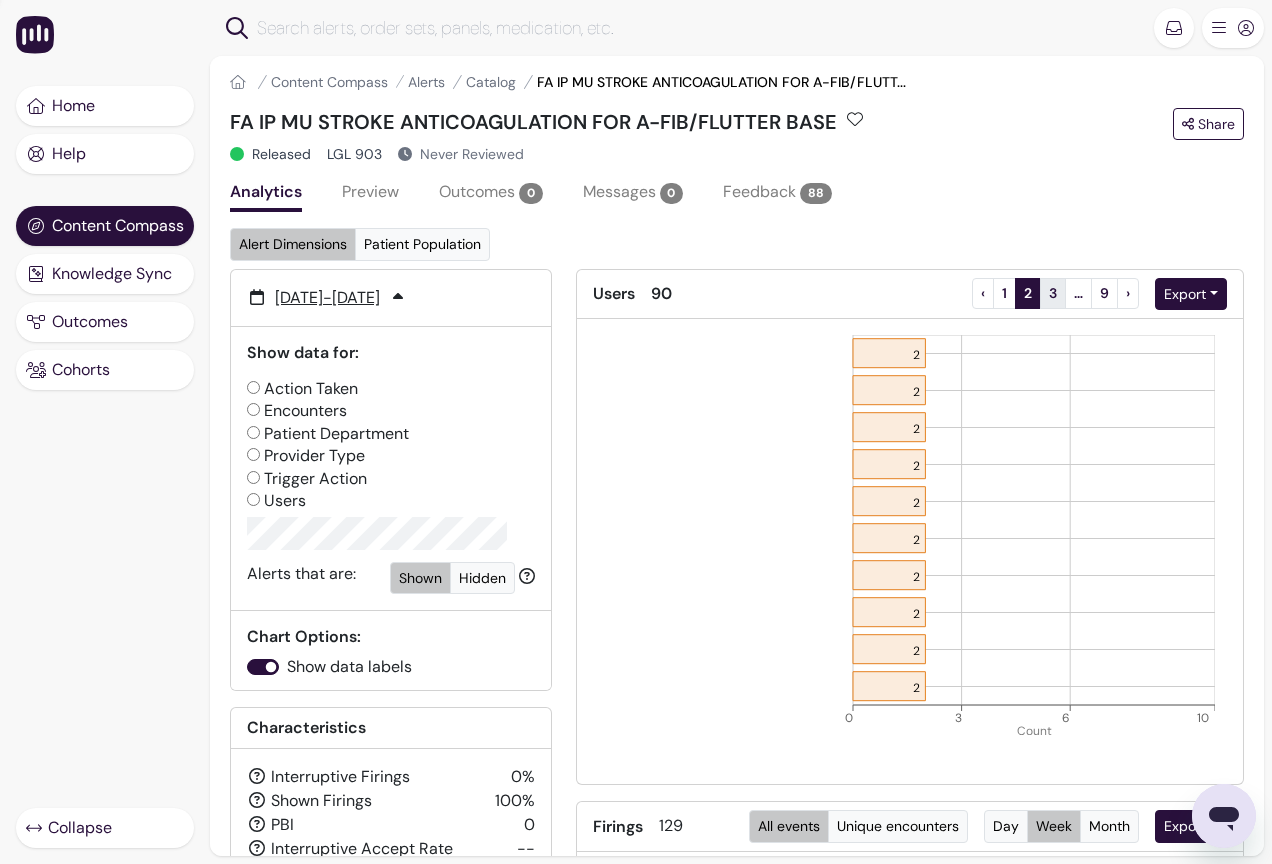 click on "3" at bounding box center [1053, 293] 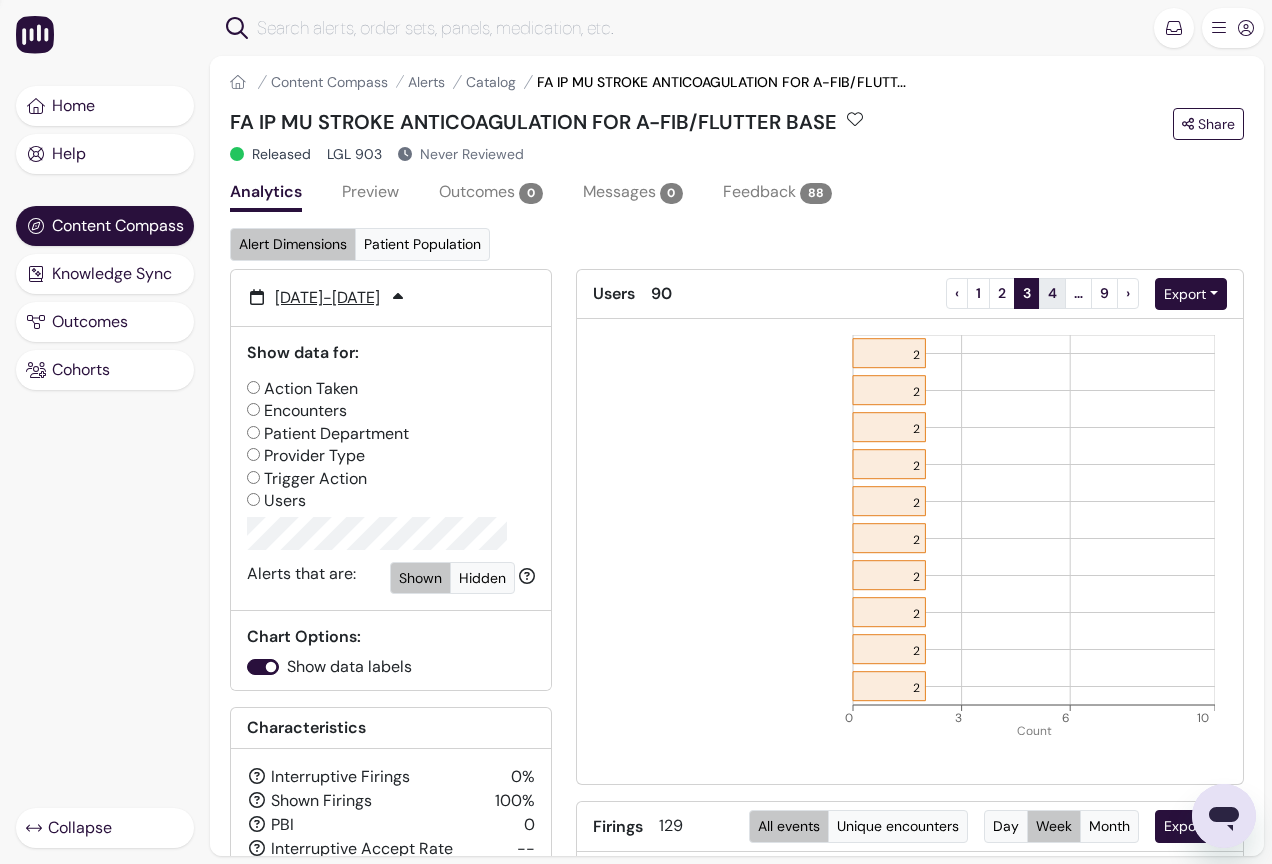 click on "4" at bounding box center (1052, 293) 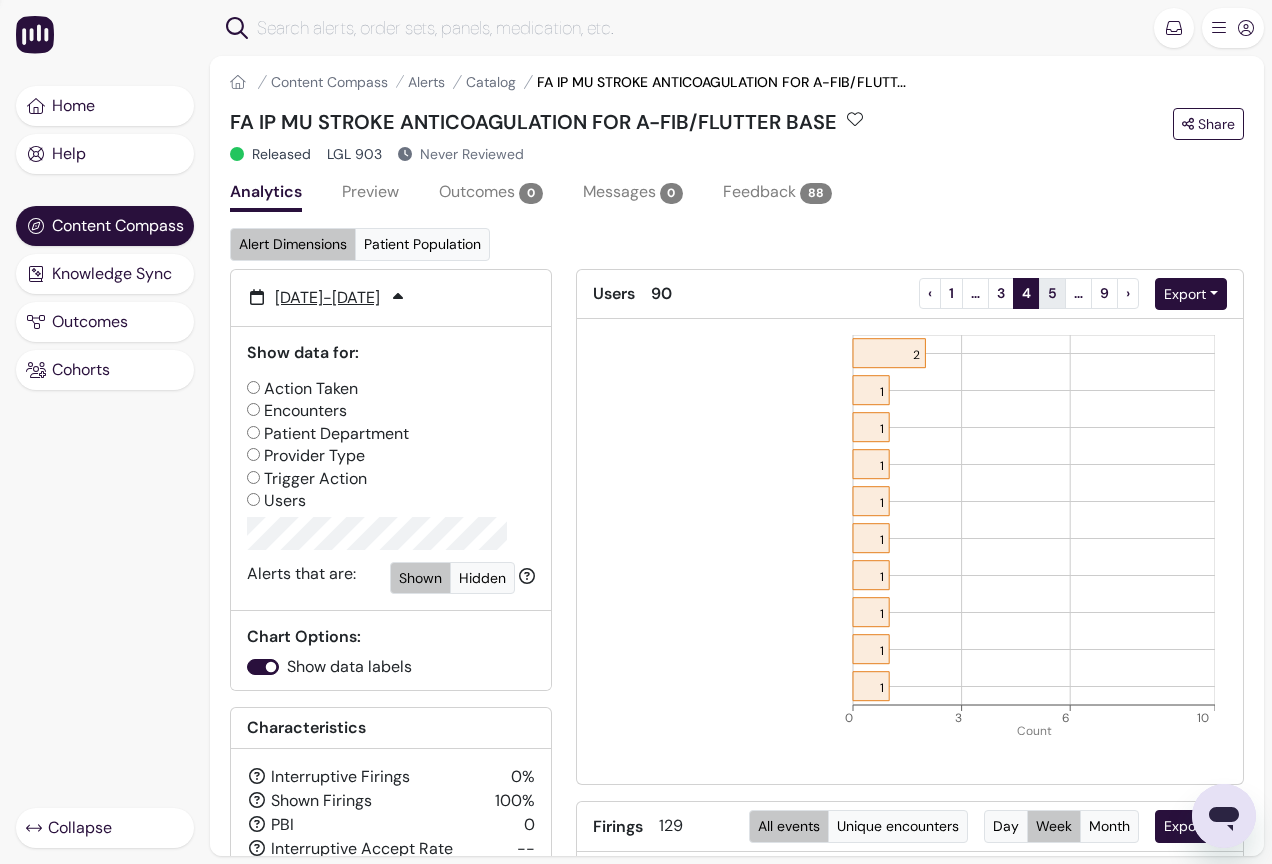 click on "5" at bounding box center (1052, 293) 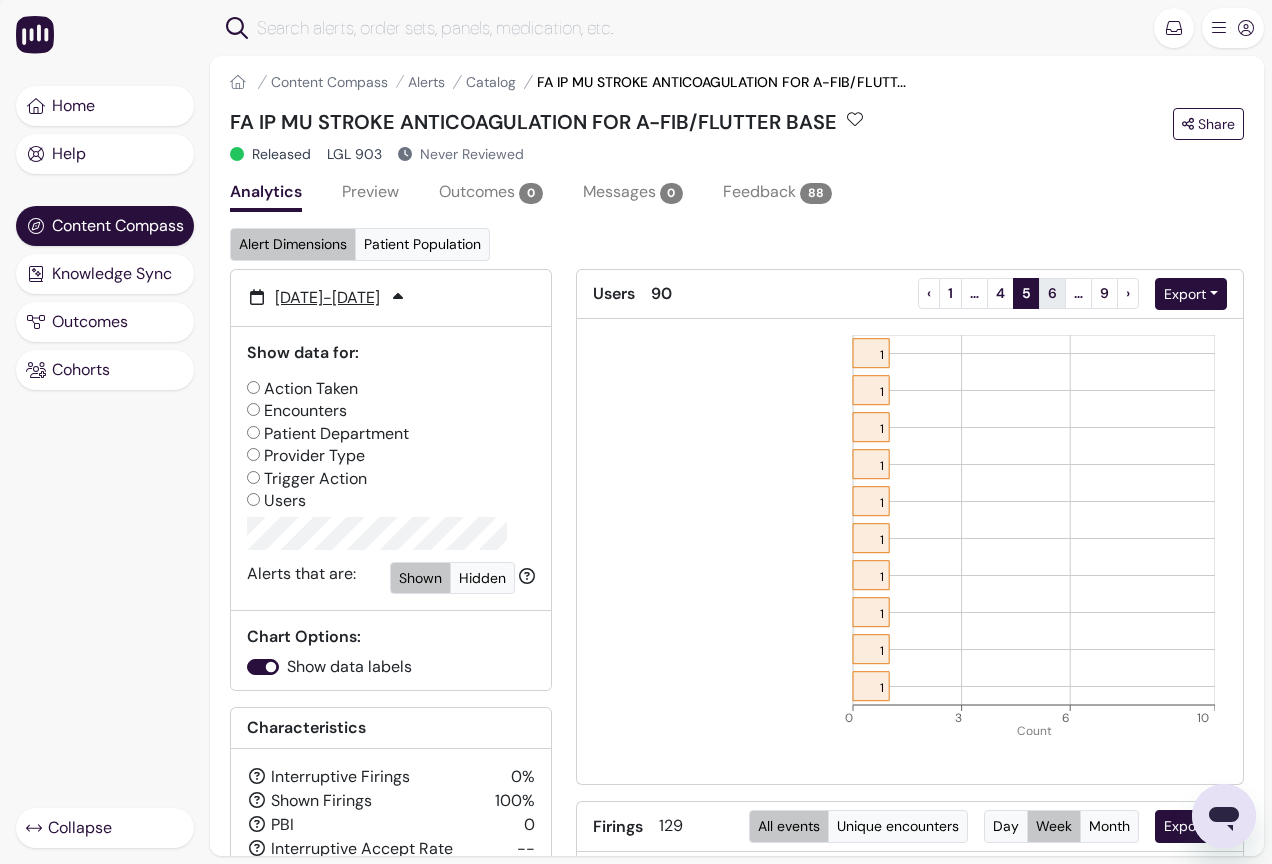 click on "6" at bounding box center [1052, 293] 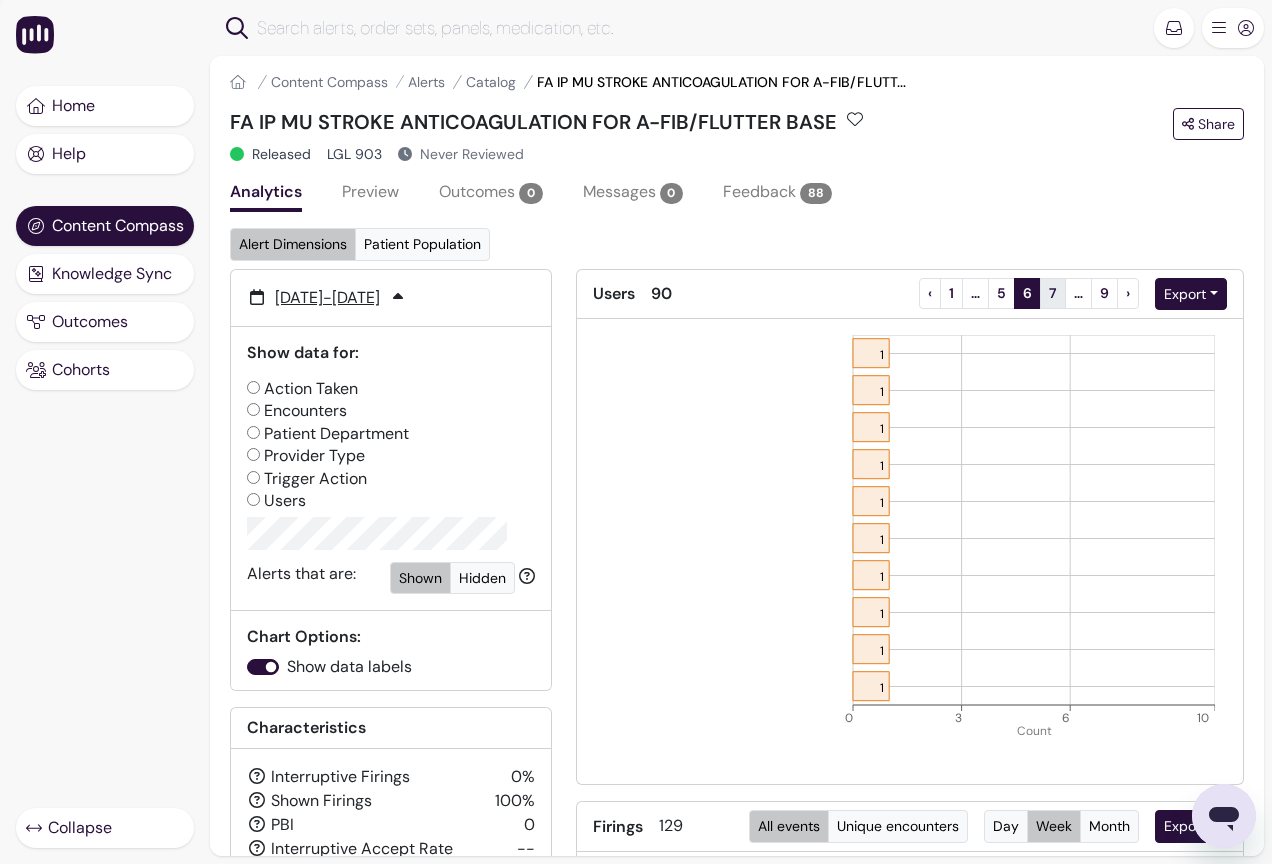 click on "7" at bounding box center [1053, 293] 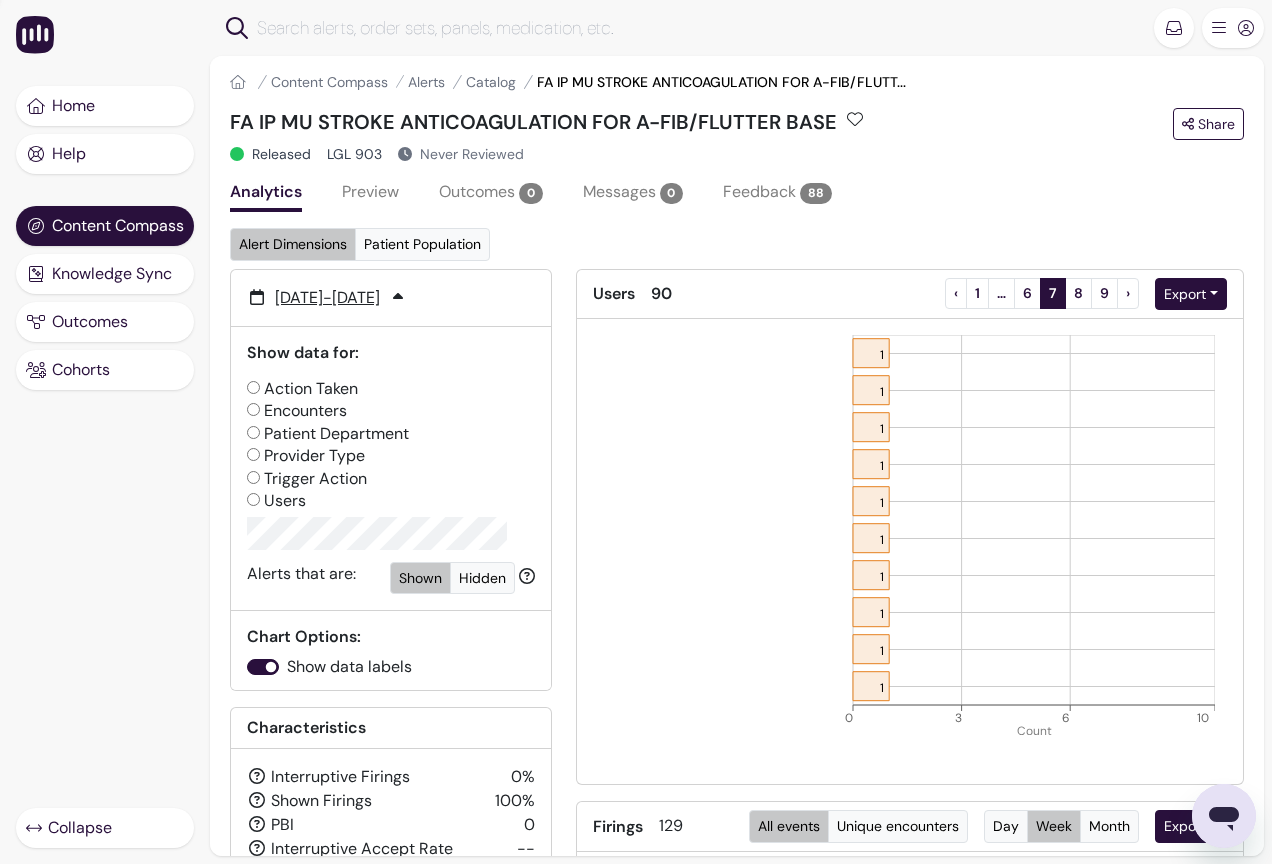 click on "7 (current)" at bounding box center [1053, 293] 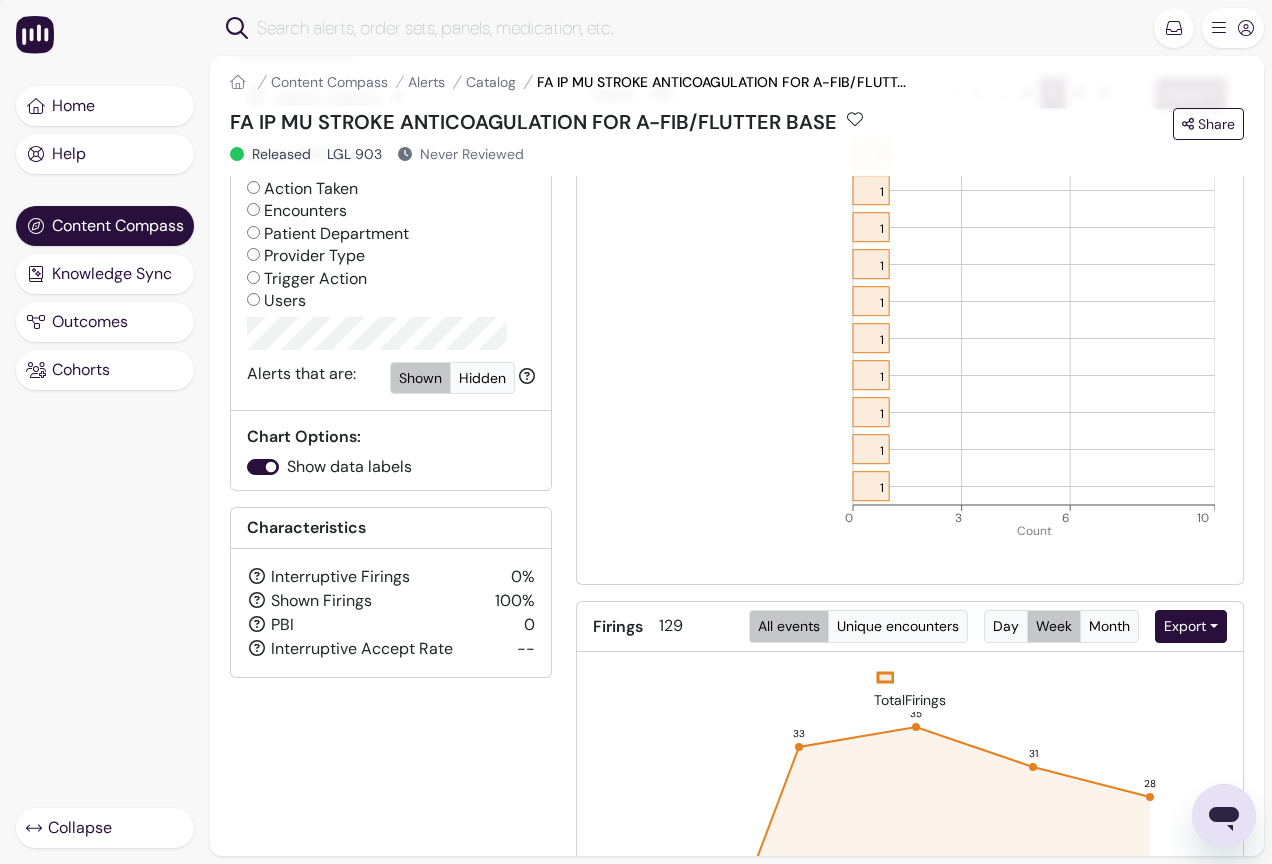 scroll, scrollTop: 0, scrollLeft: 0, axis: both 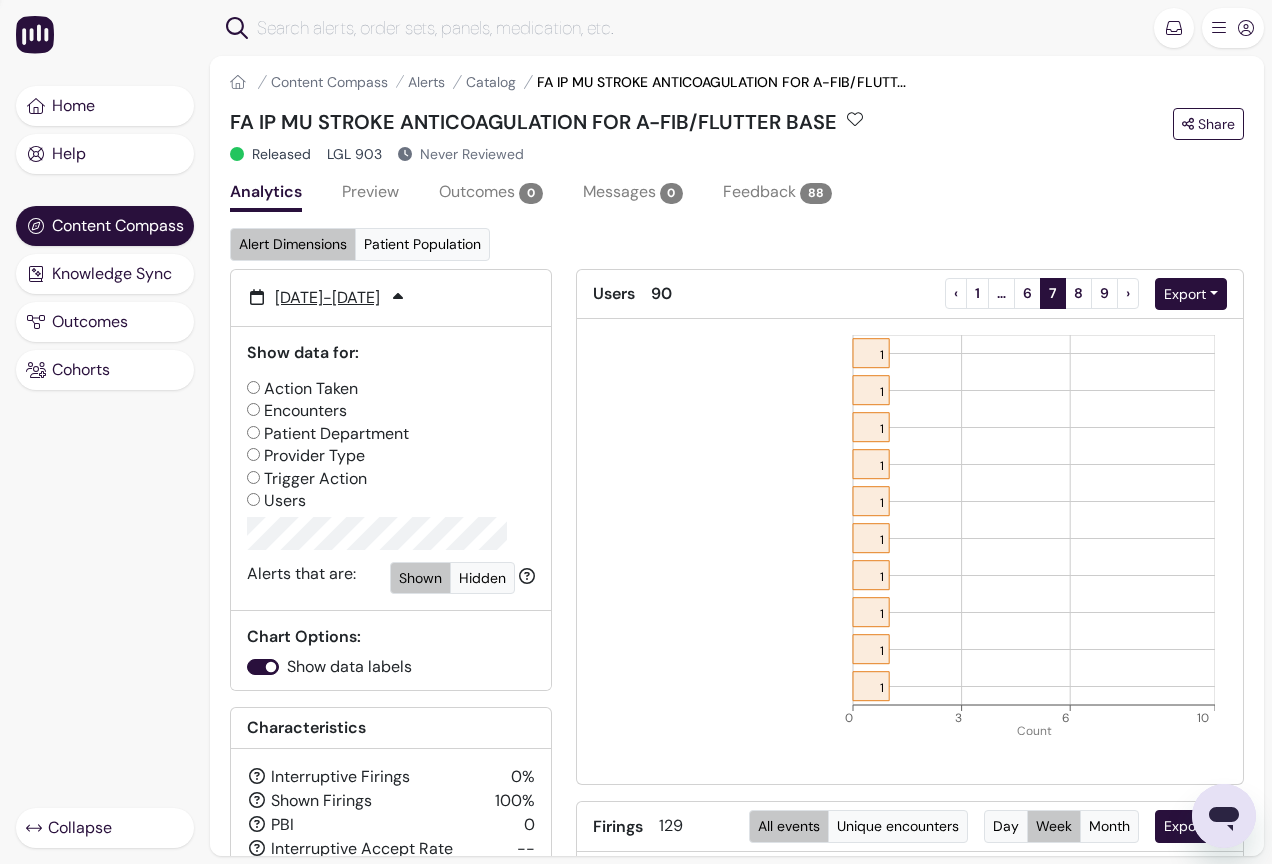 click on "Encounters" at bounding box center [297, 411] 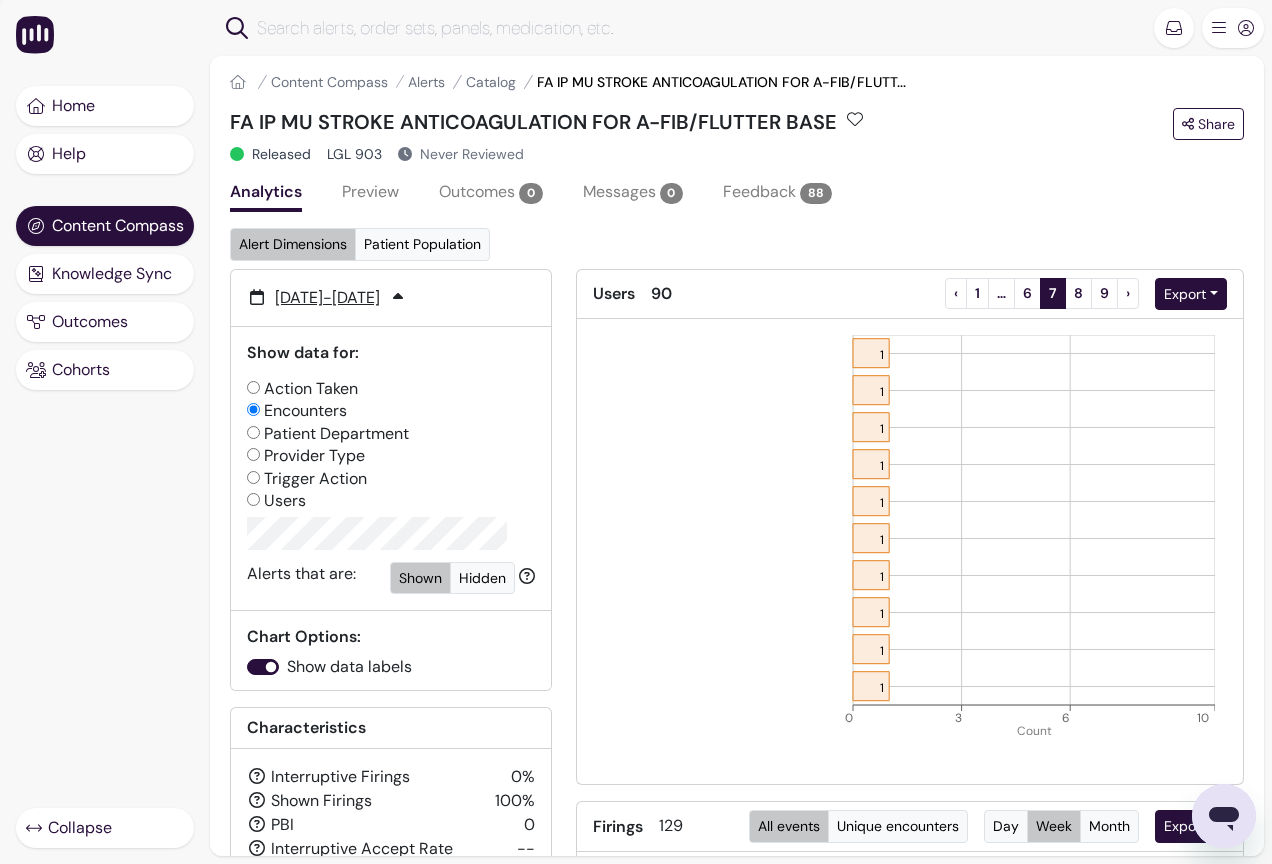 radio on "false" 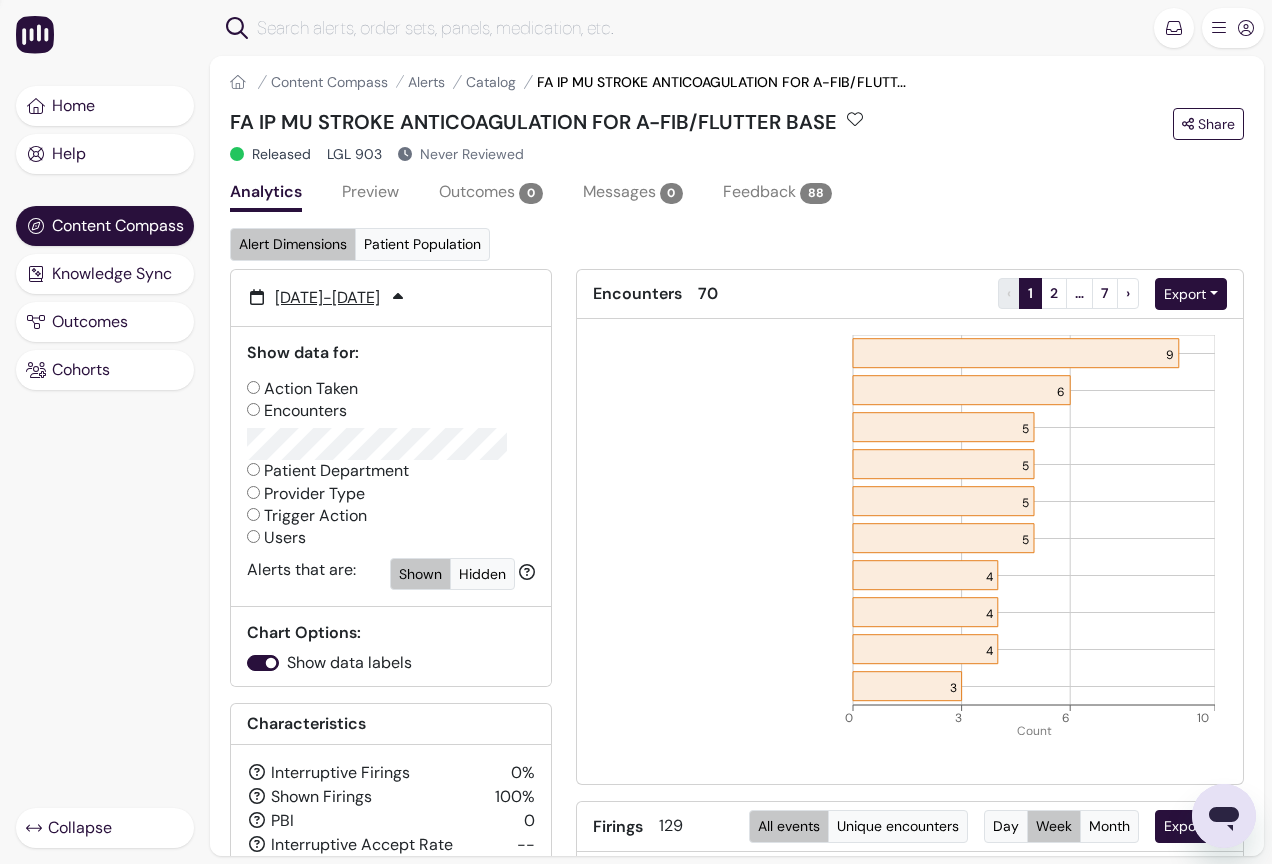 click on "Action Taken" at bounding box center [302, 389] 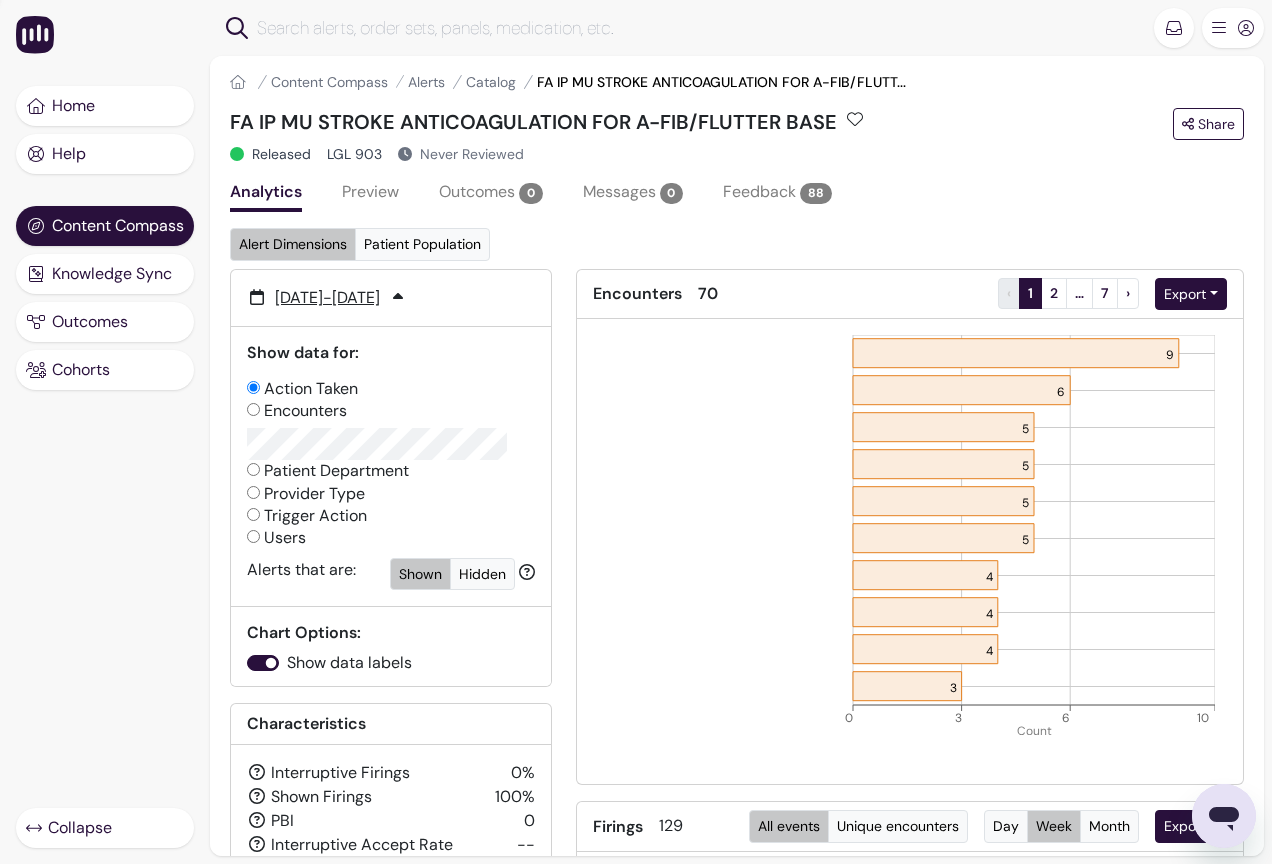 radio on "false" 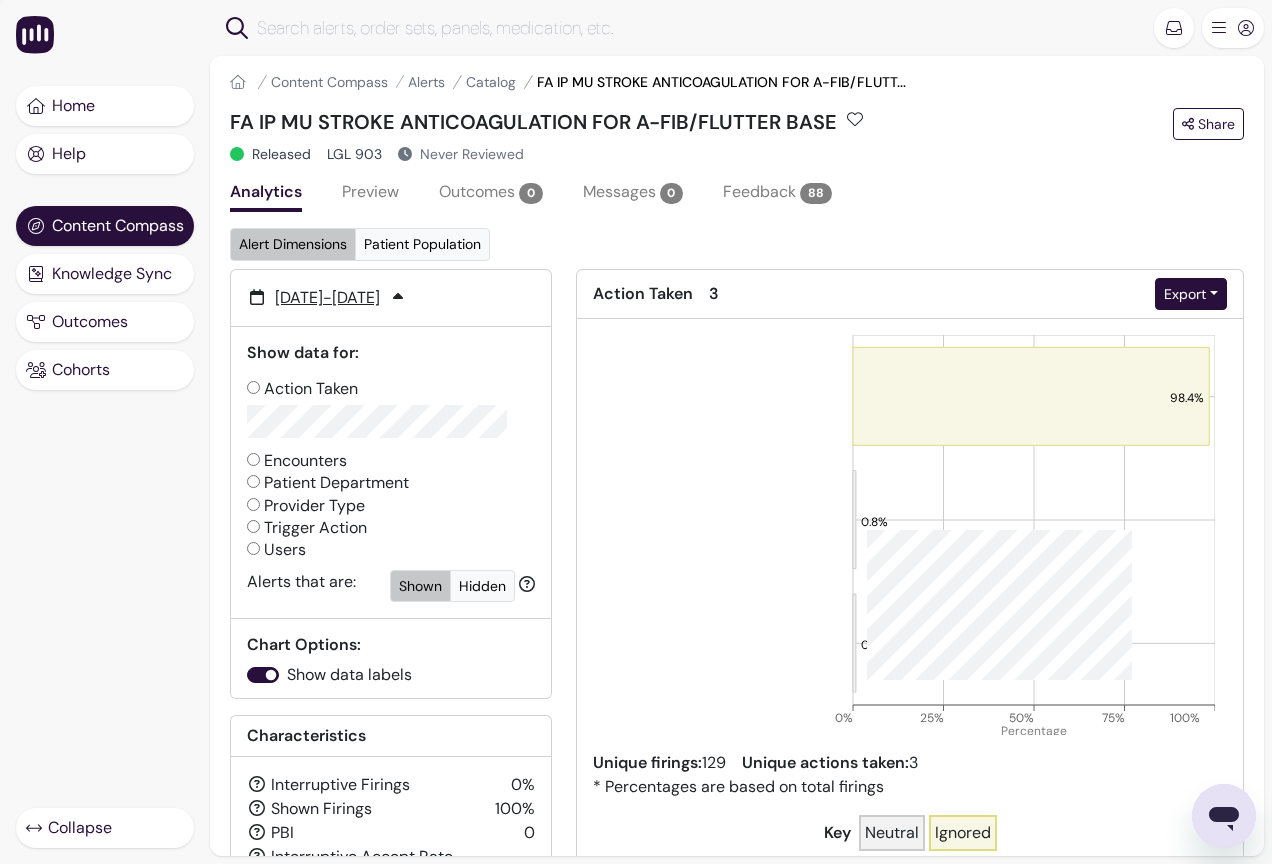 click on "98.4% 0.8% 0.8% 0% 25% 50% 75% 100% Percentage" 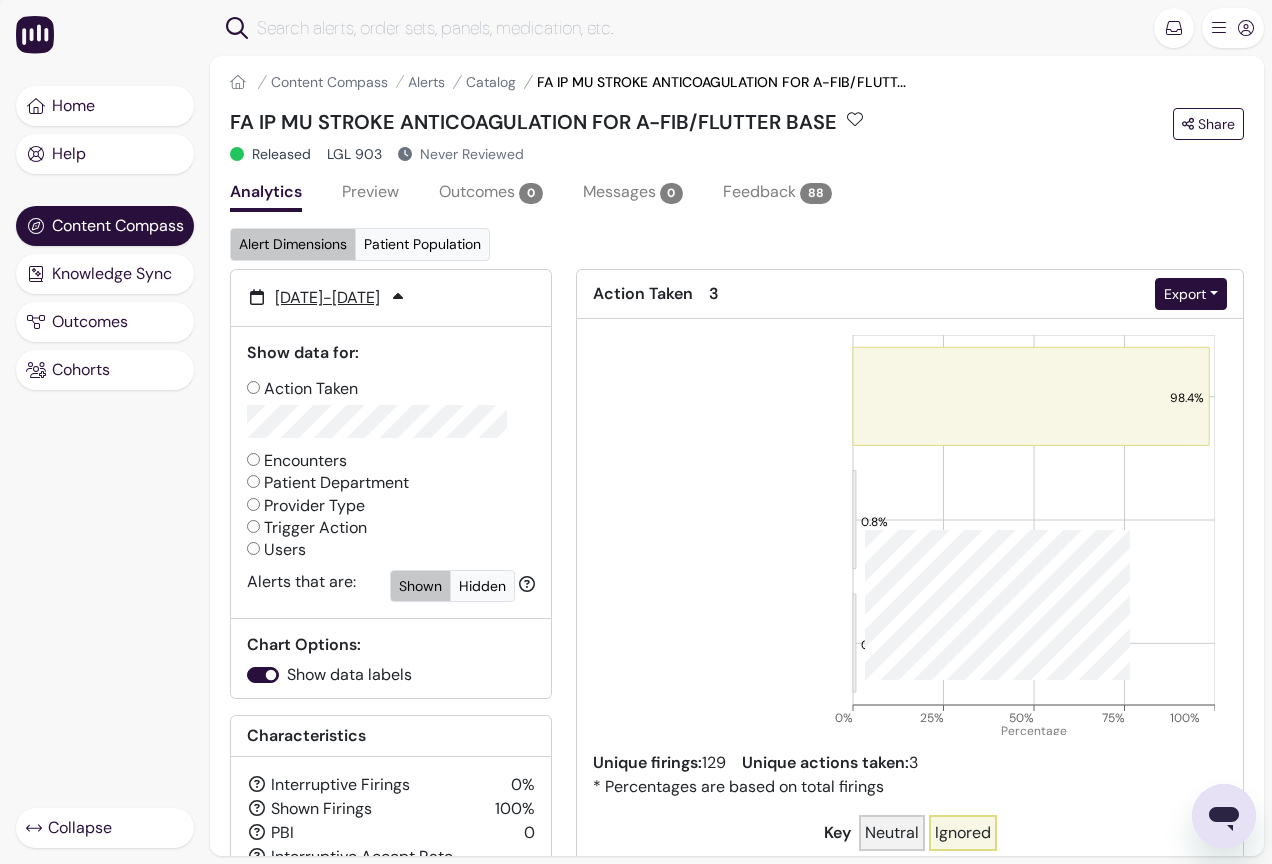 click 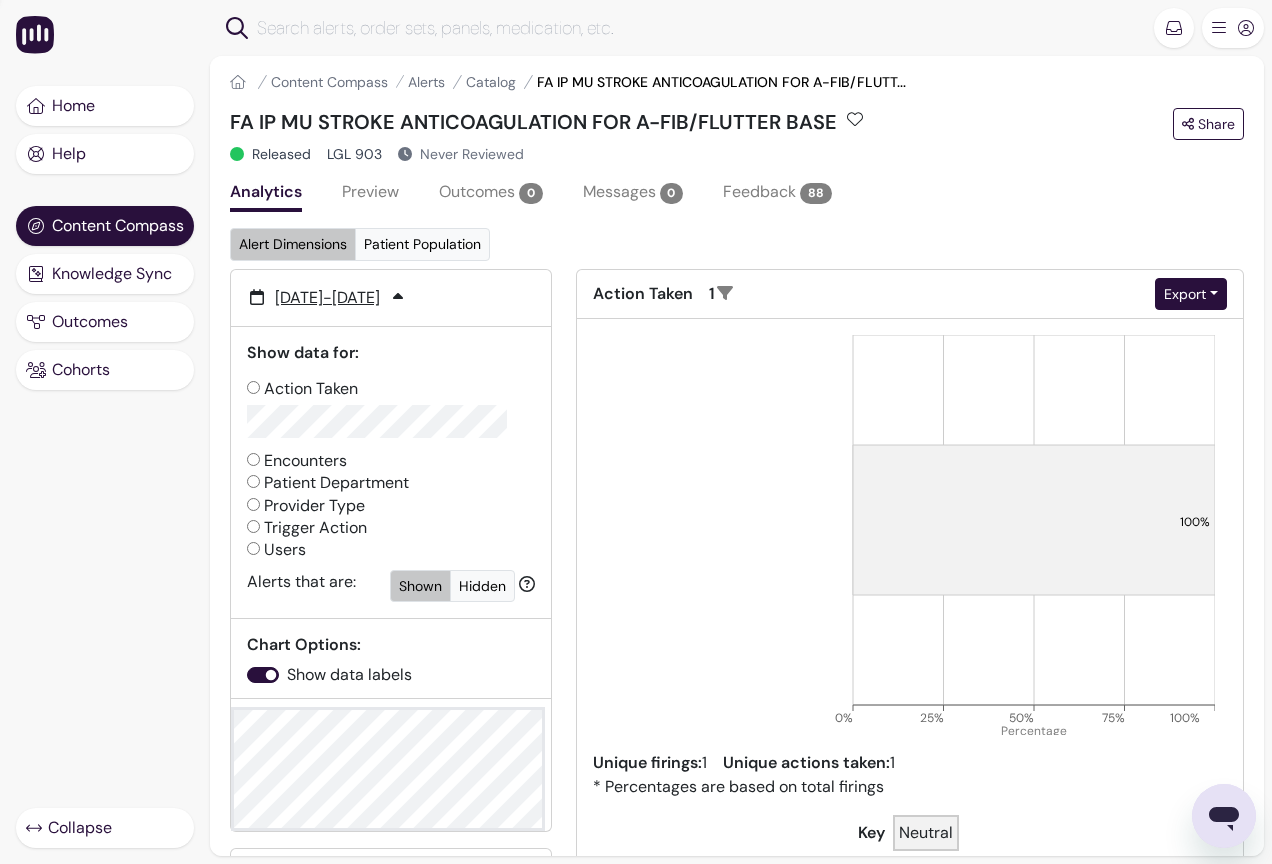 scroll, scrollTop: 100, scrollLeft: 0, axis: vertical 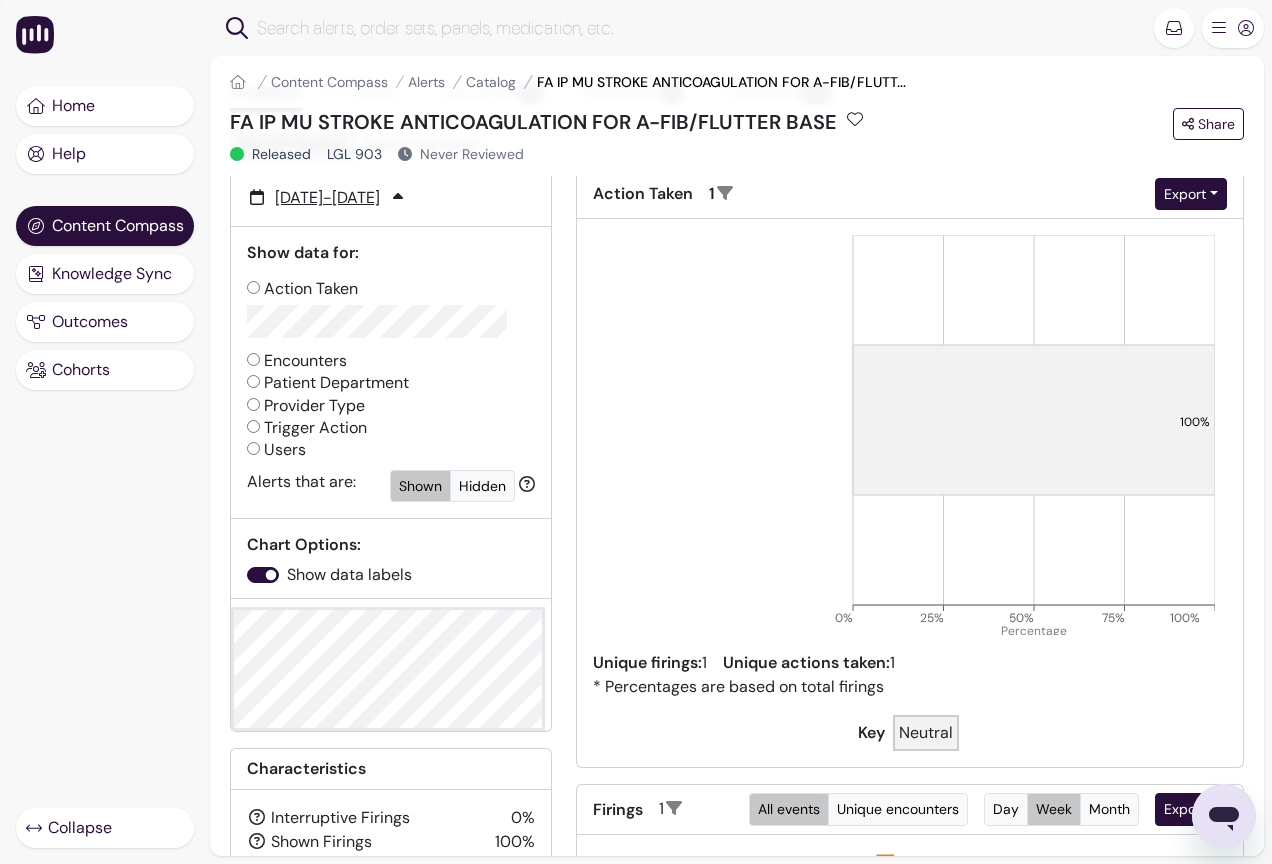 click on "Users" at bounding box center [276, 450] 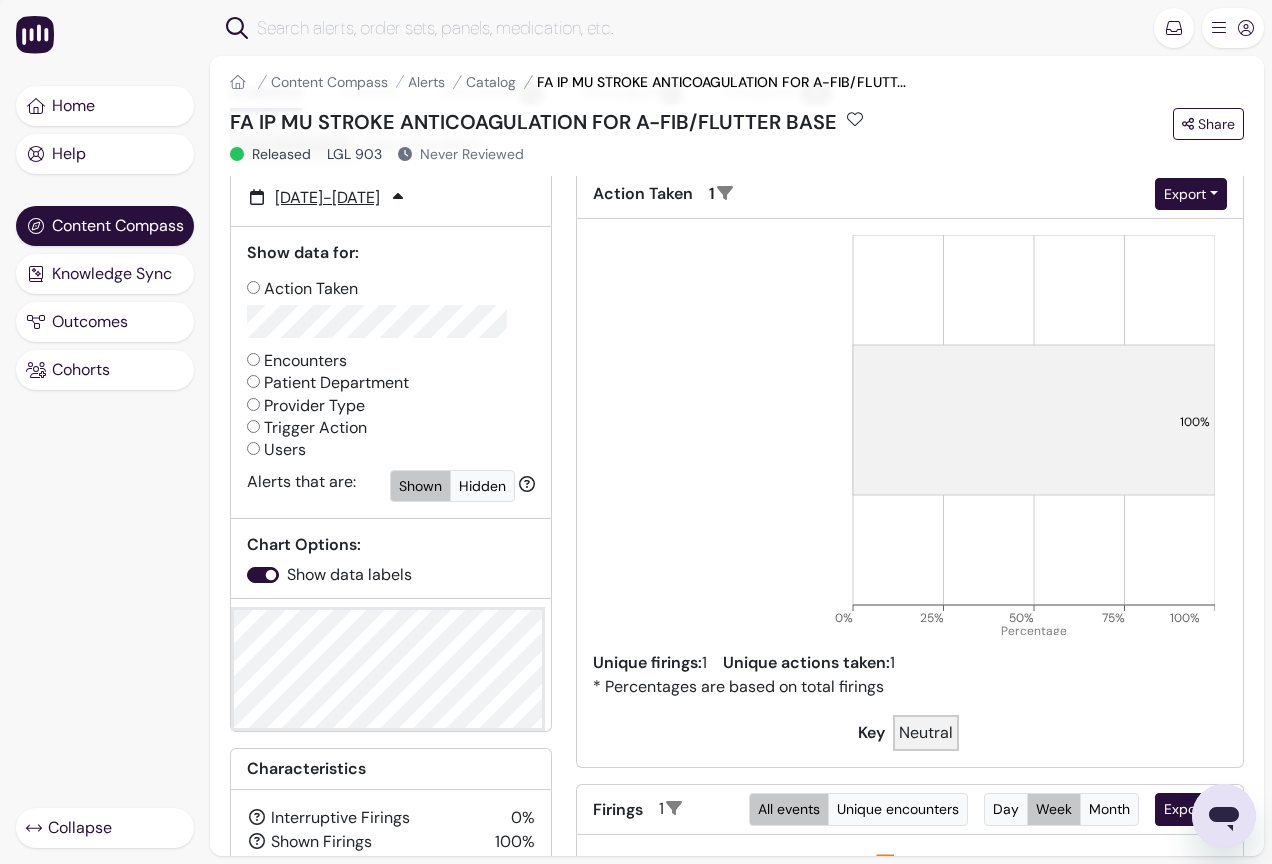 click on "Users" at bounding box center [253, 448] 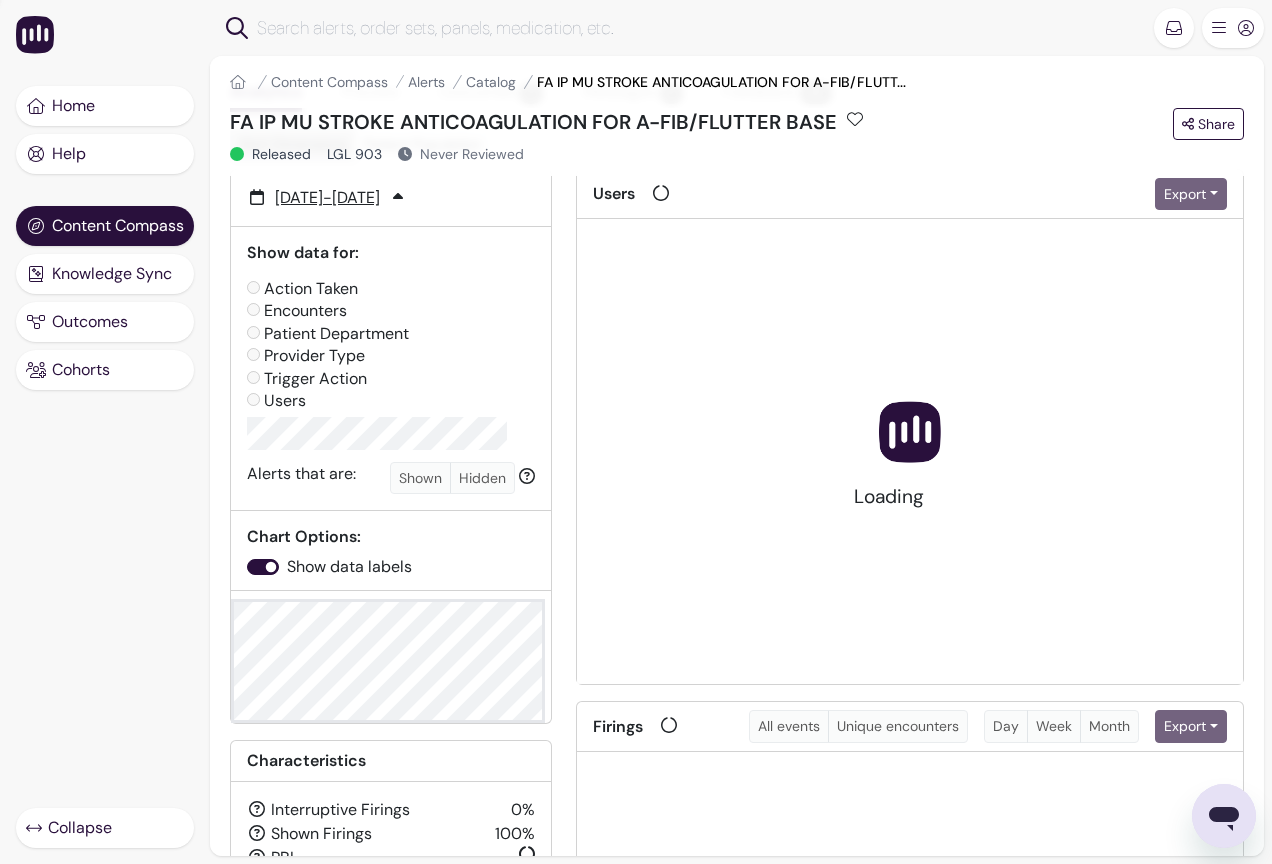 scroll, scrollTop: 0, scrollLeft: 0, axis: both 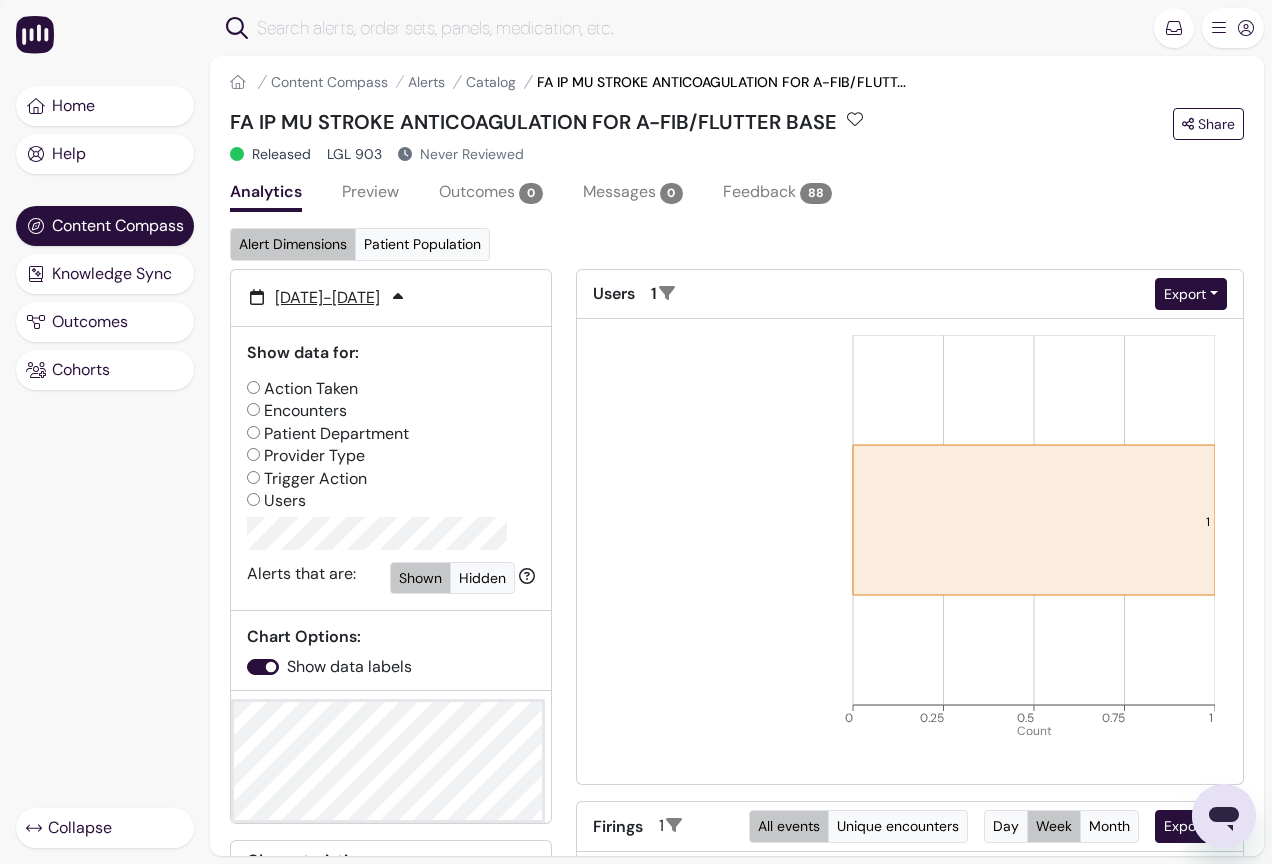 click on "Users" at bounding box center [276, 501] 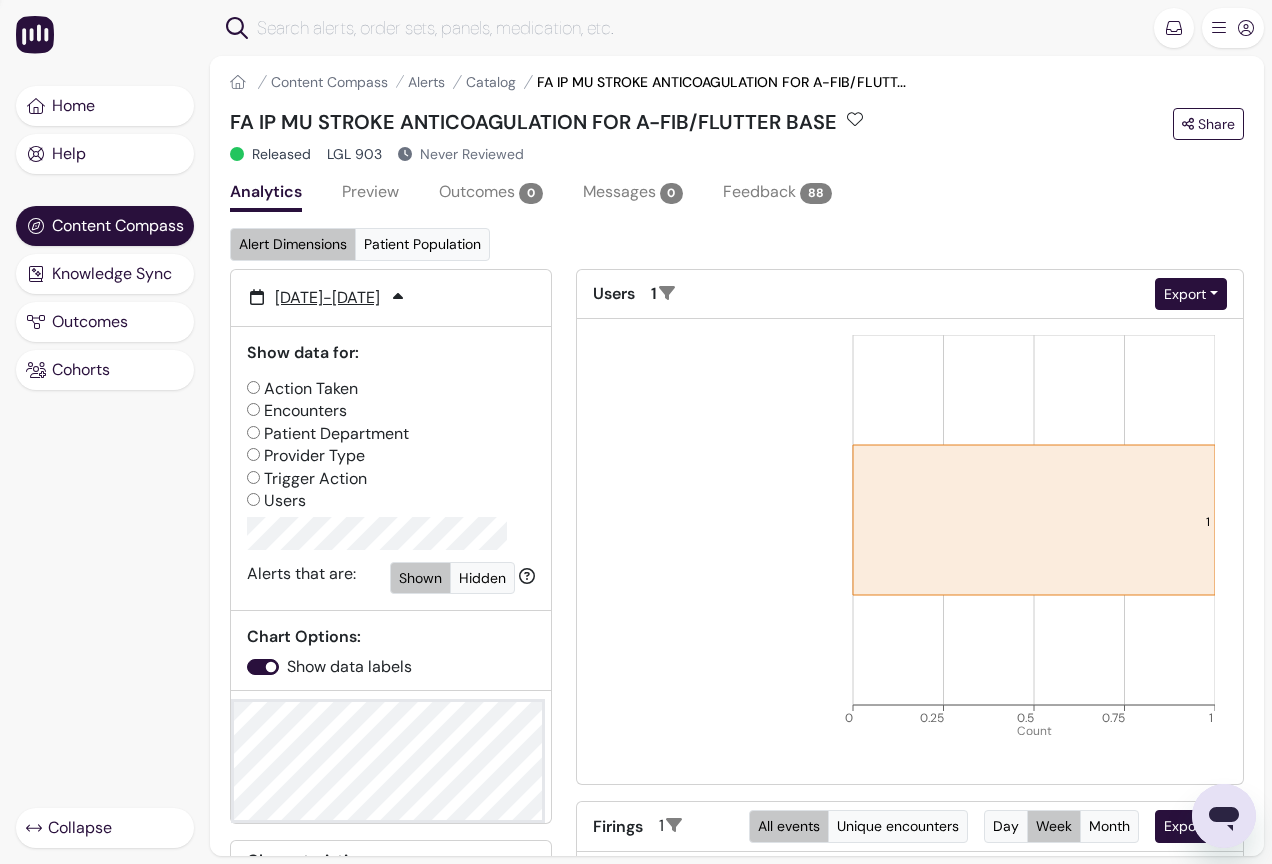 click on "Users" at bounding box center (276, 501) 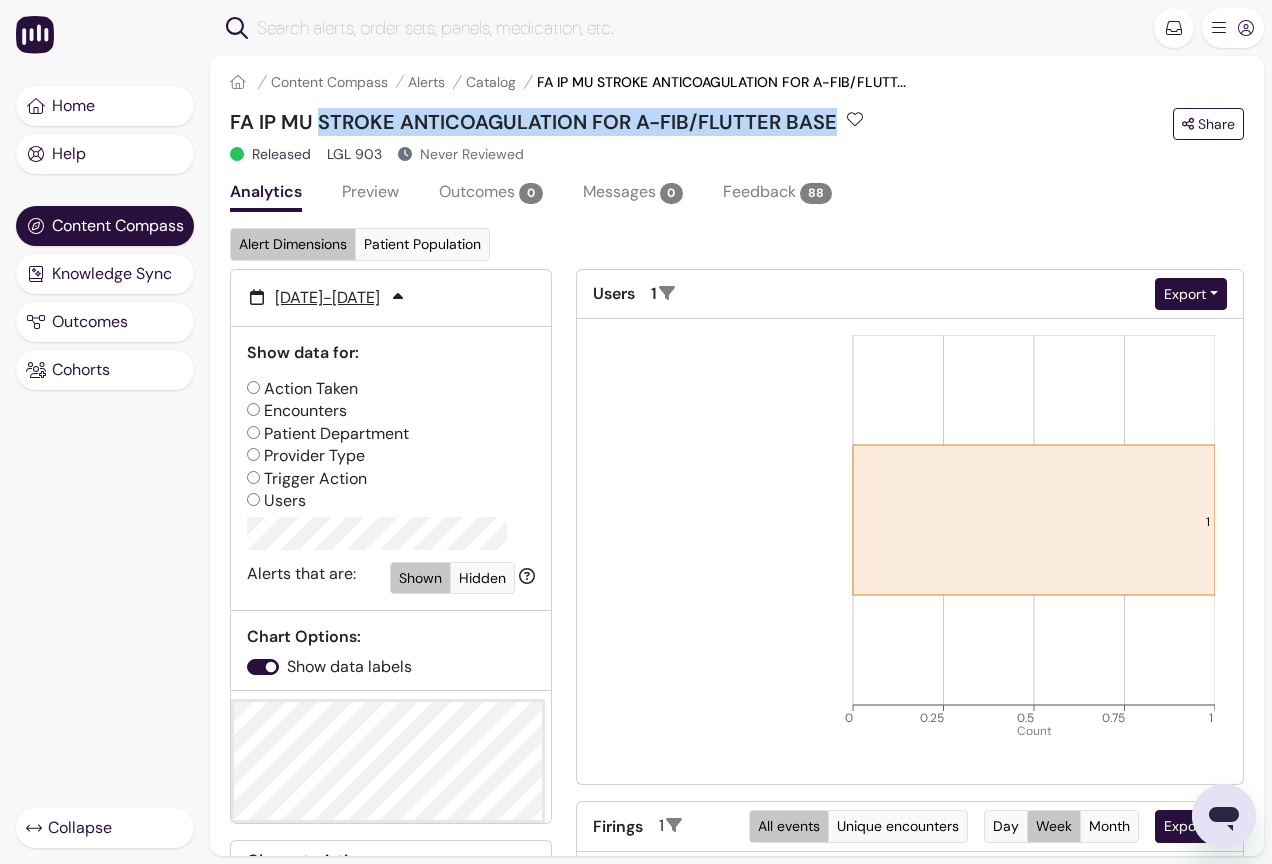 drag, startPoint x: 320, startPoint y: 123, endPoint x: 836, endPoint y: 125, distance: 516.0039 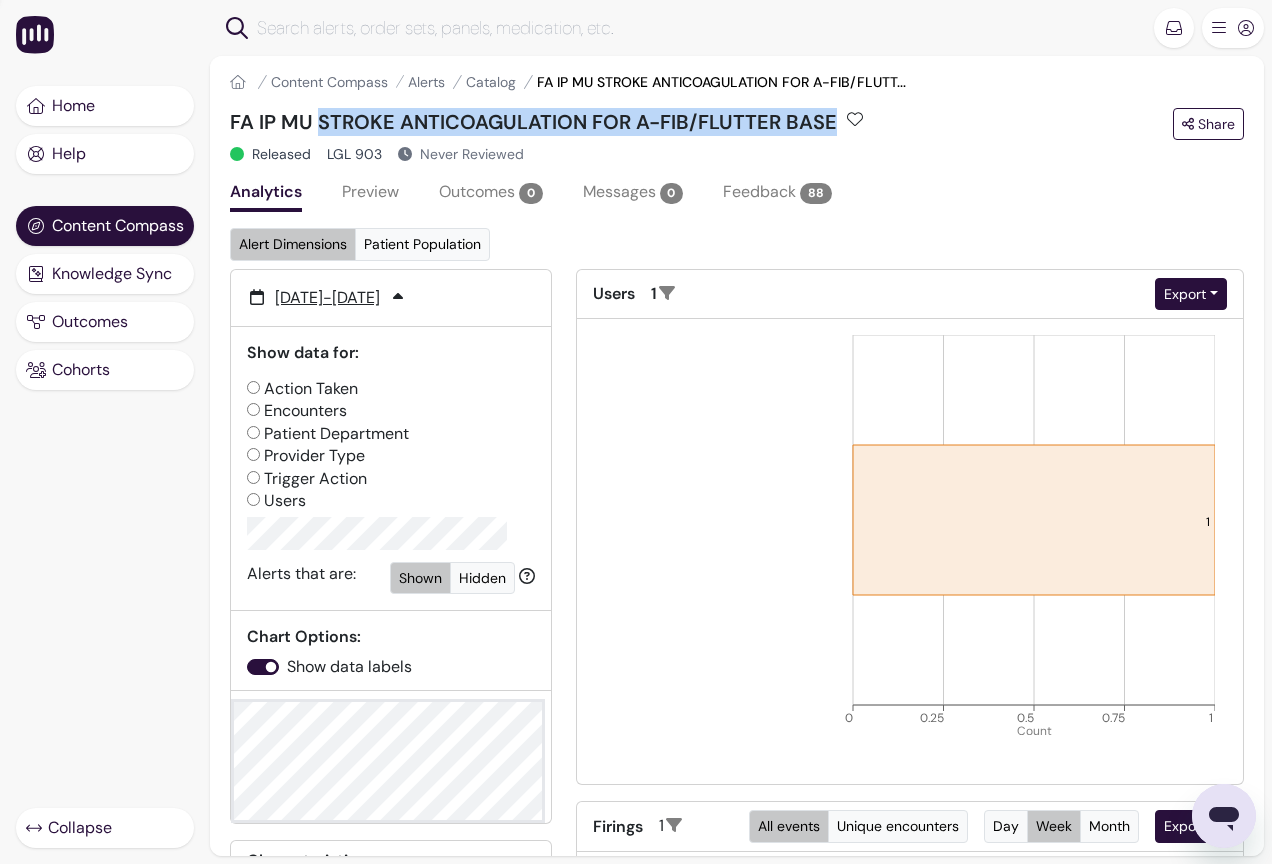 click on "FA IP MU STROKE ANTICOAGULATION FOR A-FIB/FLUTTER BASE   Share" at bounding box center [737, 124] 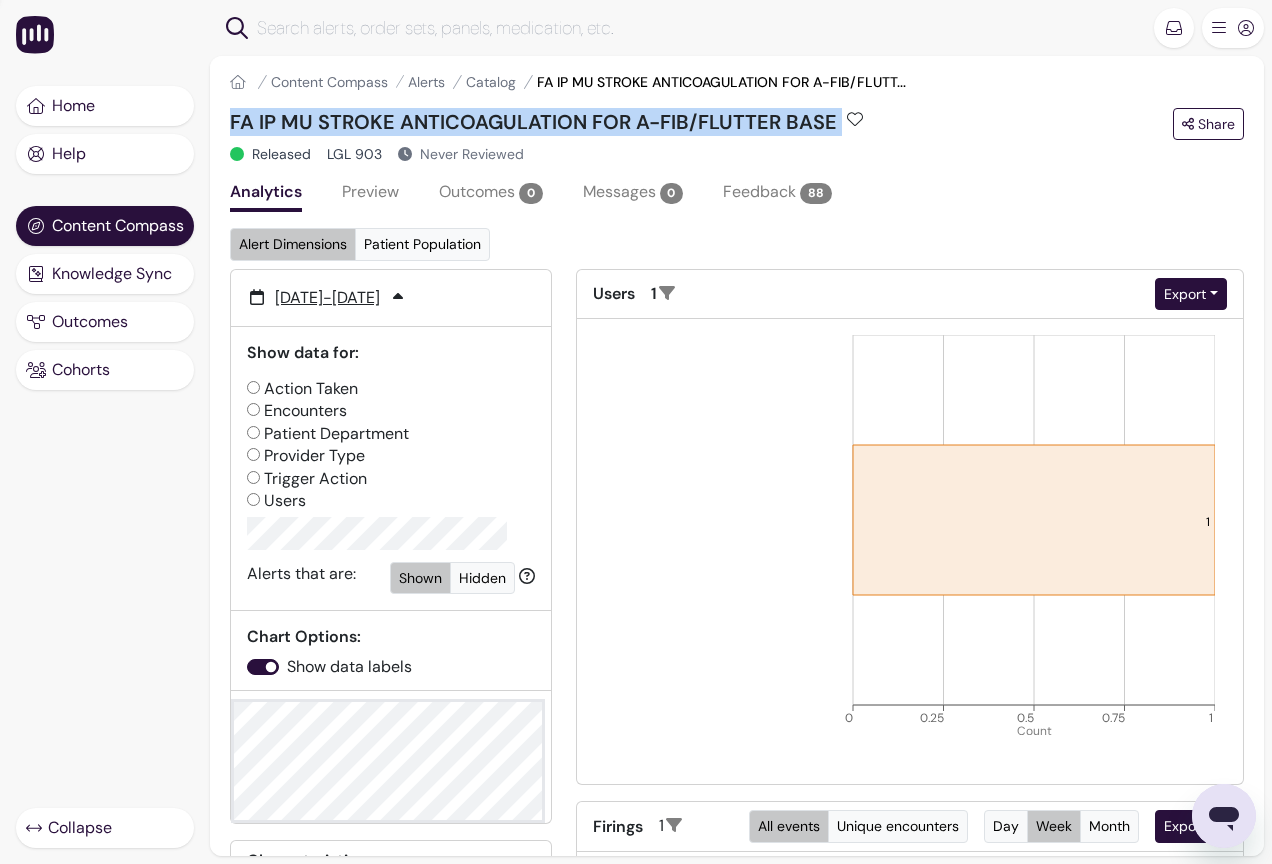 drag, startPoint x: 836, startPoint y: 127, endPoint x: 237, endPoint y: 116, distance: 599.101 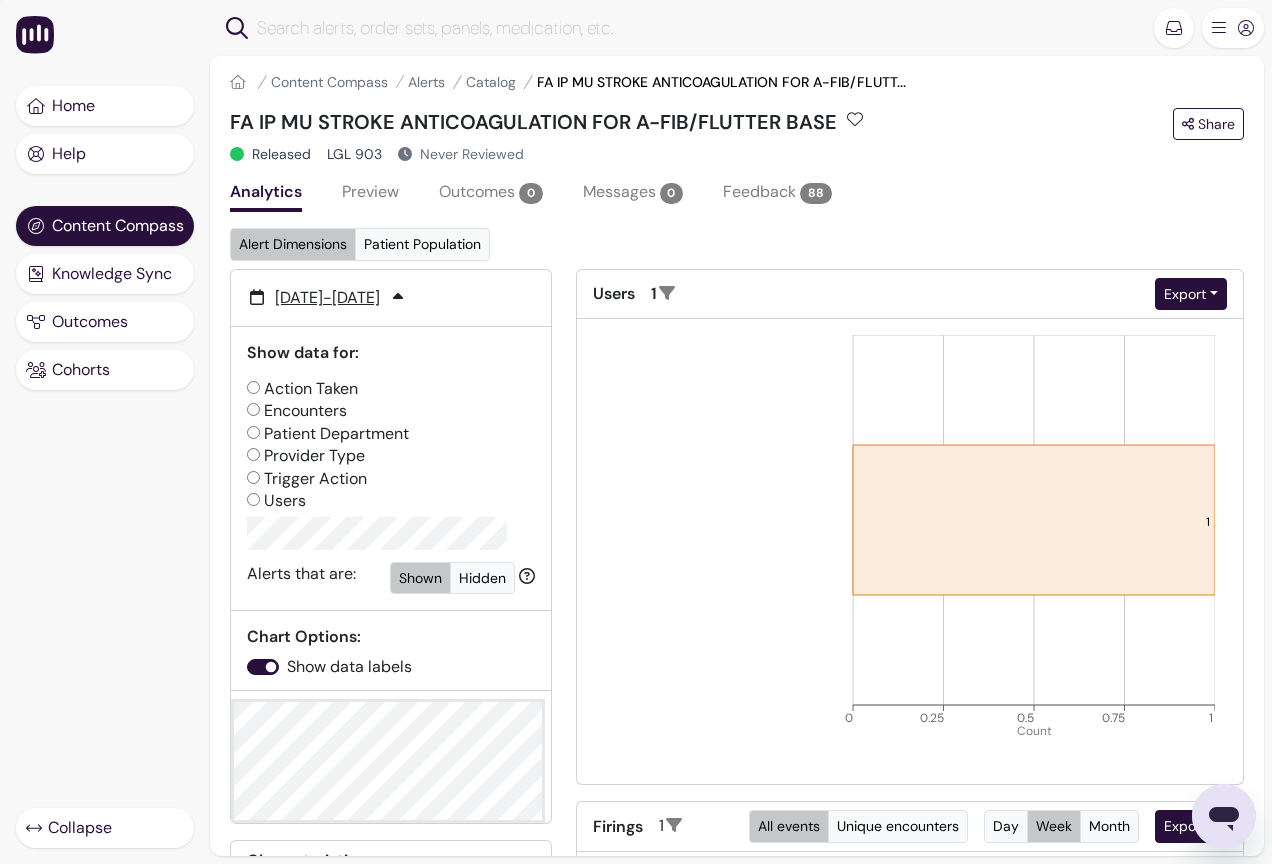 click on "FA IP MU STROKE ANTICOAGULATION FOR A-FIB/FLUTTER BASE   Share Released LGL   903 Never Reviewed" at bounding box center [737, 136] 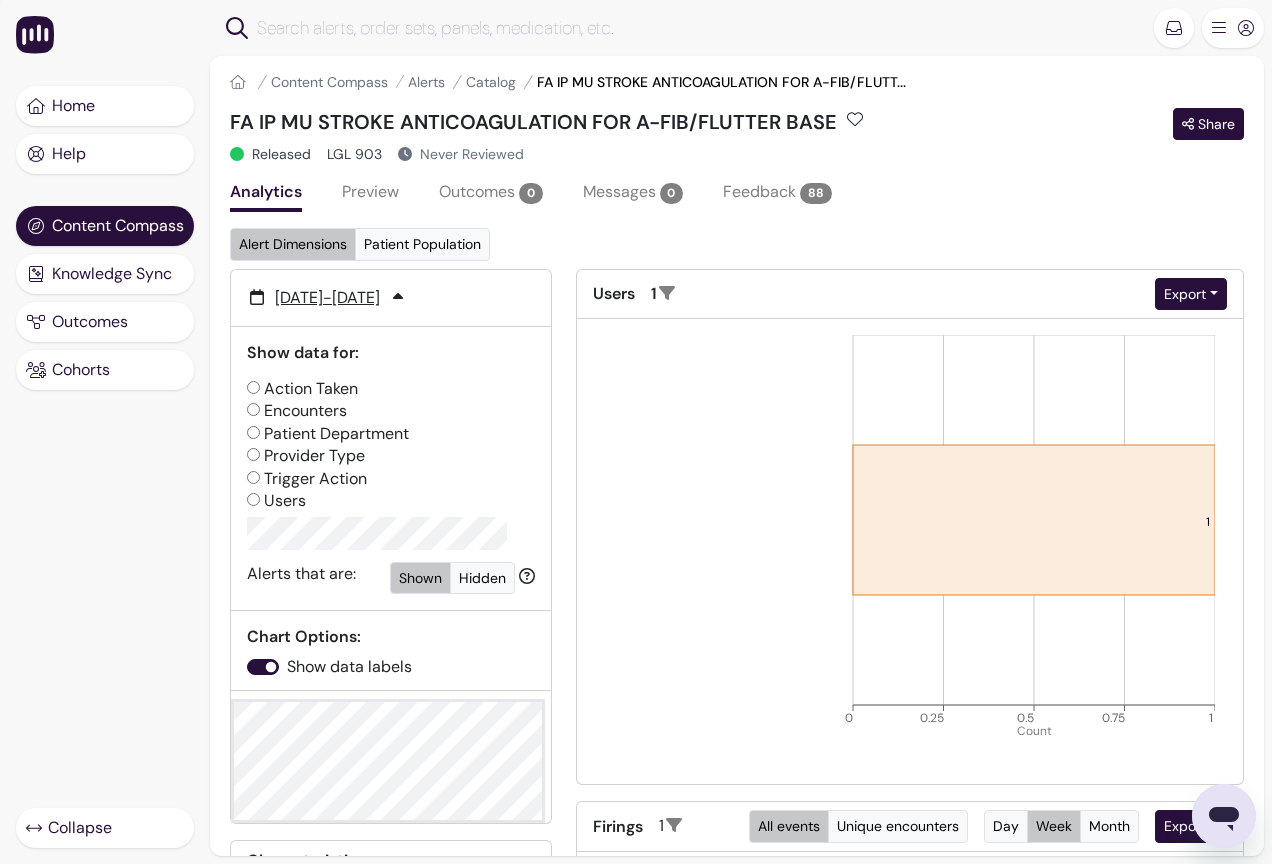 click on "Share" at bounding box center [1208, 124] 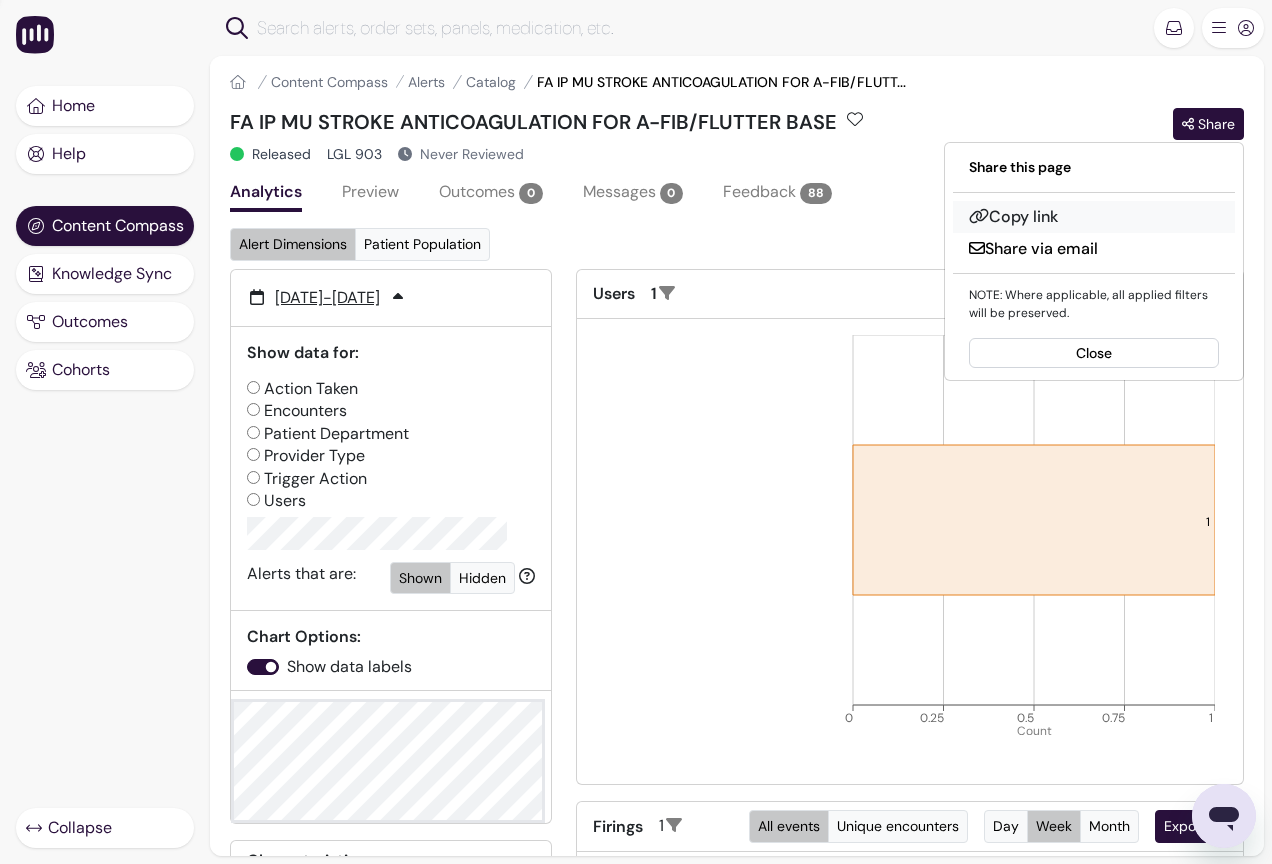click on "Copy link" at bounding box center [1094, 217] 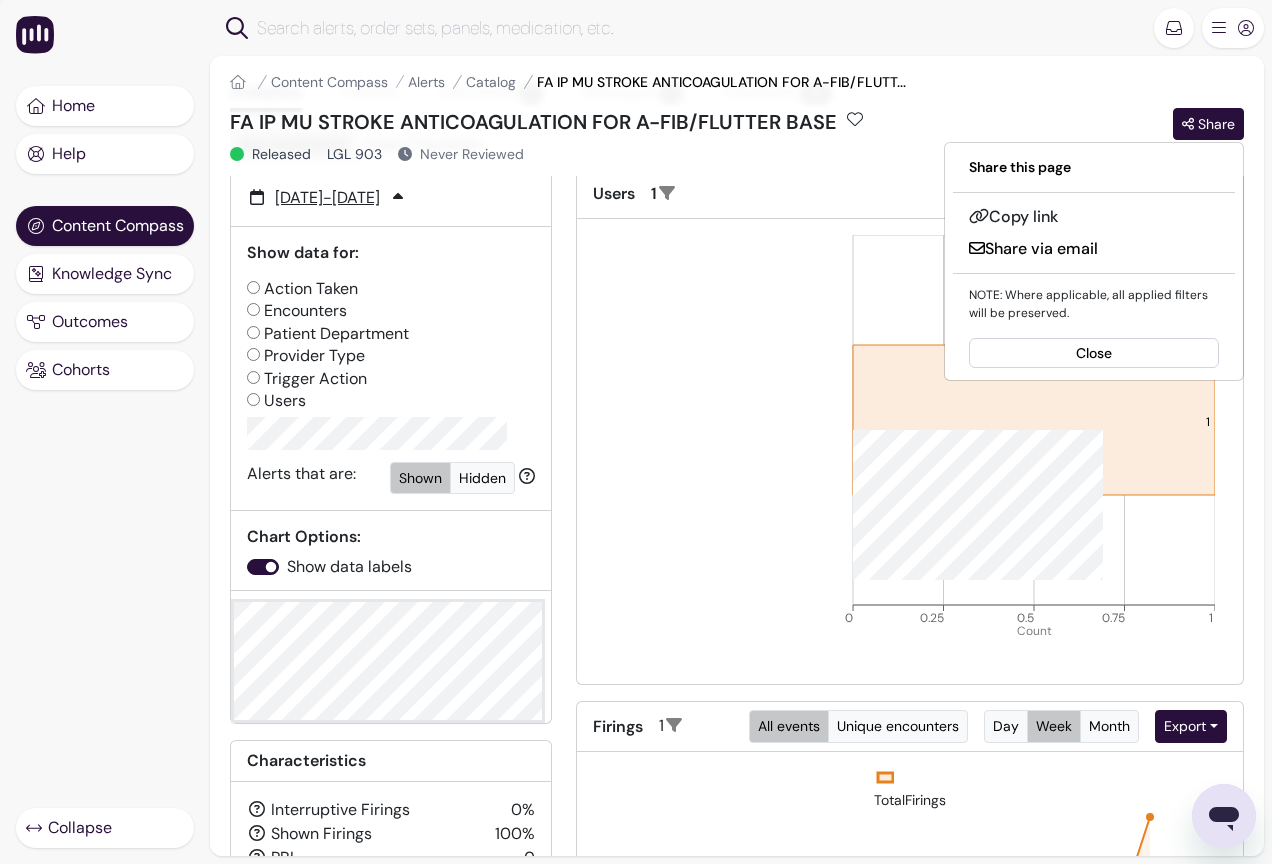 scroll, scrollTop: 0, scrollLeft: 0, axis: both 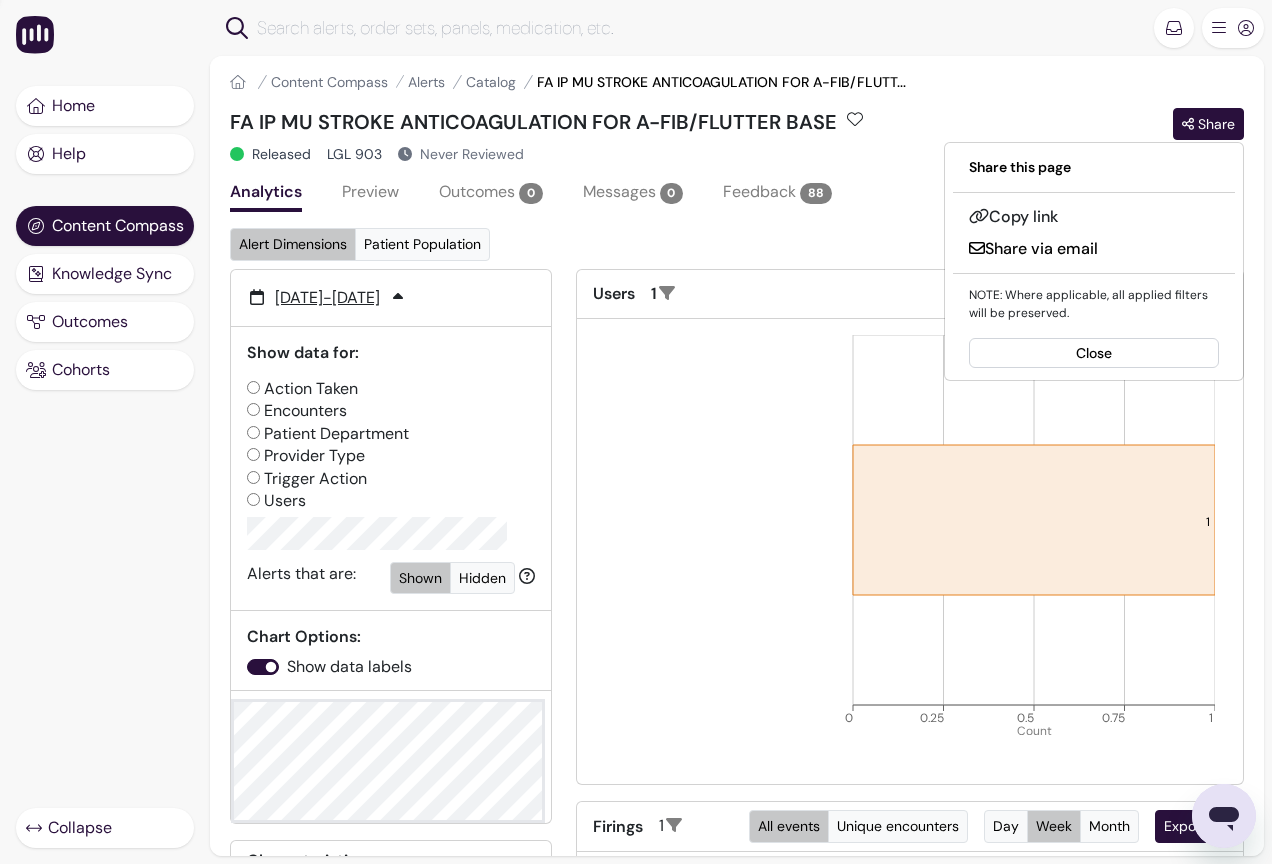 click on "Action Taken" at bounding box center [302, 389] 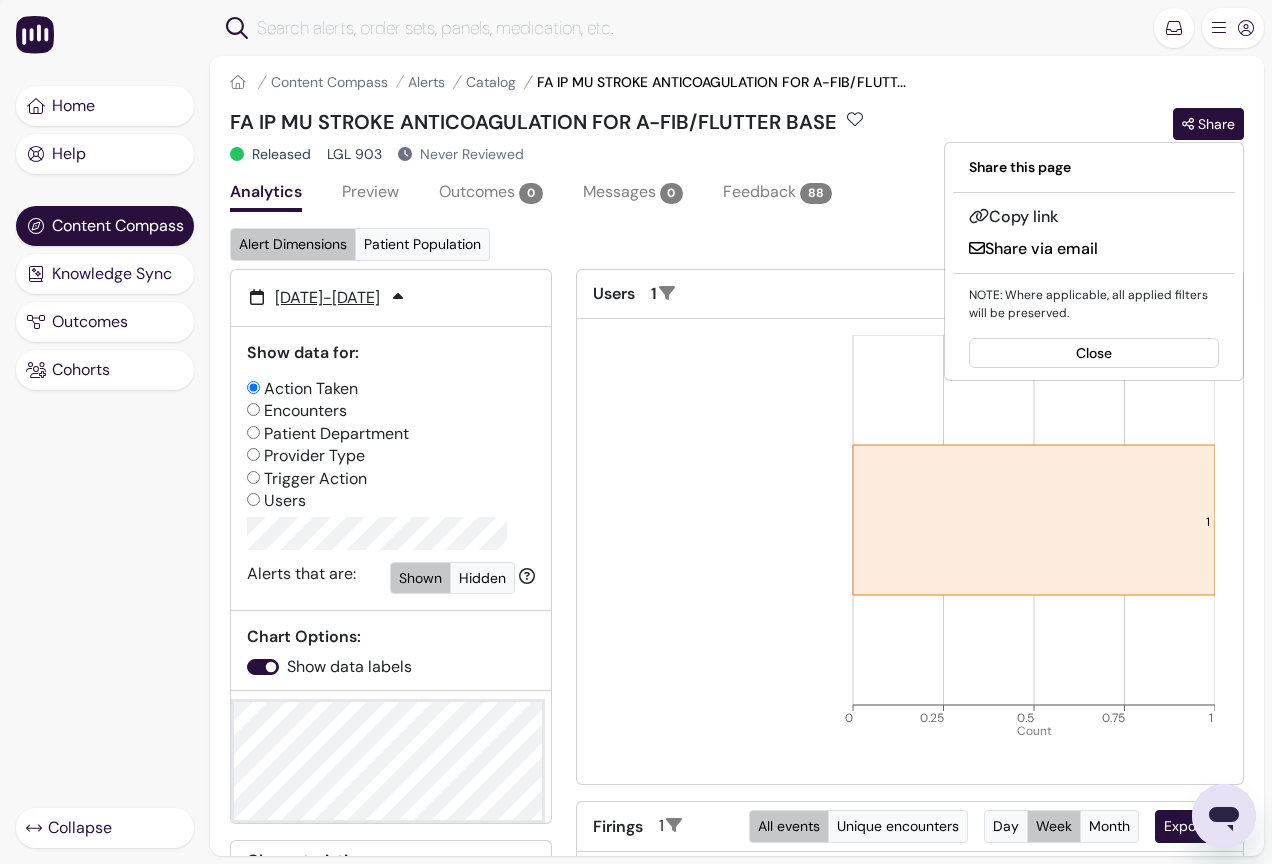radio on "false" 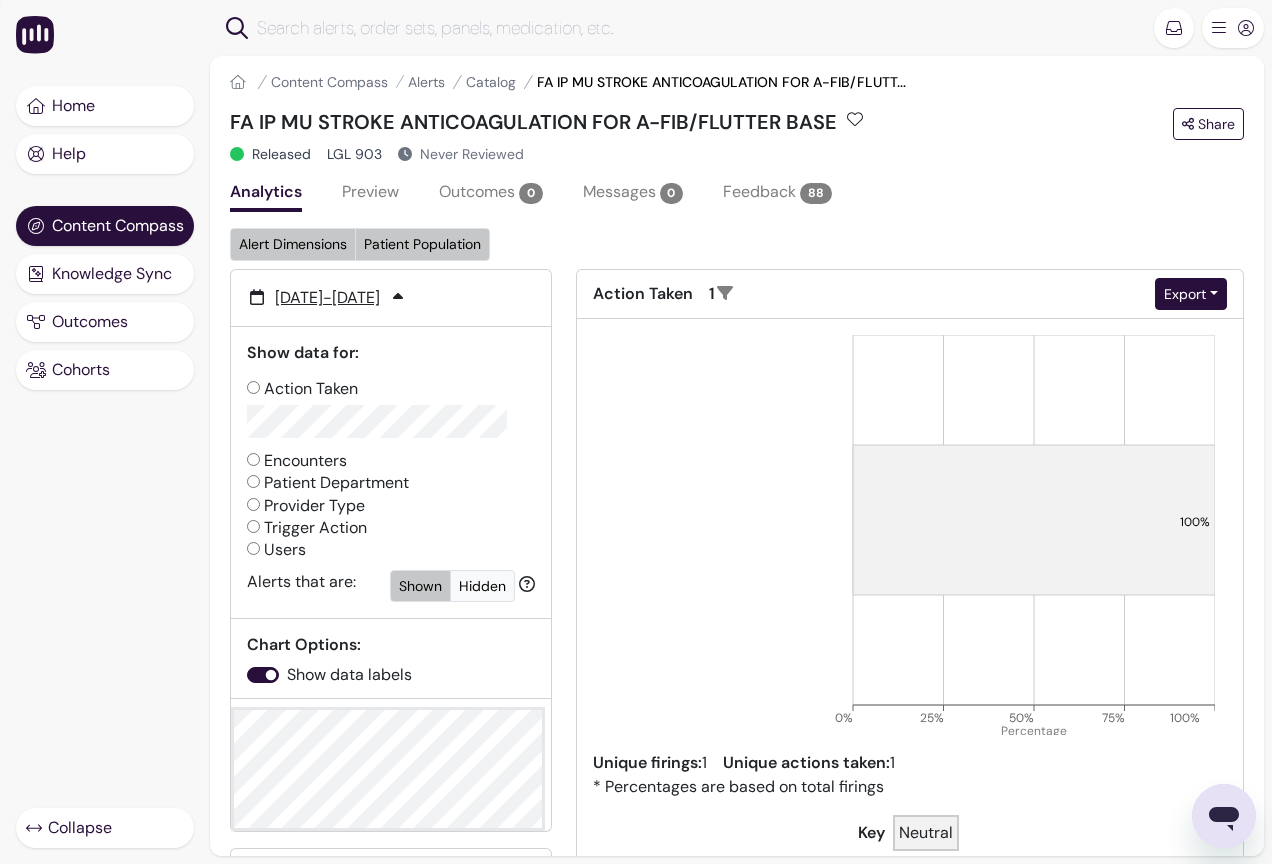 click on "Patient Population" at bounding box center (422, 244) 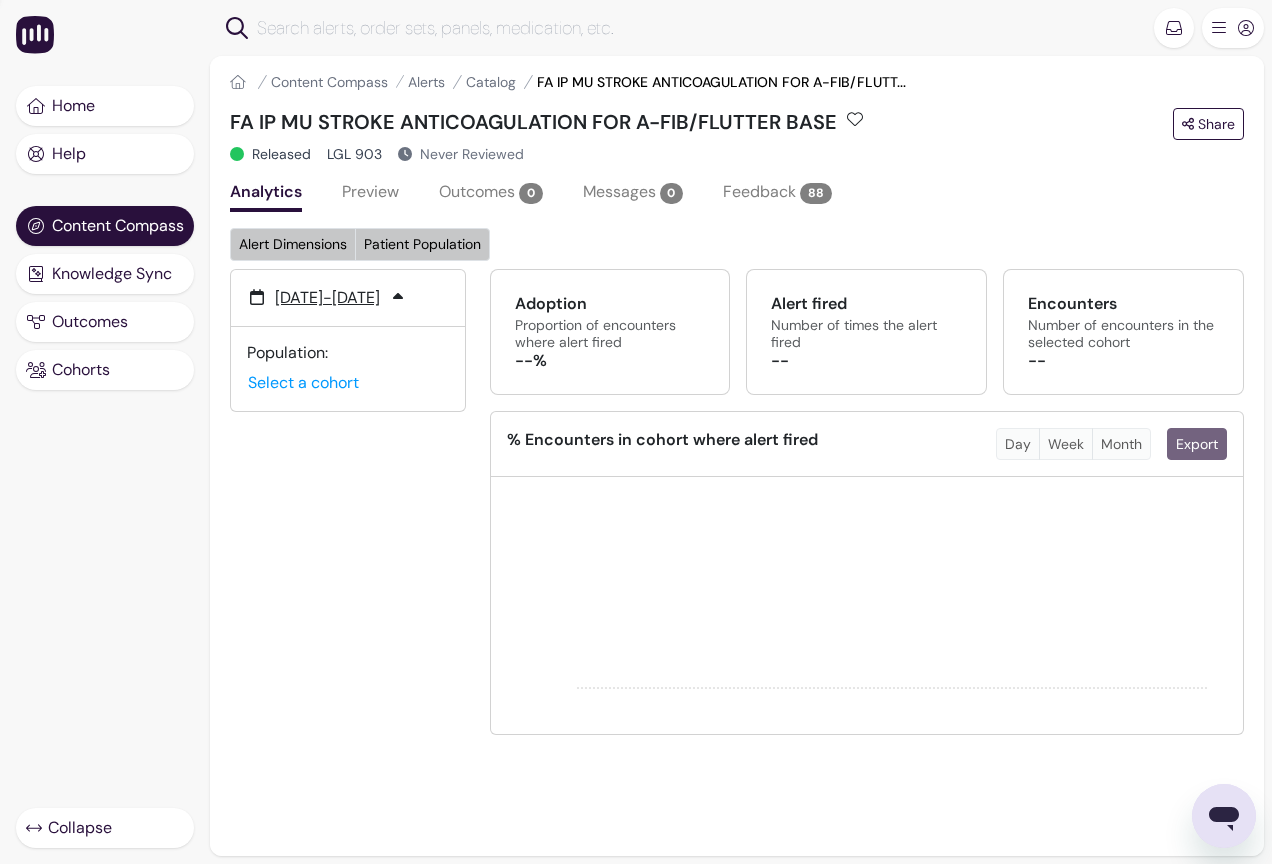 click on "Alert Dimensions" at bounding box center [293, 244] 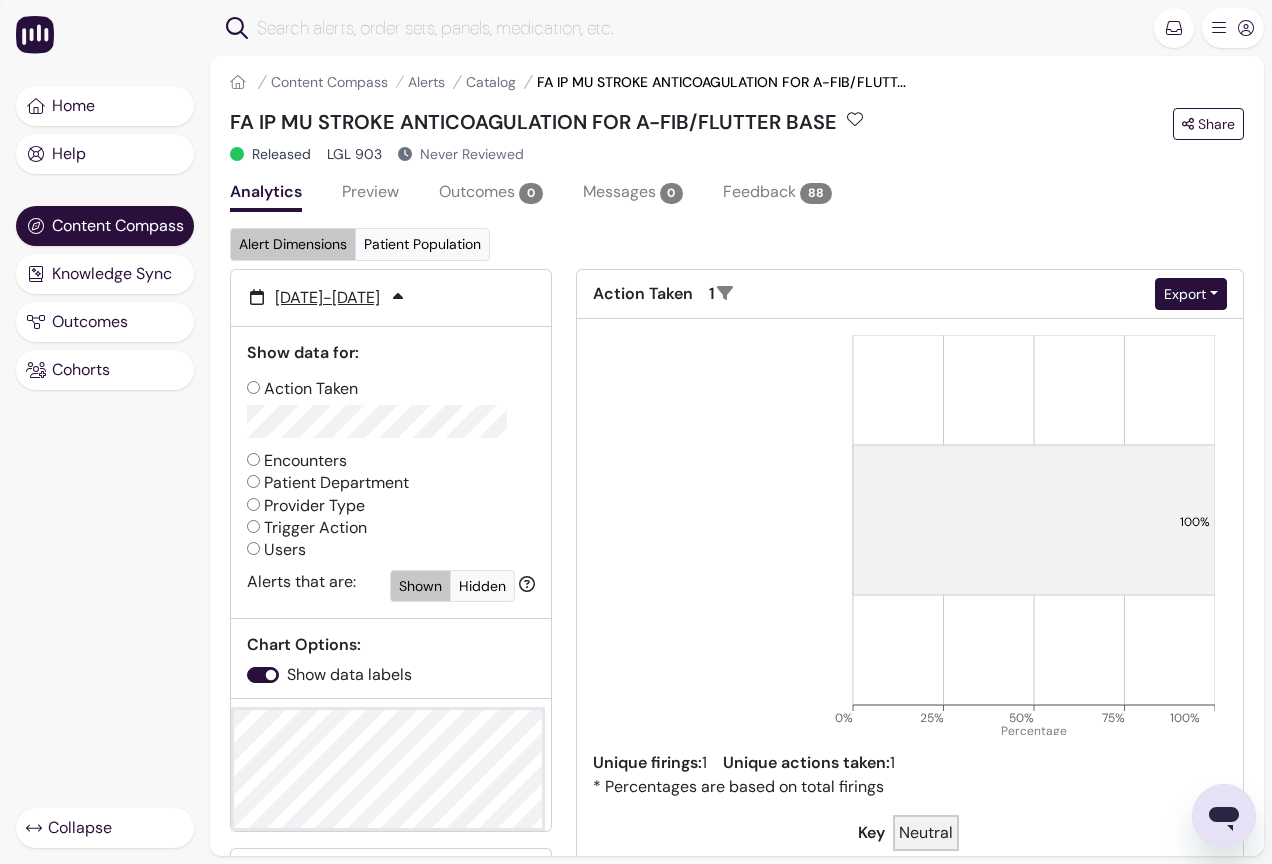 click on "FA IP MU STROKE ANTICOAGULATION FOR A-FIB/FLUTT..." at bounding box center (721, 82) 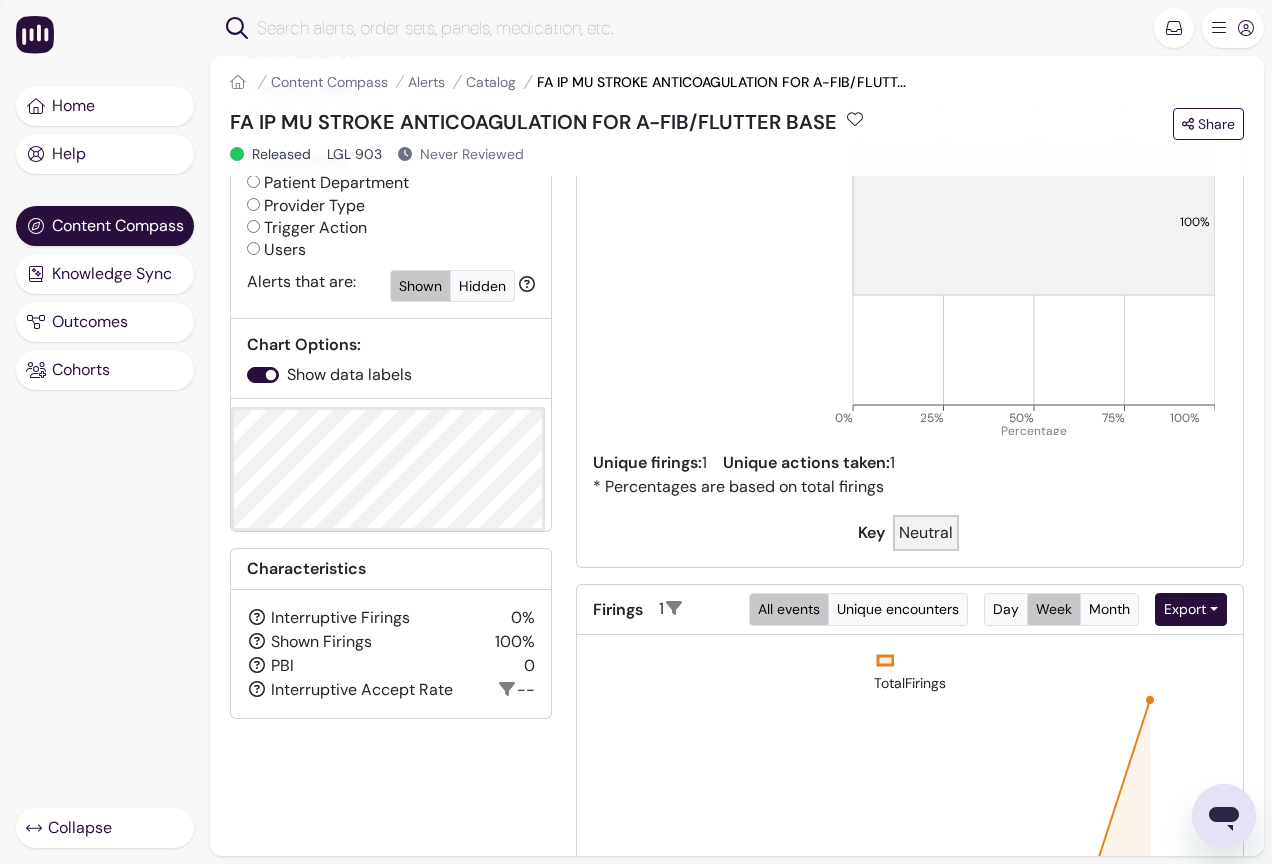 scroll, scrollTop: 200, scrollLeft: 0, axis: vertical 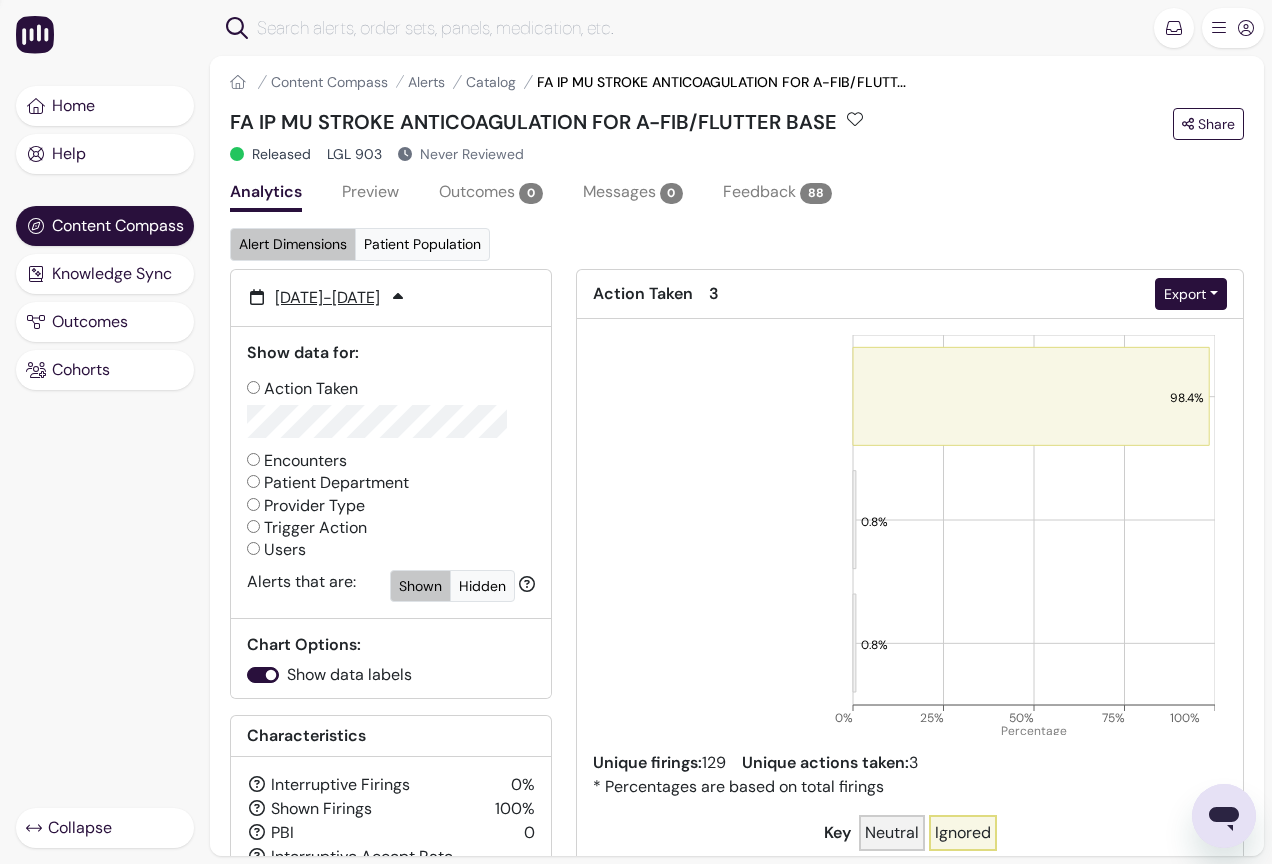 click on "98.4% 0.8% 0.8% 0% 25% 50% 75% 100% Percentage" 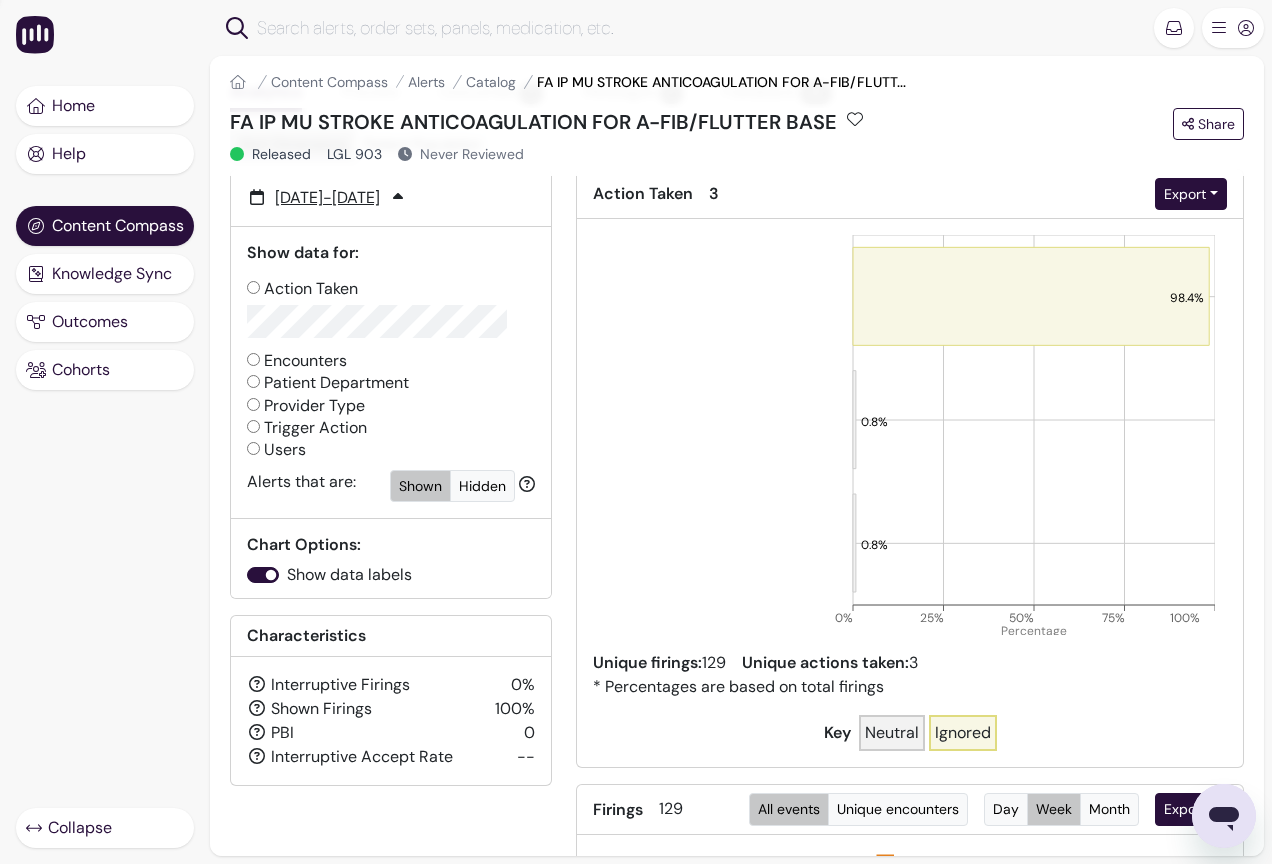 scroll, scrollTop: 0, scrollLeft: 0, axis: both 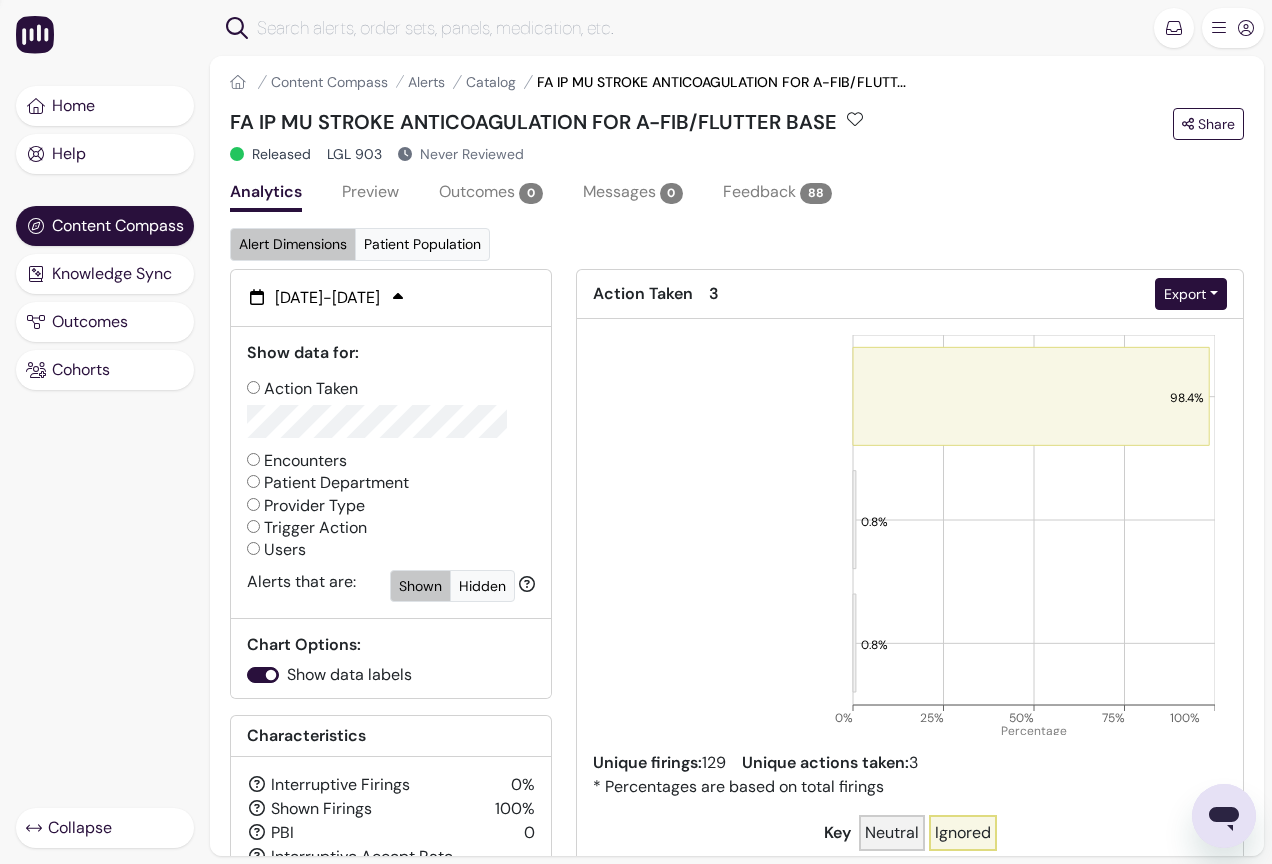 click on "Jun 1, 2025  -  Jun 29, 2025" at bounding box center [327, 298] 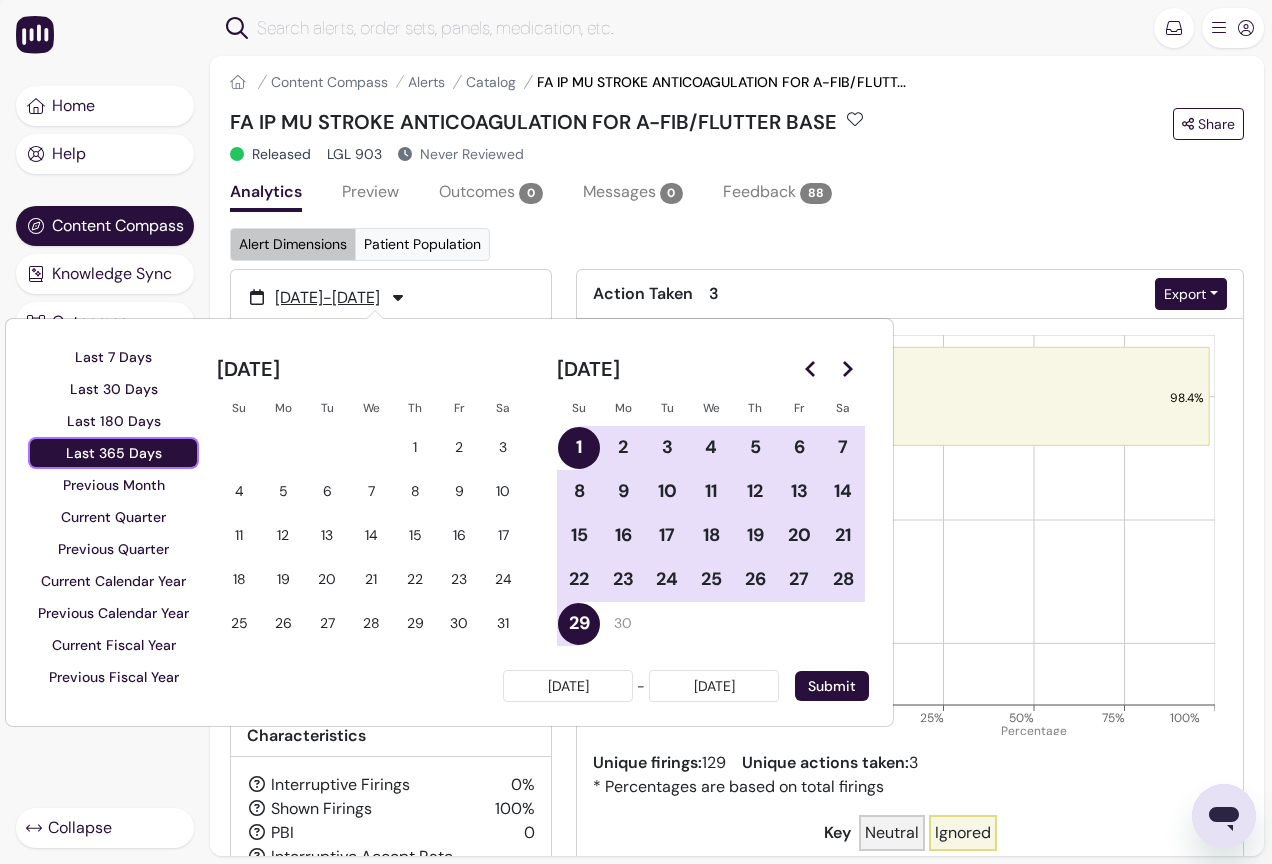 click on "Last 365 Days" at bounding box center (114, 453) 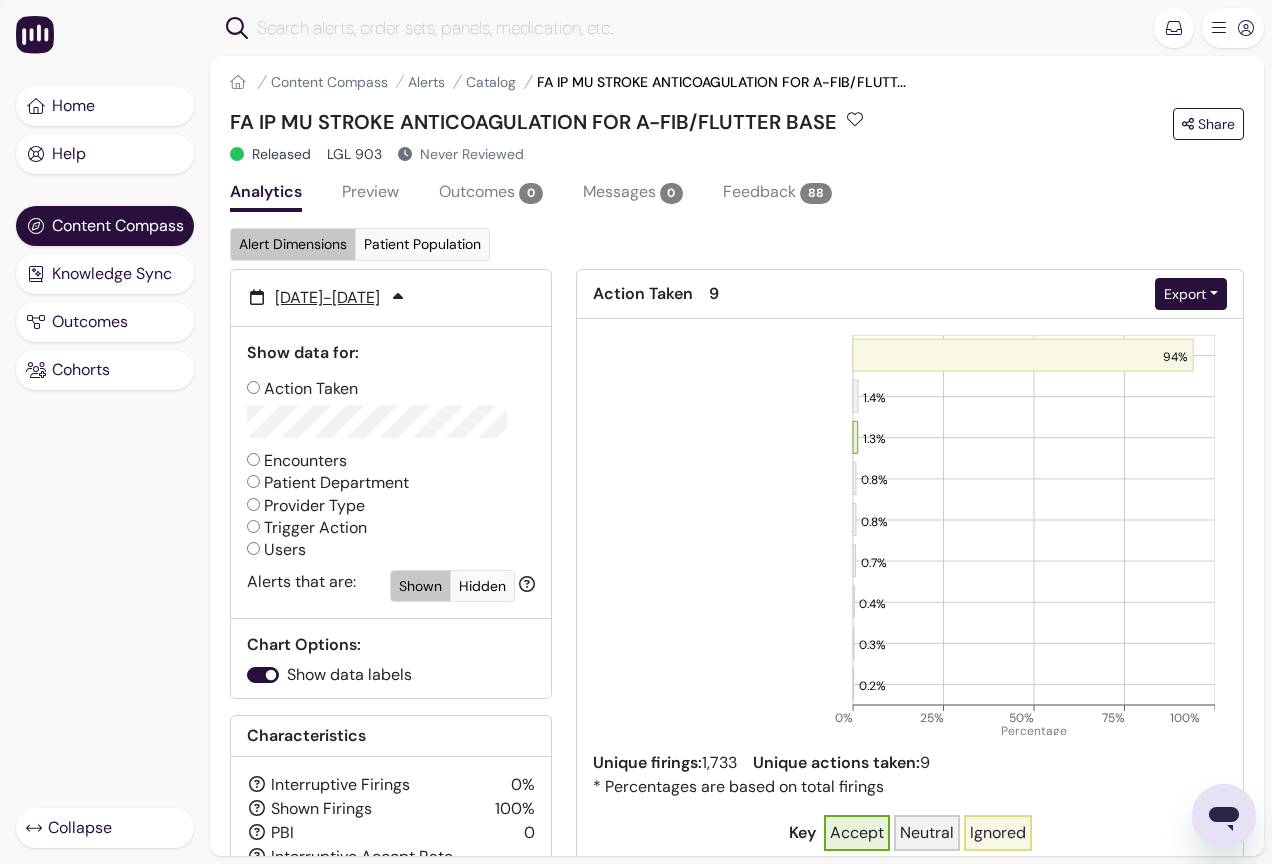 scroll, scrollTop: 100, scrollLeft: 0, axis: vertical 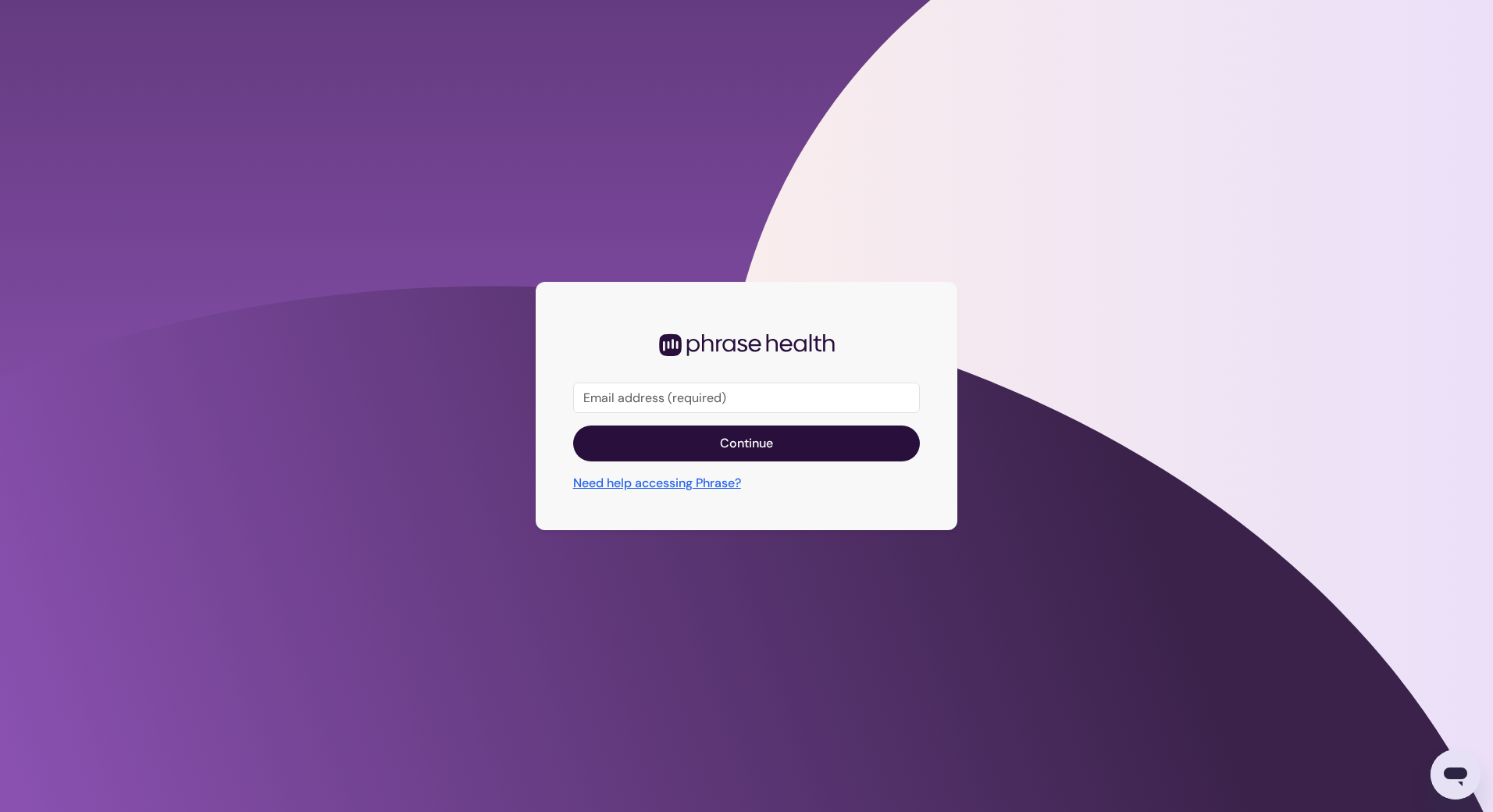 click at bounding box center [746, 398] 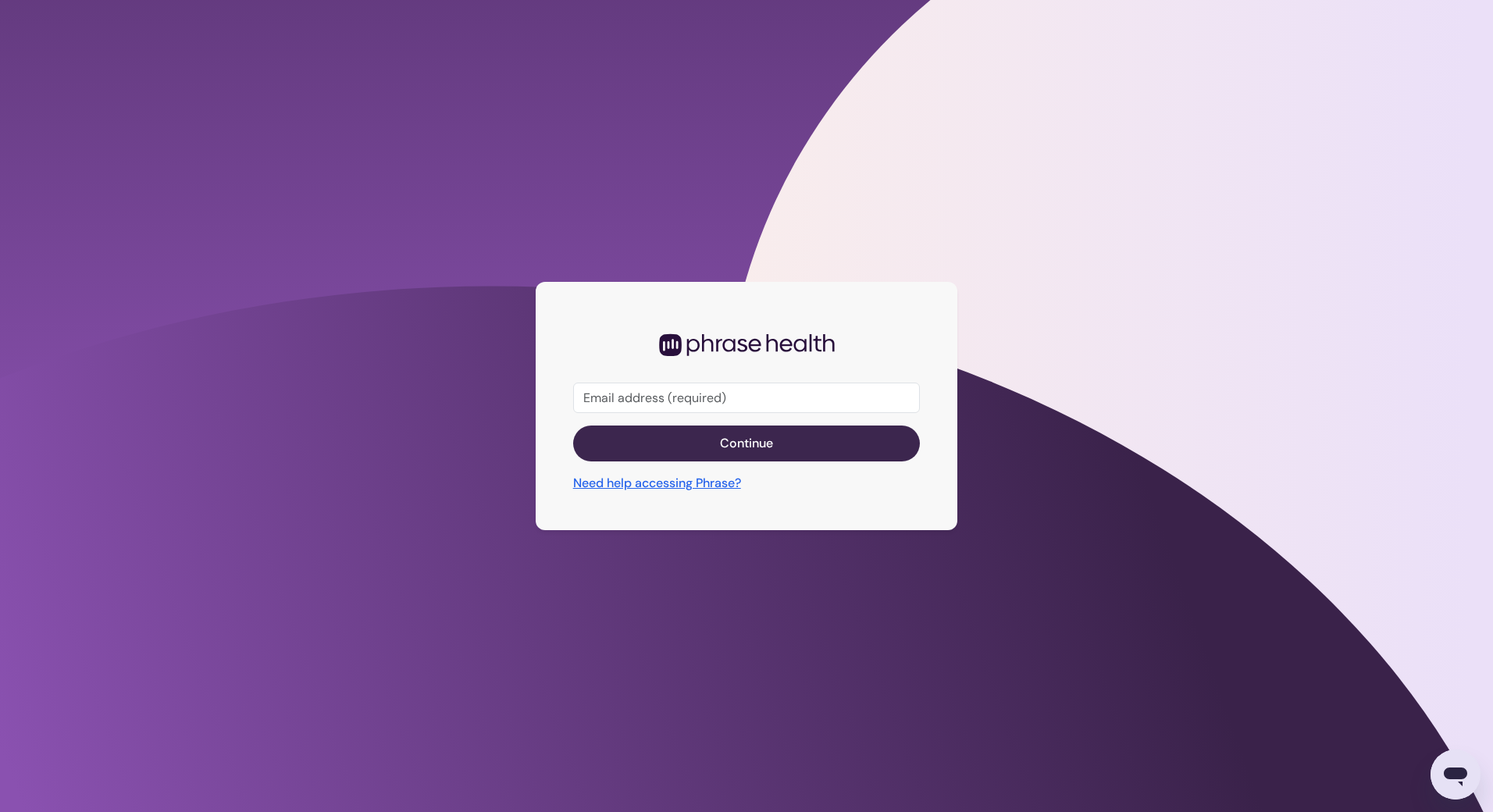 type on "c" 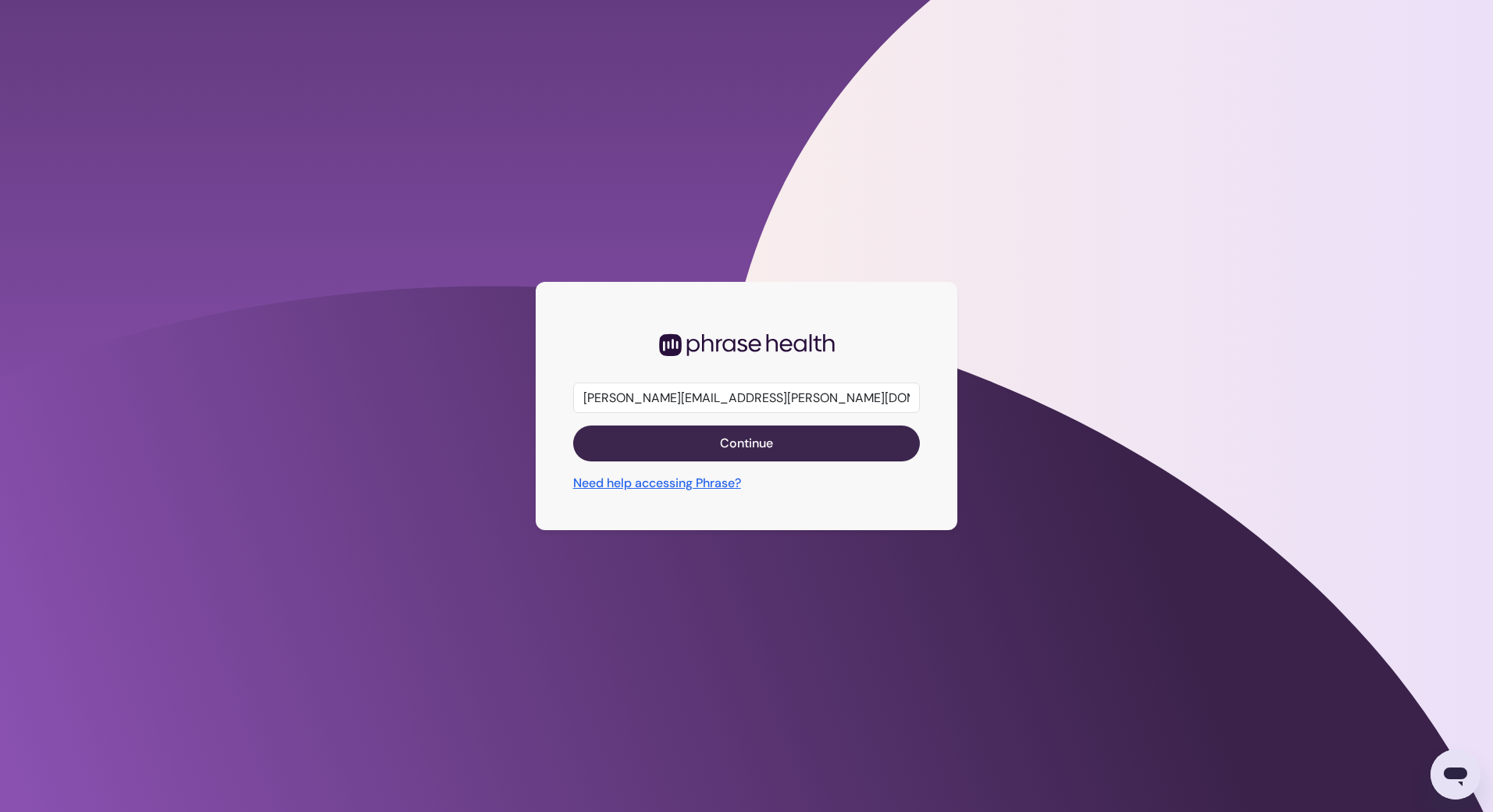 type on "[PERSON_NAME][EMAIL_ADDRESS][PERSON_NAME][DOMAIN_NAME]" 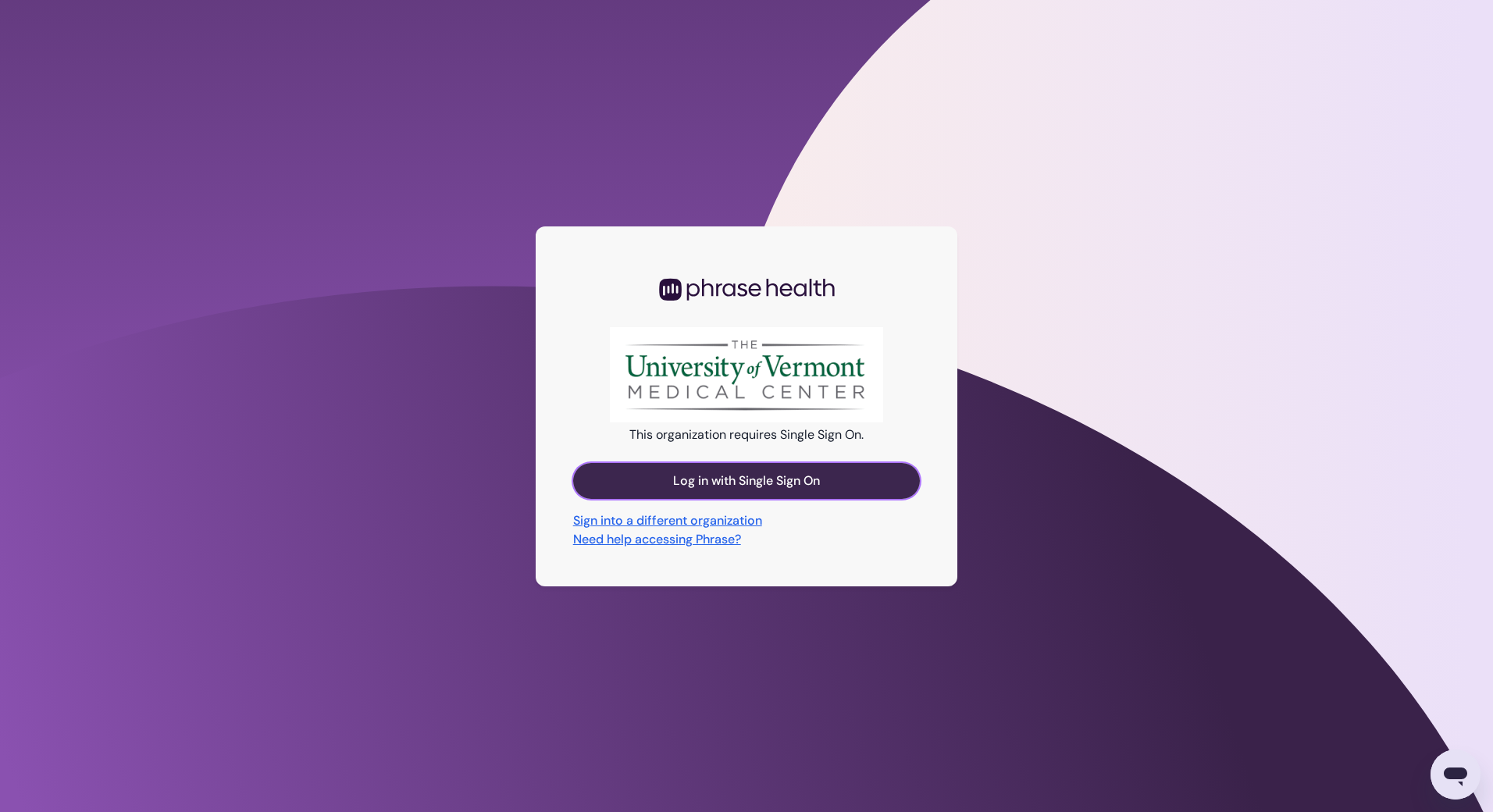 click on "Log in with Single Sign On" at bounding box center [746, 481] 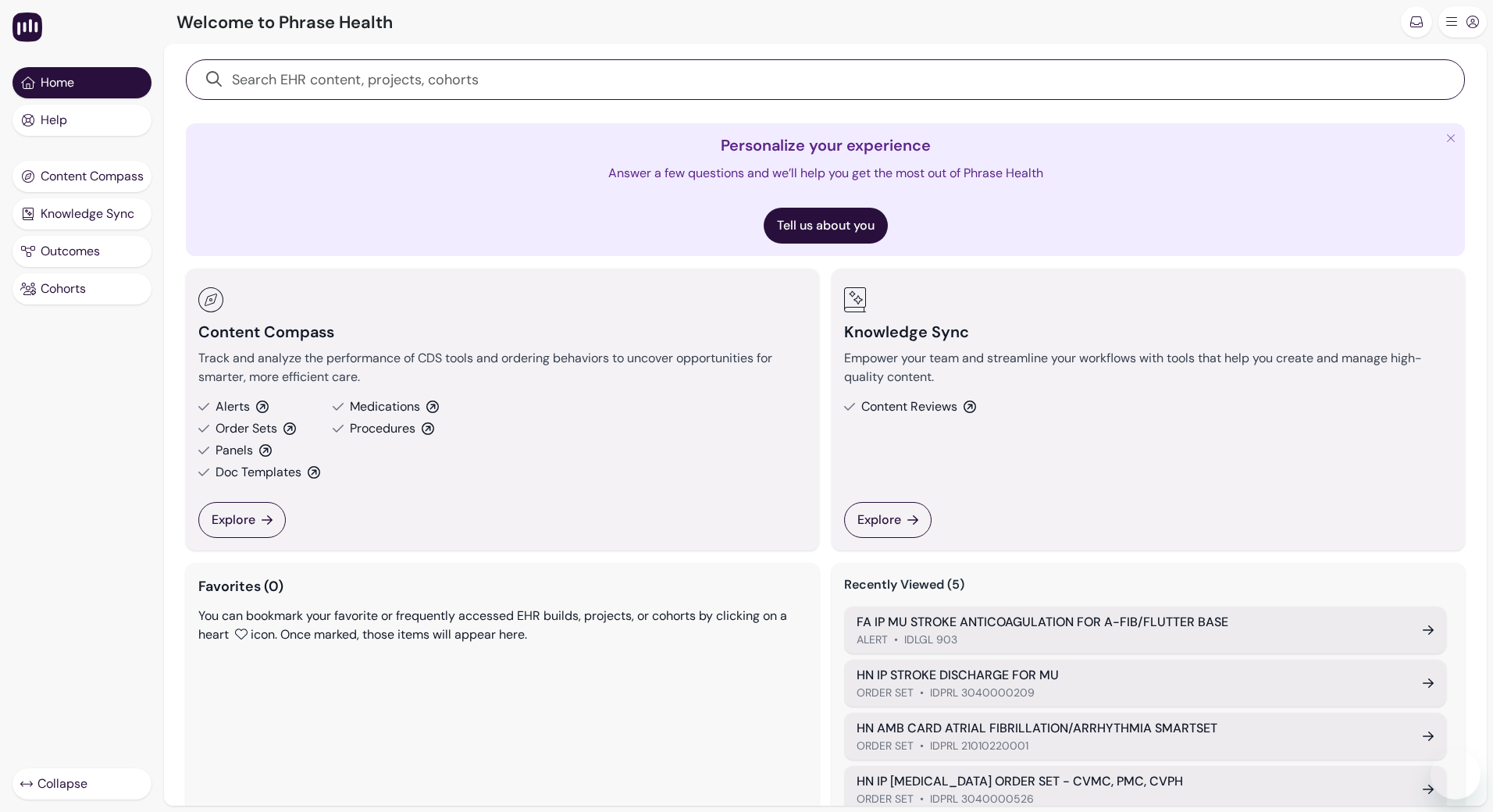 scroll, scrollTop: 0, scrollLeft: 0, axis: both 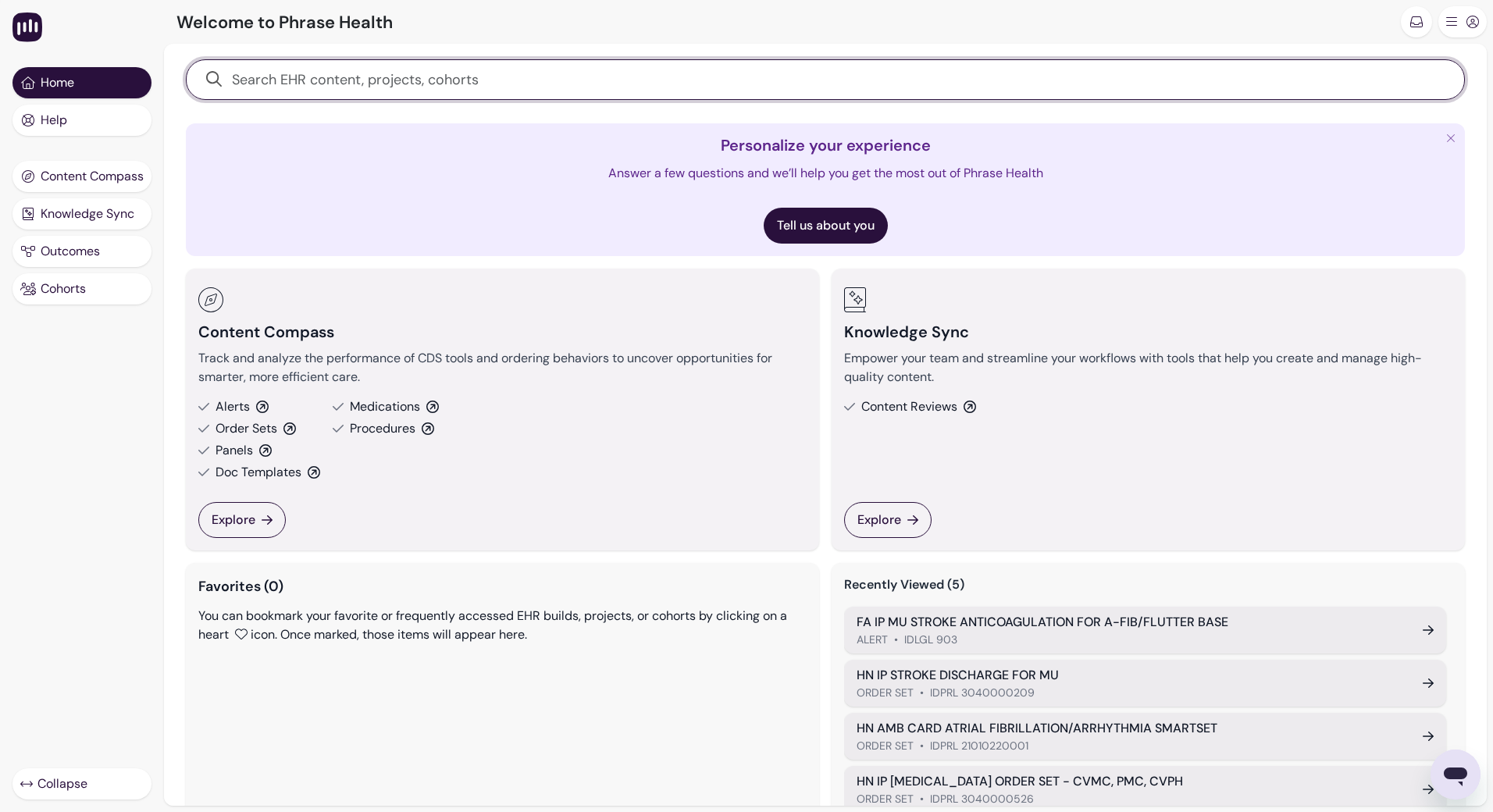 click at bounding box center [834, 80] 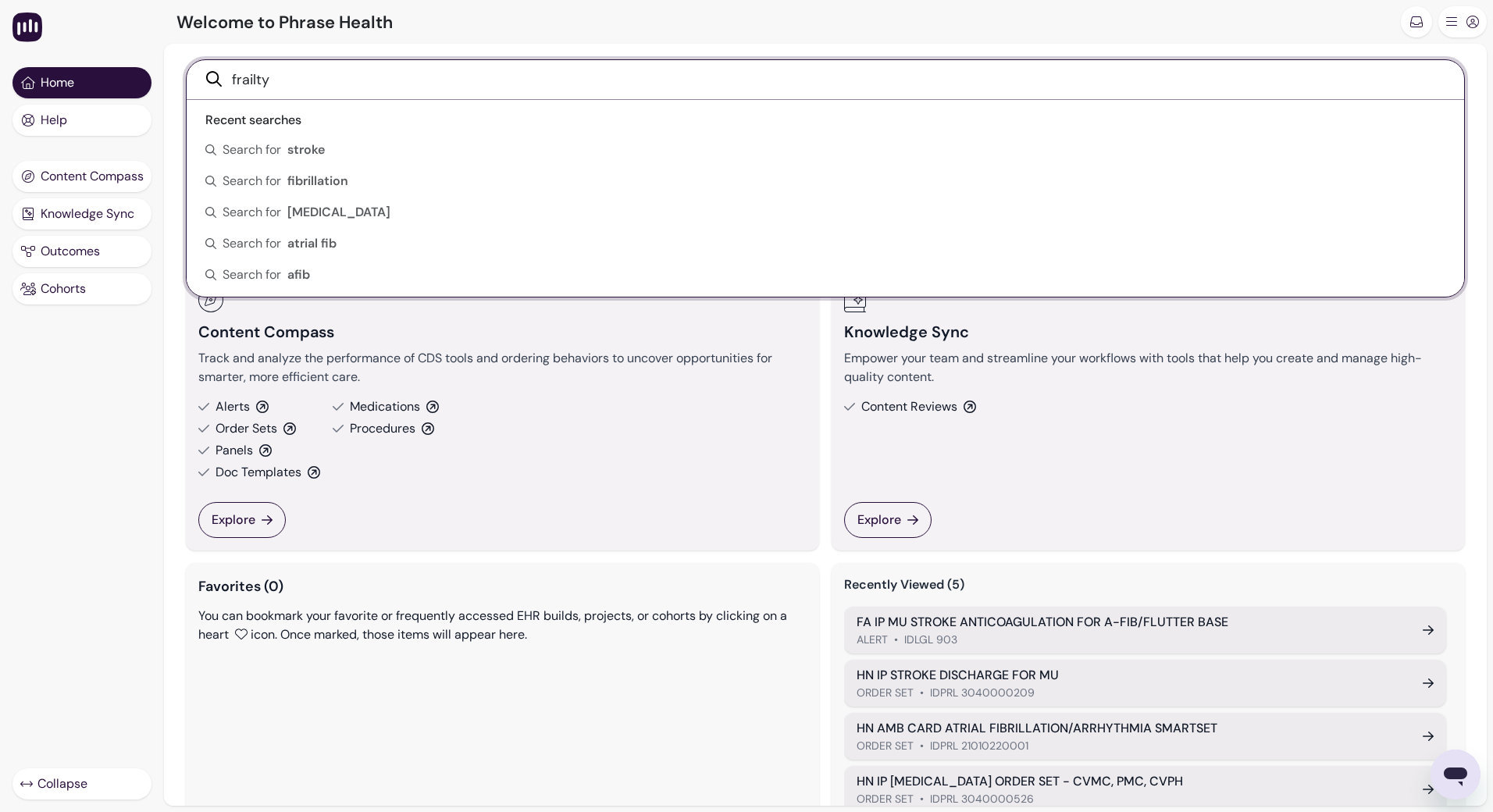 type on "frailty" 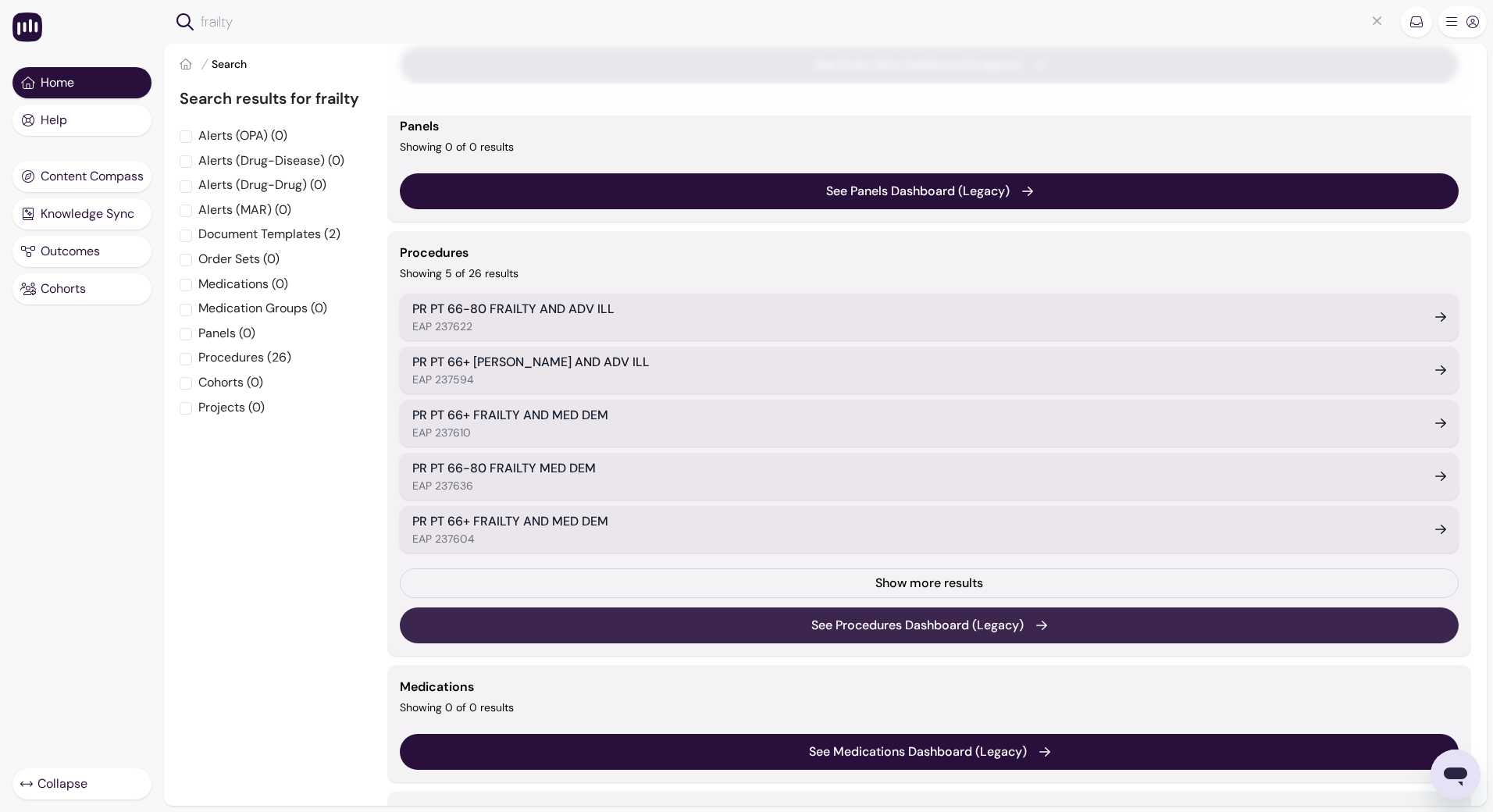 scroll, scrollTop: 234, scrollLeft: 0, axis: vertical 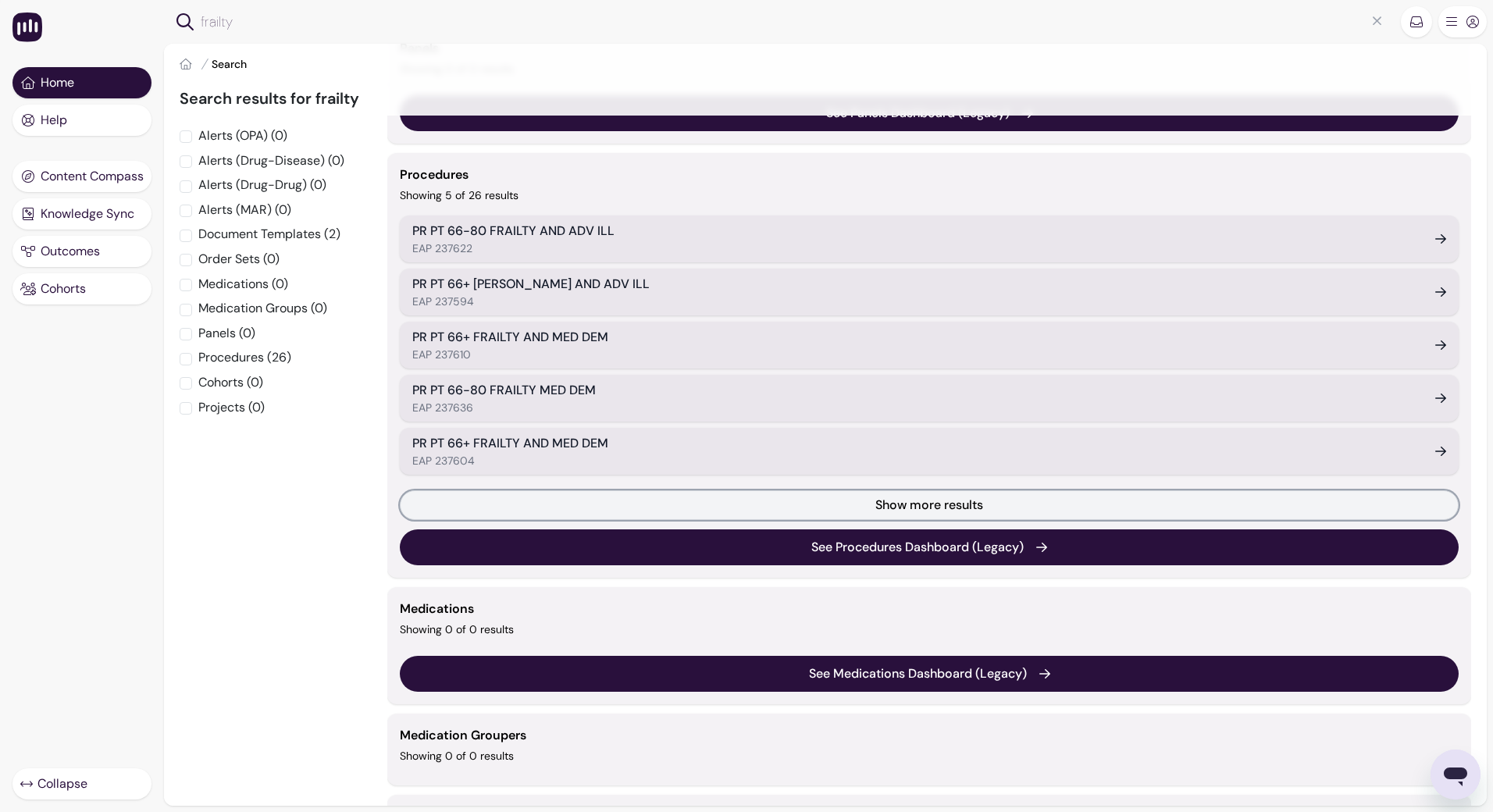 click on "Show more results" at bounding box center (929, 505) 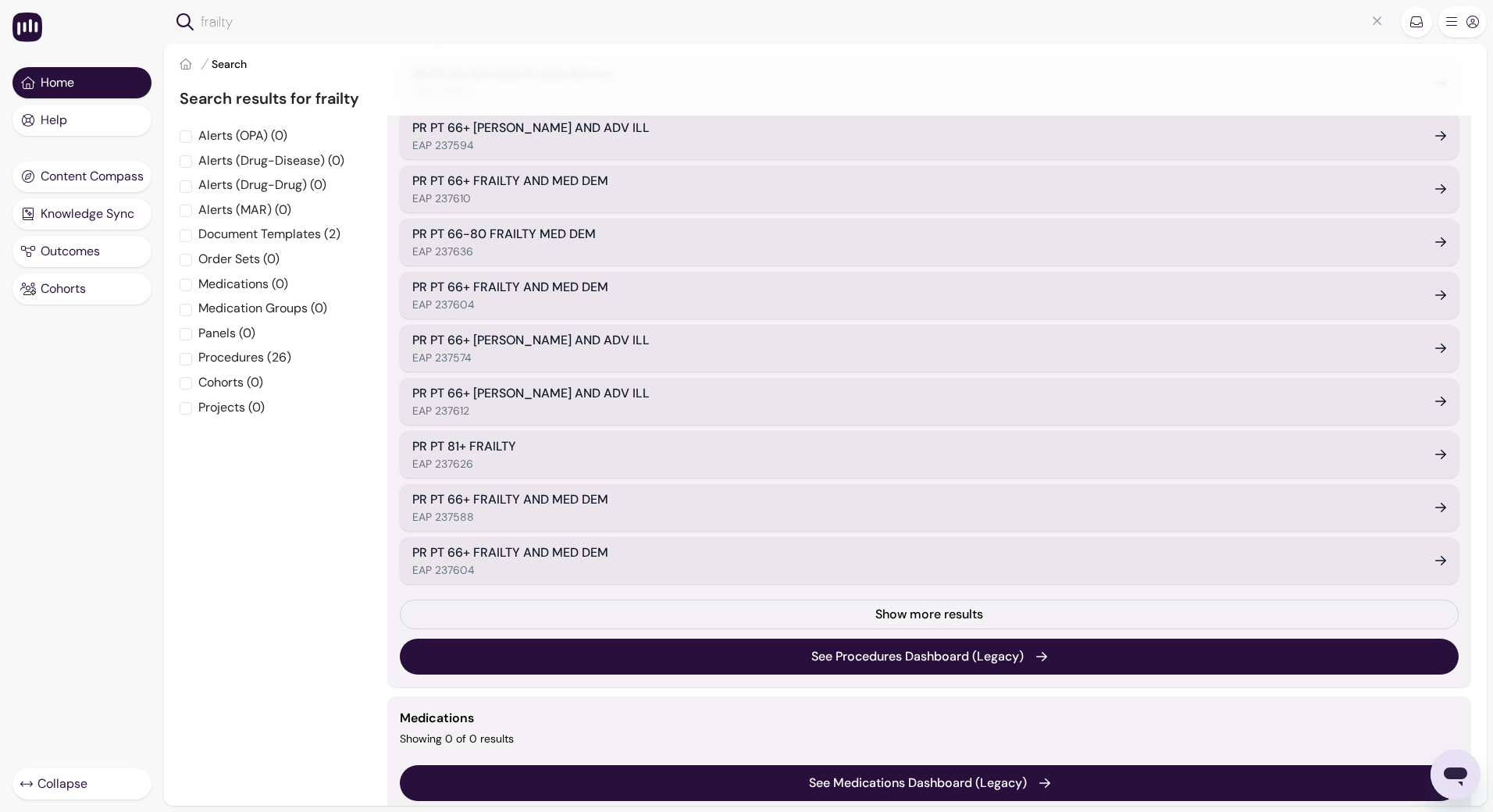 scroll, scrollTop: 468, scrollLeft: 0, axis: vertical 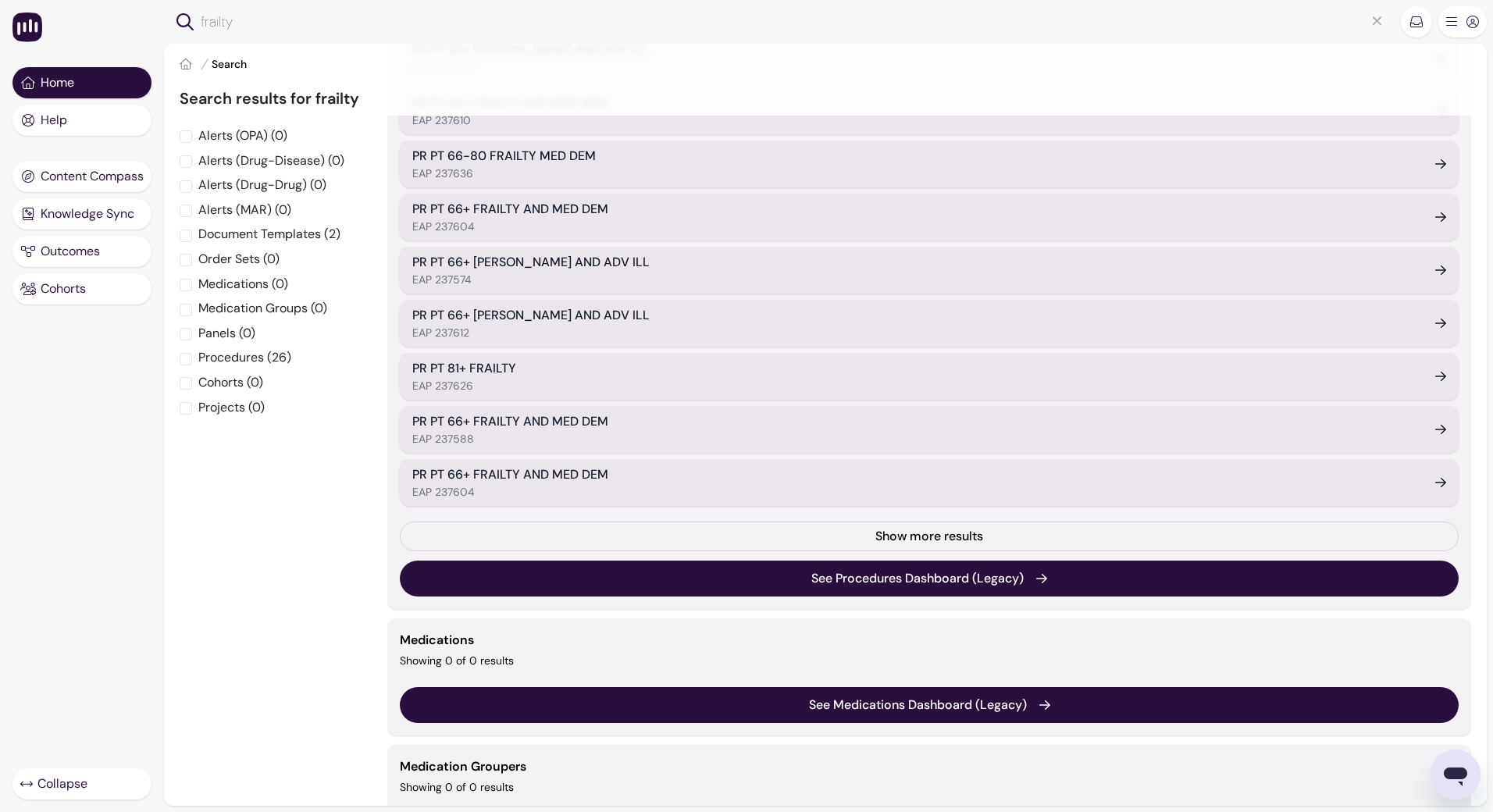 drag, startPoint x: 792, startPoint y: 414, endPoint x: 786, endPoint y: 424, distance: 11.661904 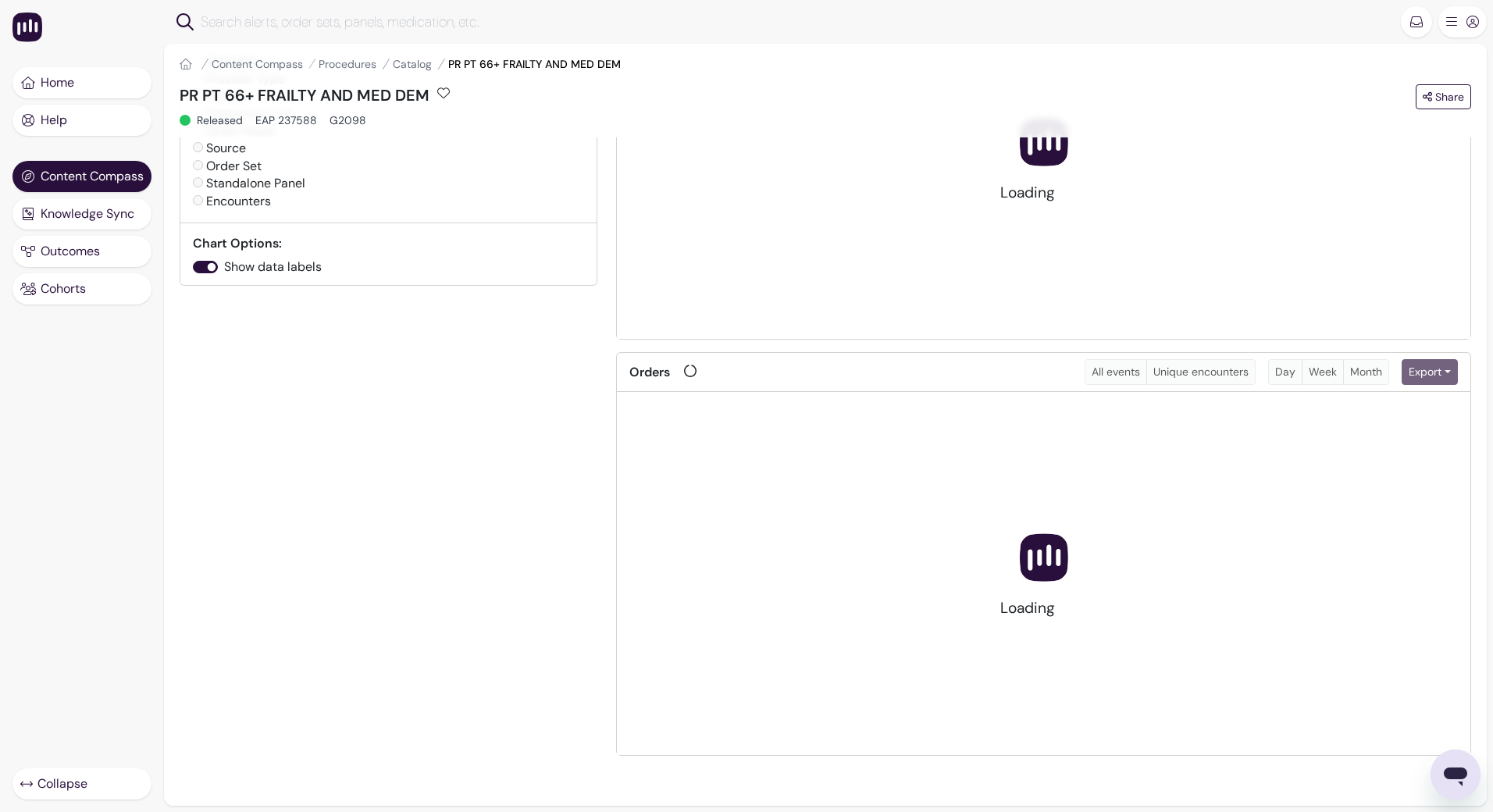 click on "Loading" at bounding box center [1043, 157] 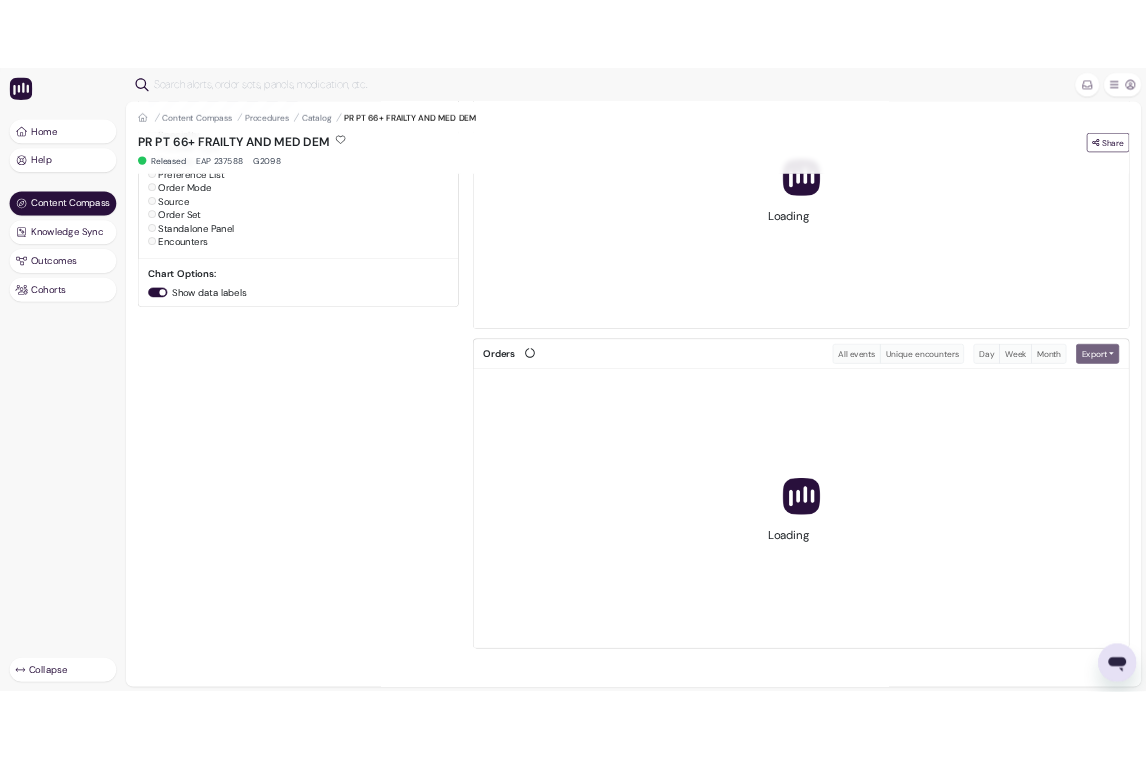scroll, scrollTop: 0, scrollLeft: 0, axis: both 